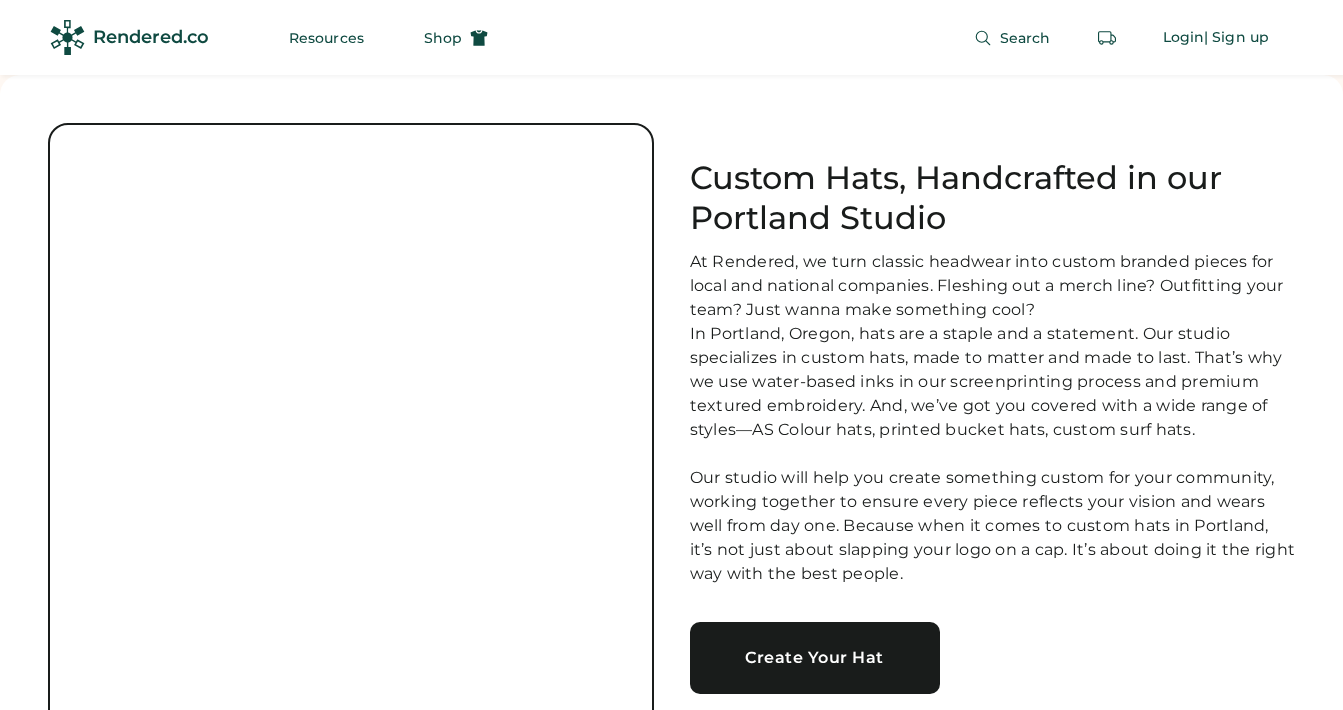 scroll, scrollTop: 0, scrollLeft: 0, axis: both 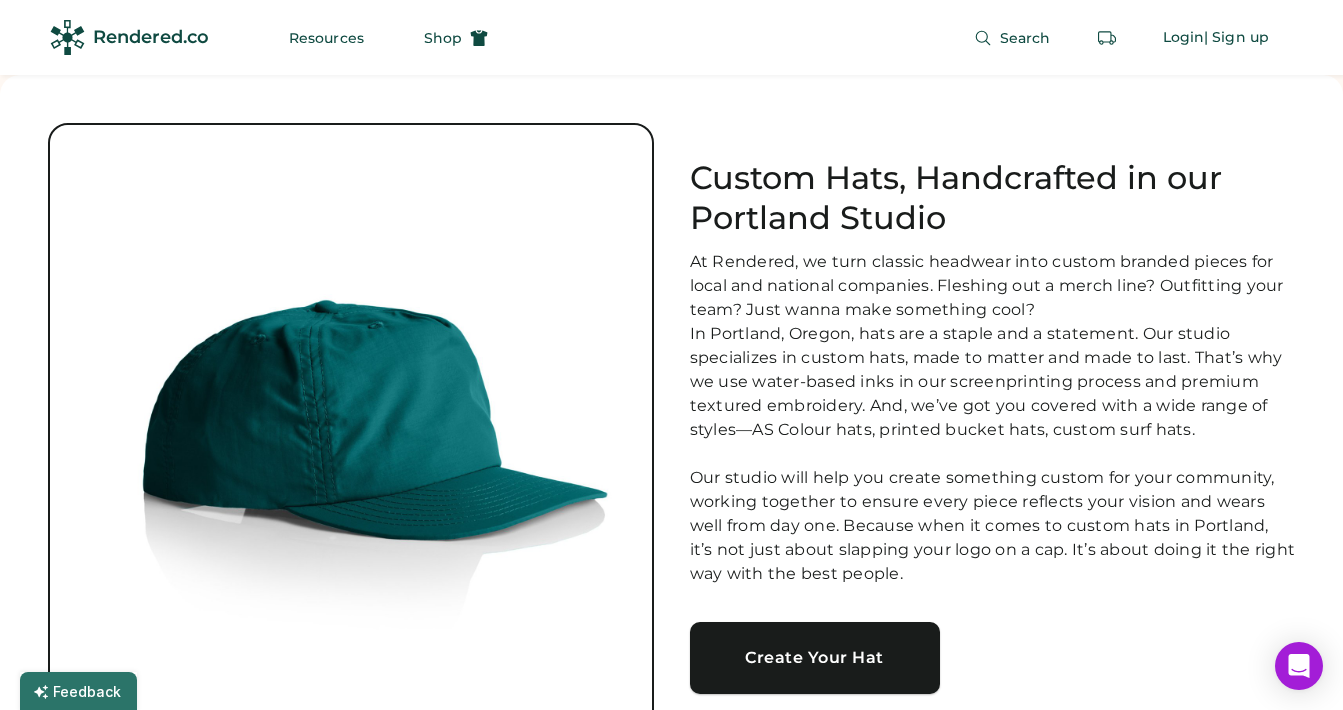 click on "Create Your Hat" at bounding box center (815, 658) 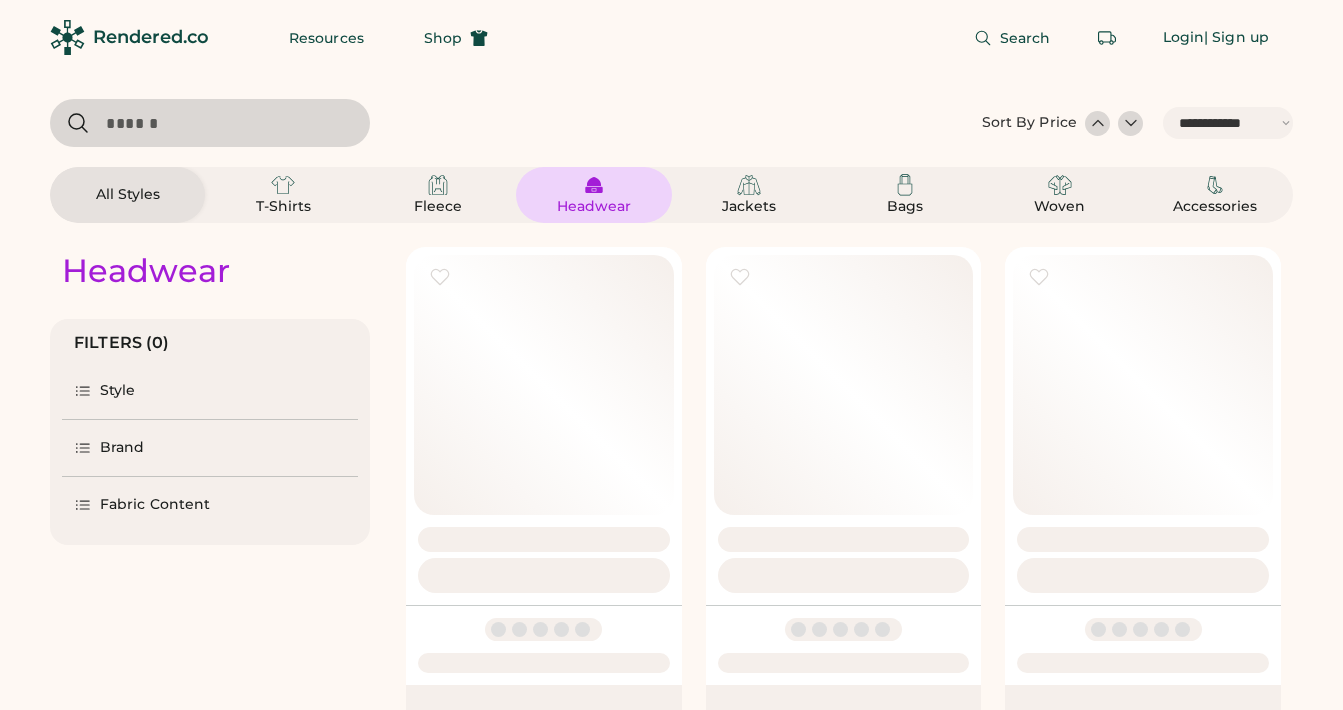 select on "*****" 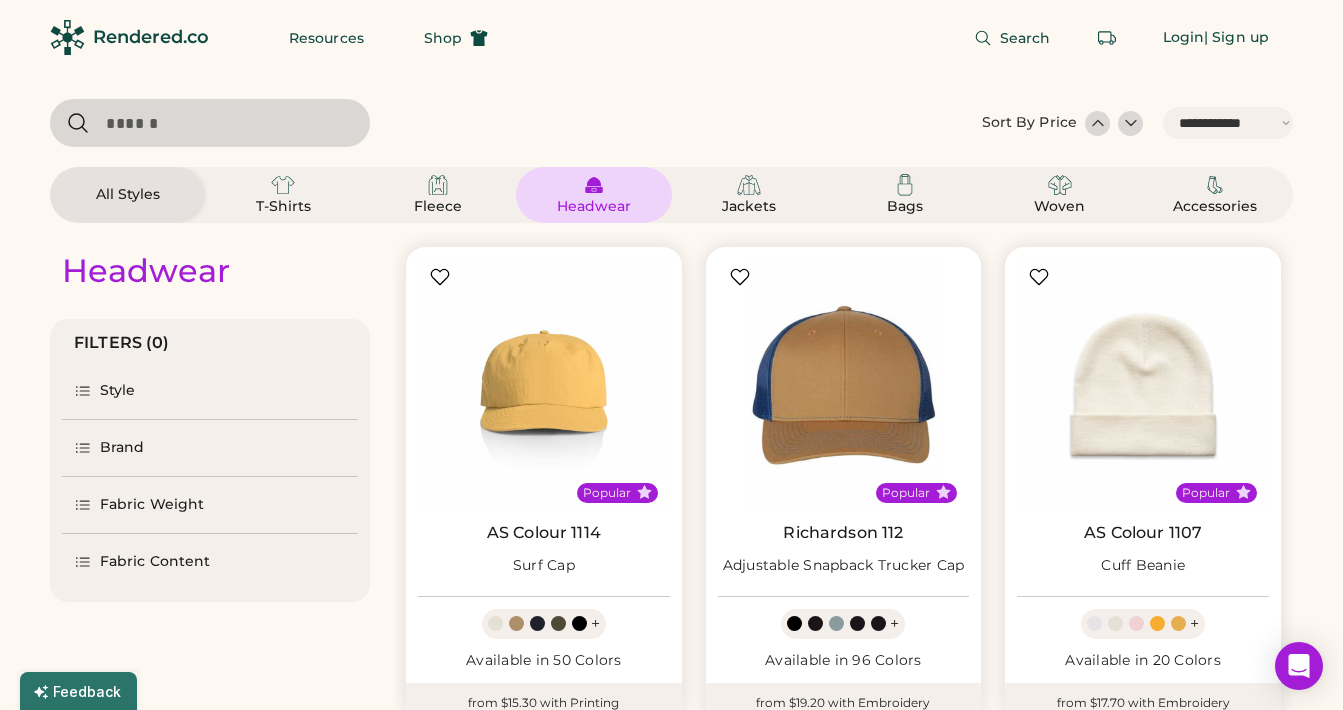 scroll, scrollTop: 0, scrollLeft: 0, axis: both 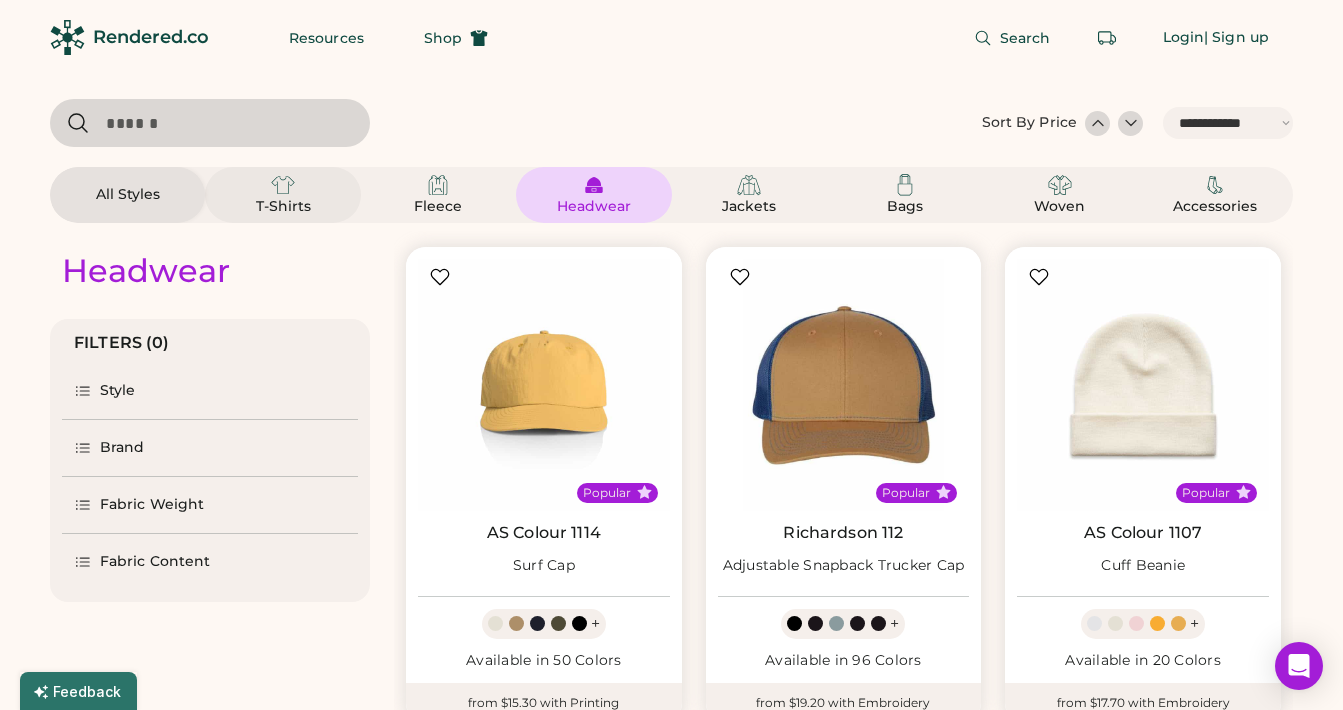 click on "T-Shirts" at bounding box center [283, 207] 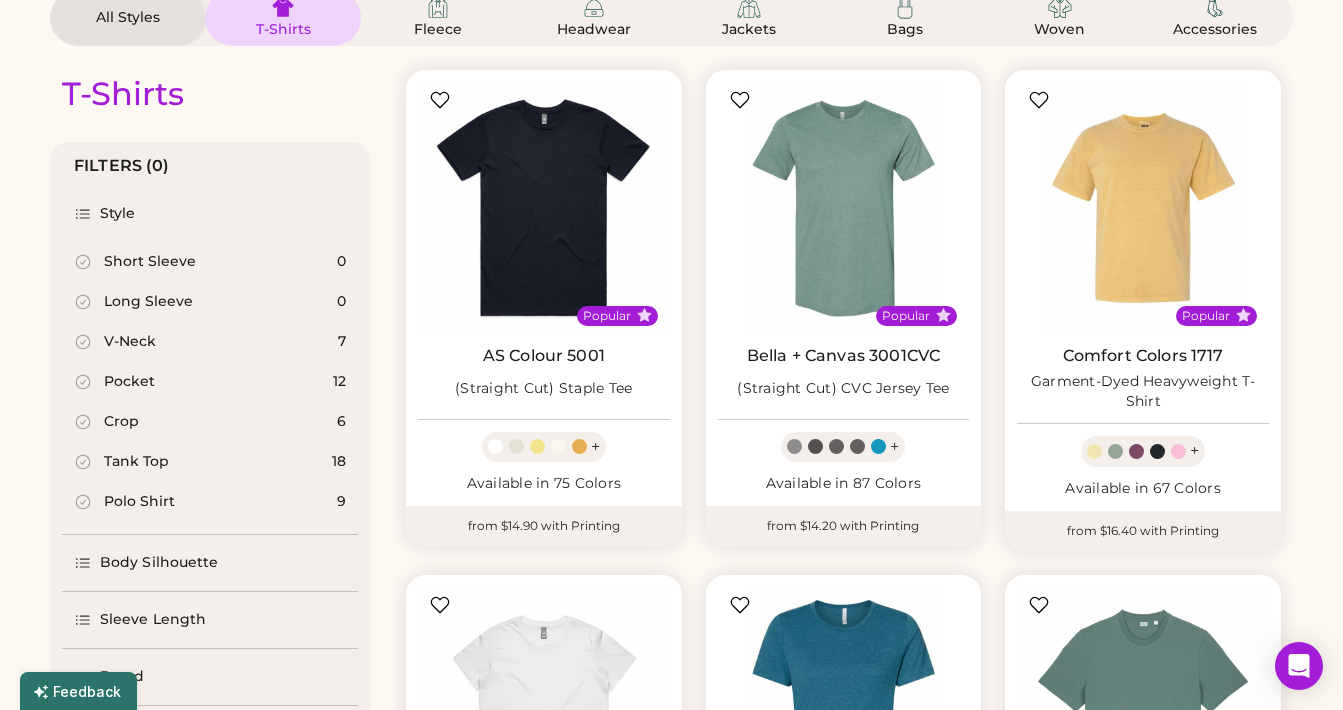 scroll, scrollTop: 175, scrollLeft: 0, axis: vertical 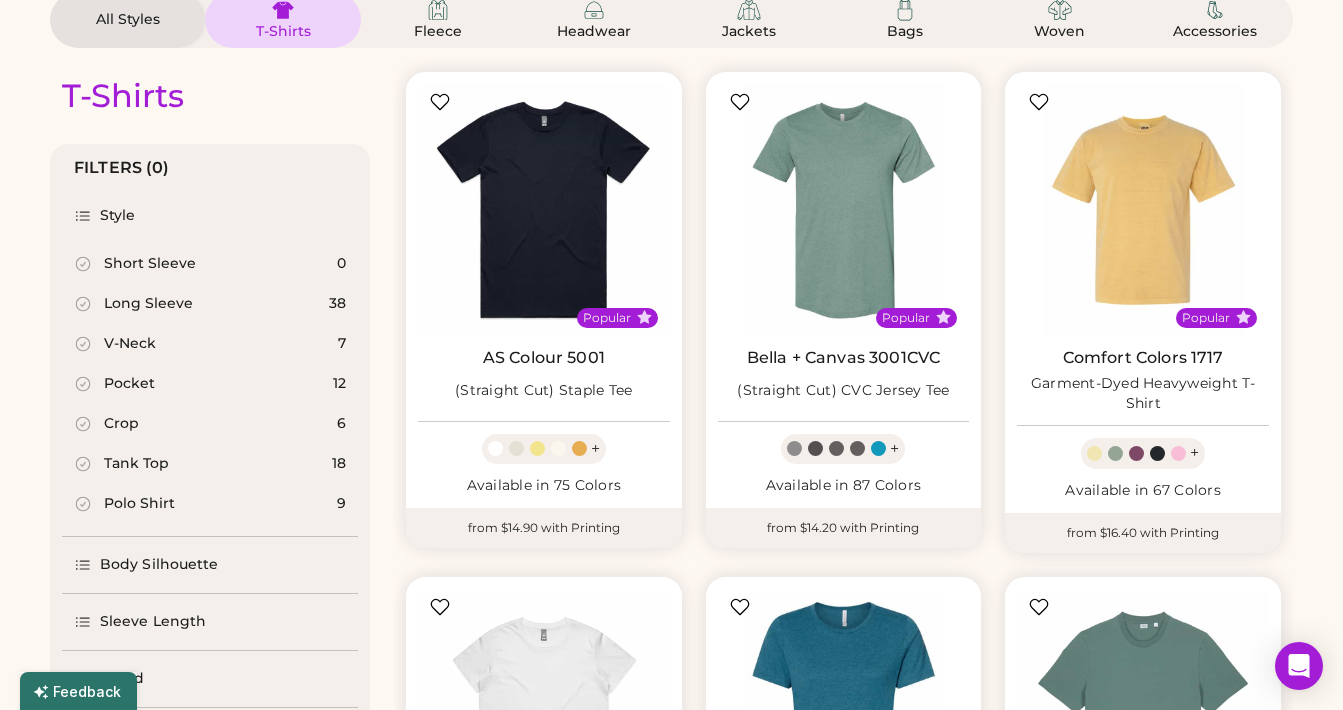 click on "Short Sleeve" at bounding box center [150, 264] 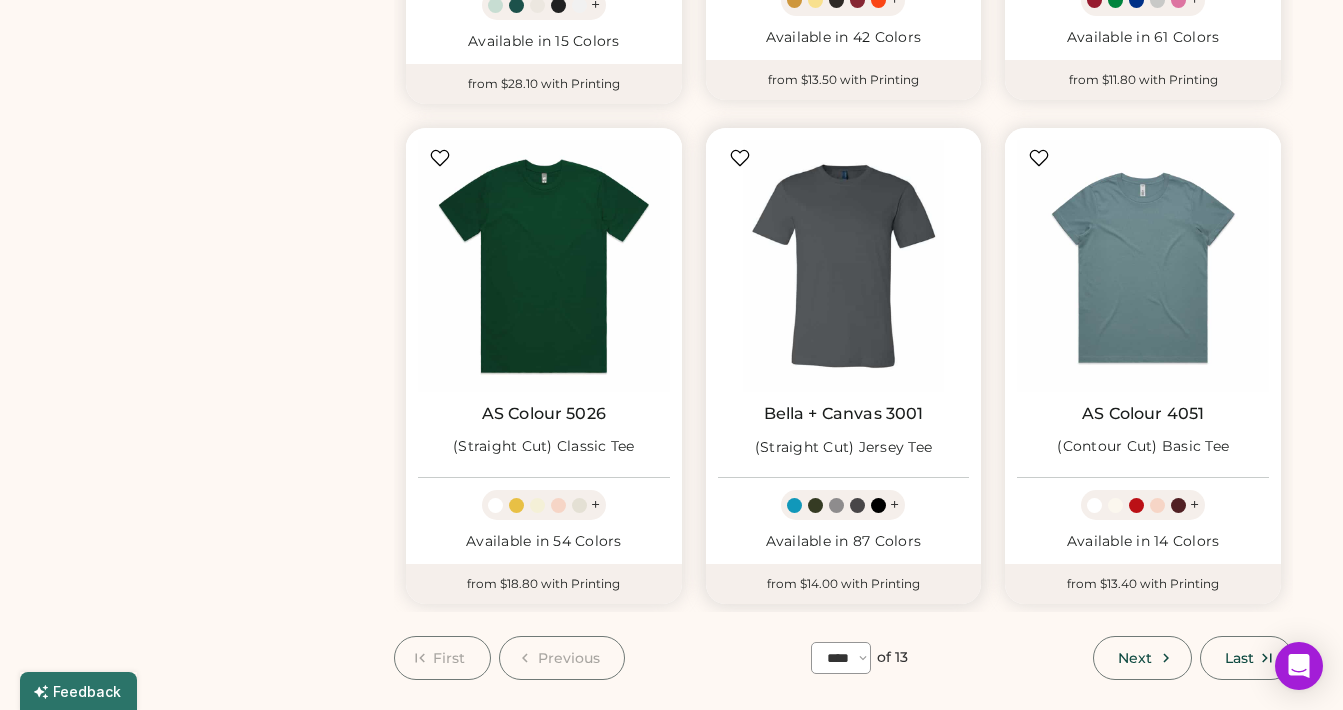 scroll, scrollTop: 1634, scrollLeft: 0, axis: vertical 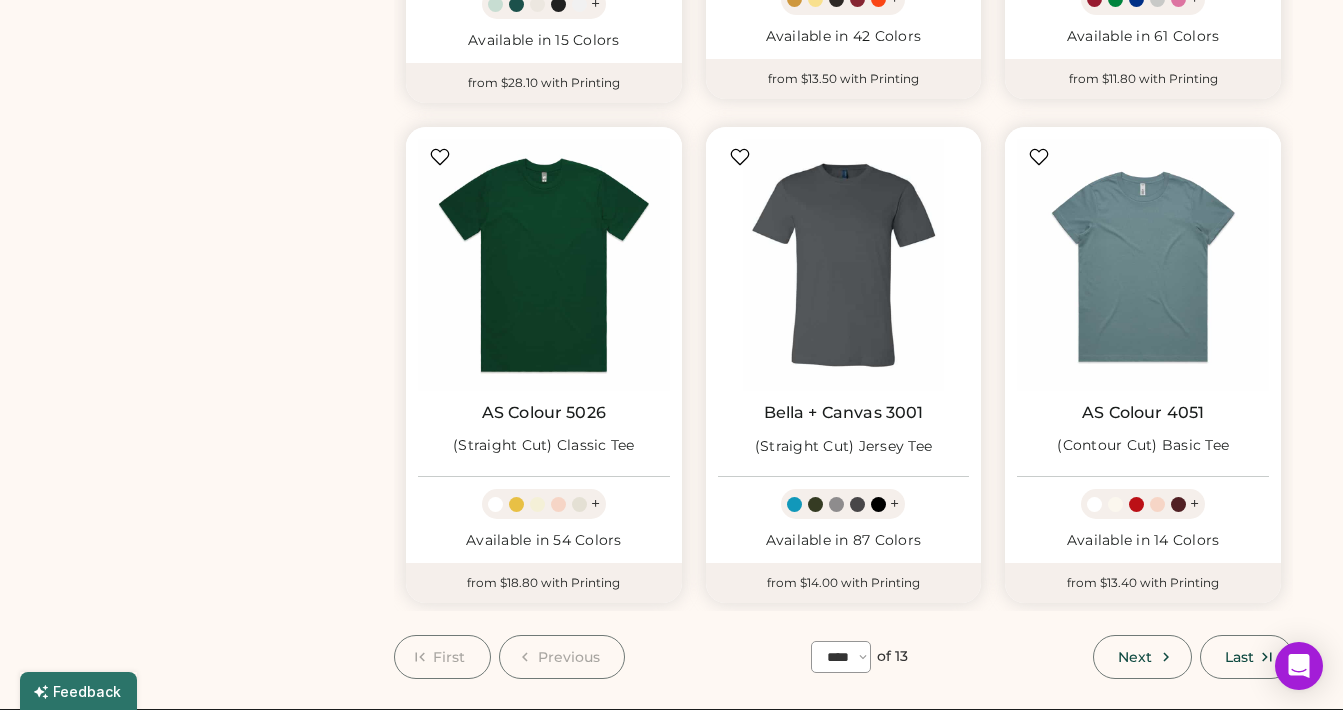 click on "Next" at bounding box center [1135, 657] 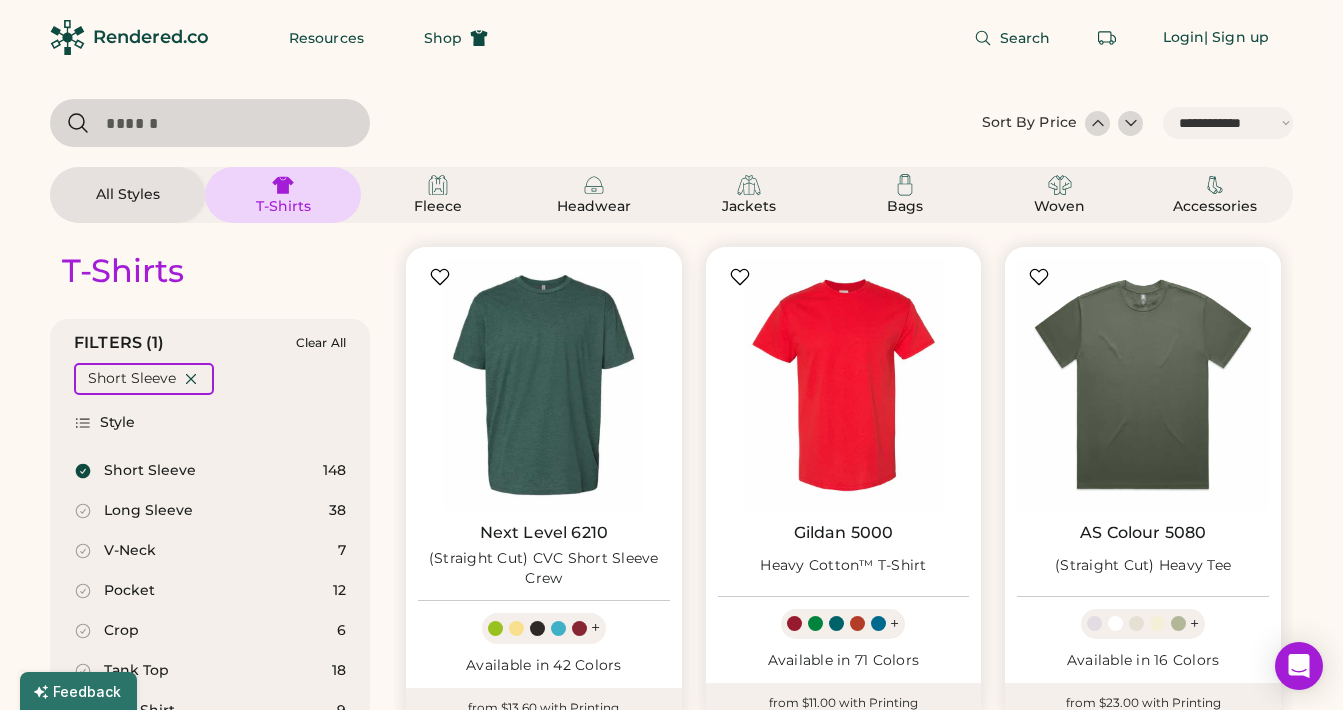 scroll, scrollTop: 0, scrollLeft: 0, axis: both 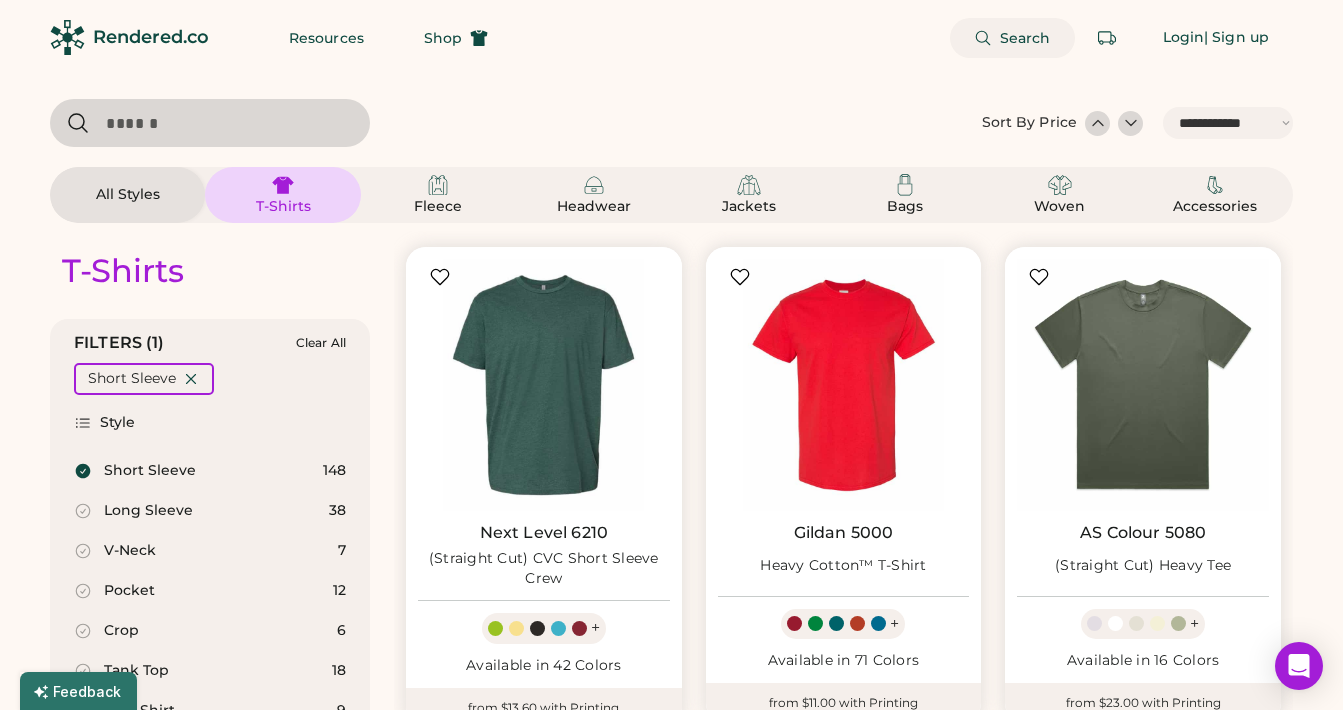 click on "Search" at bounding box center [1025, 38] 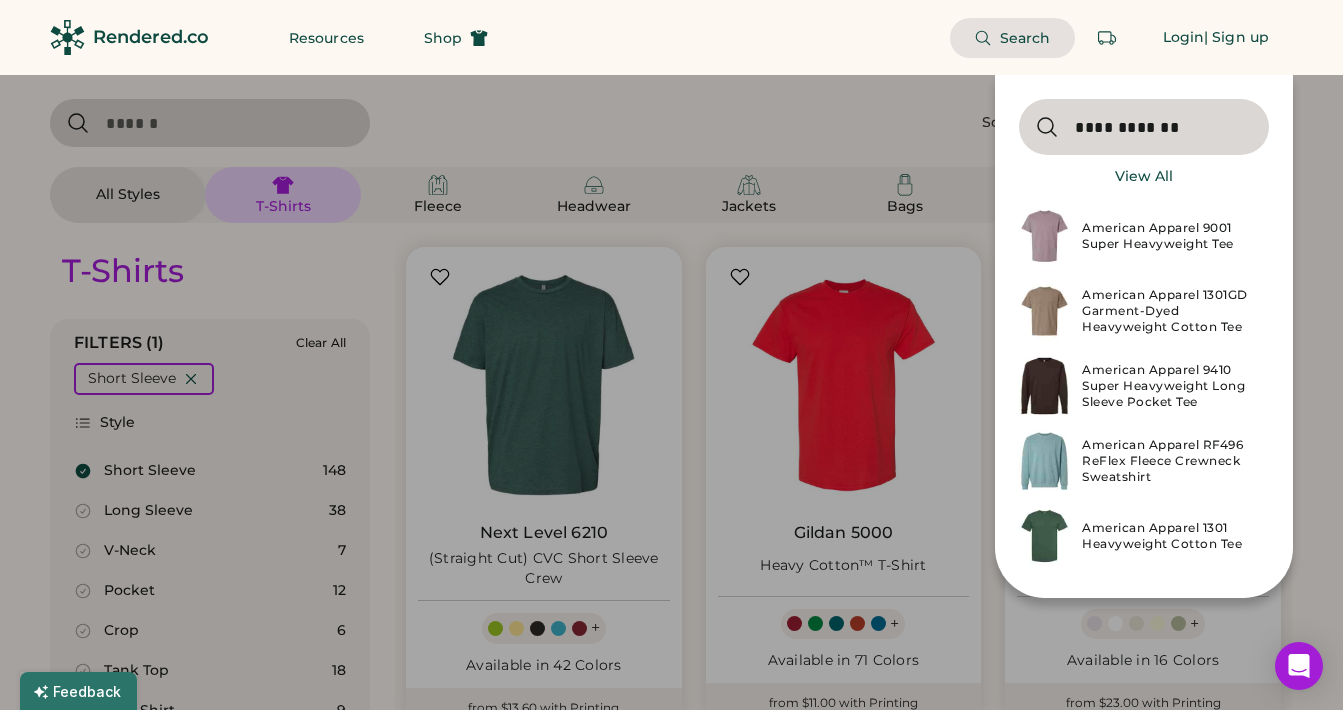 type on "**********" 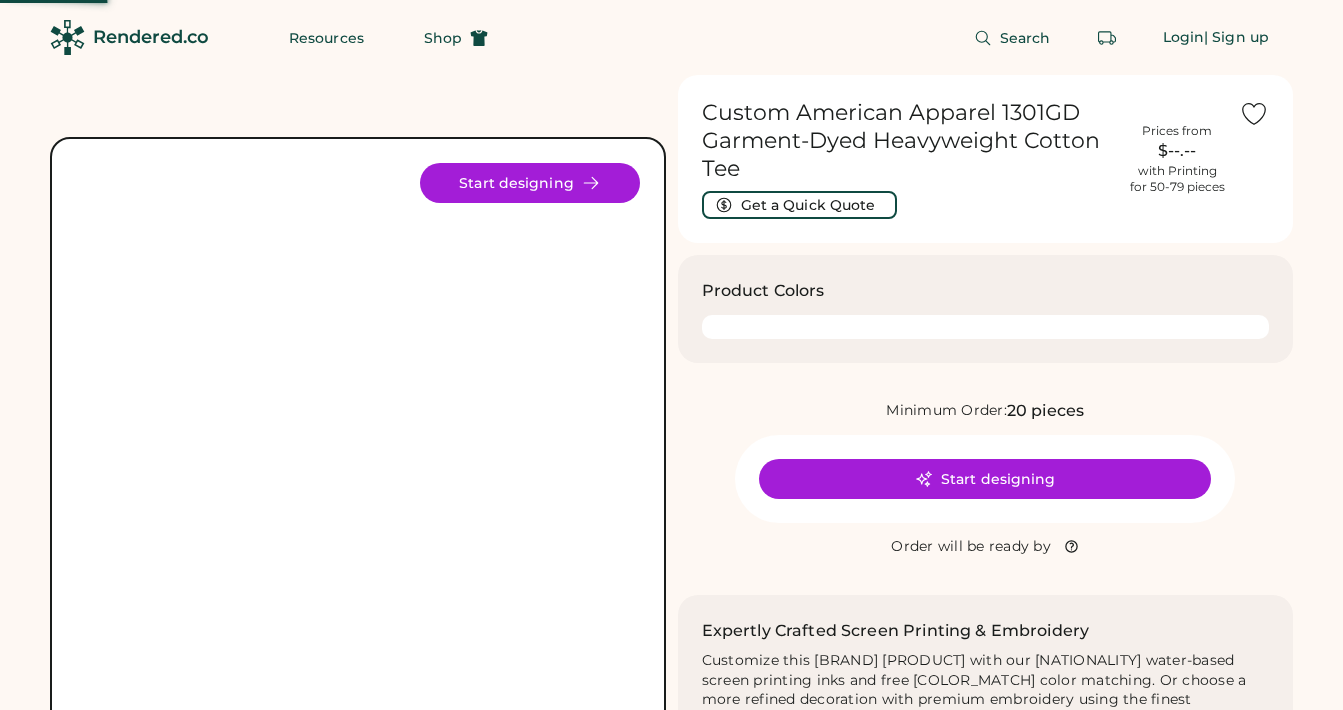 scroll, scrollTop: 0, scrollLeft: 0, axis: both 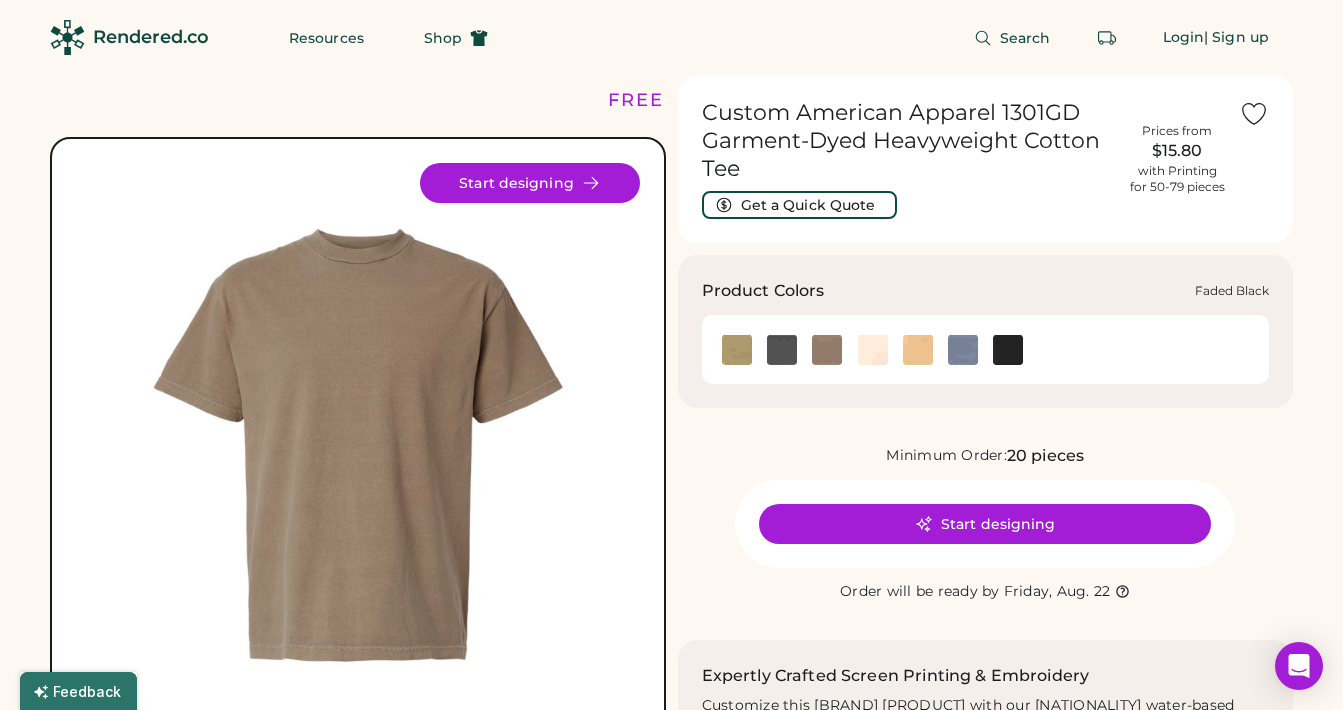 click 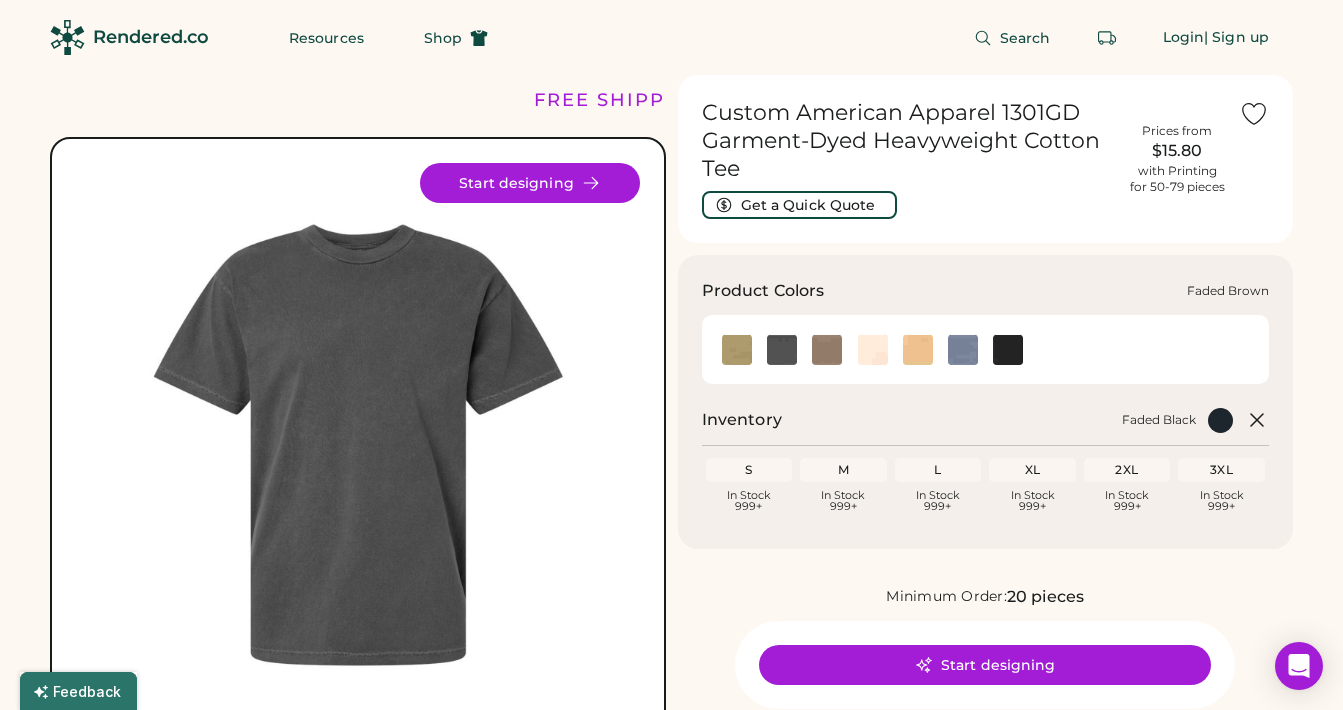 click 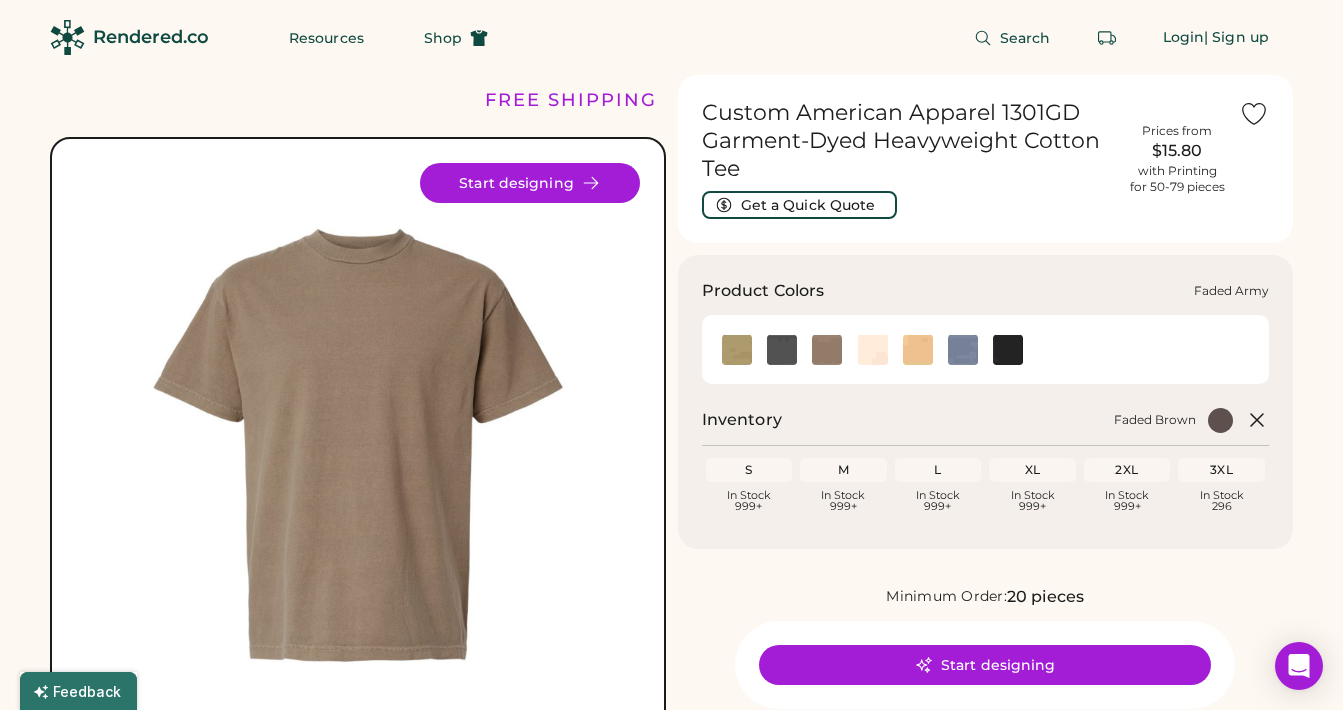 click 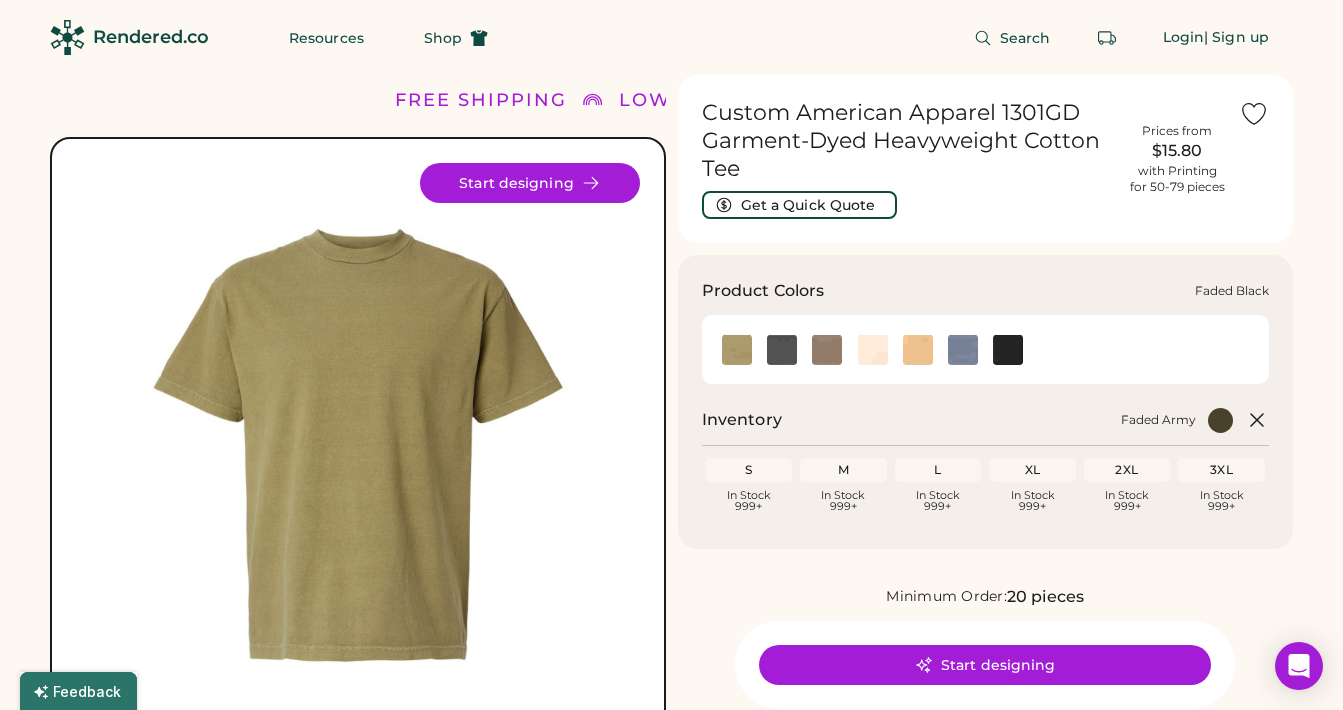 click 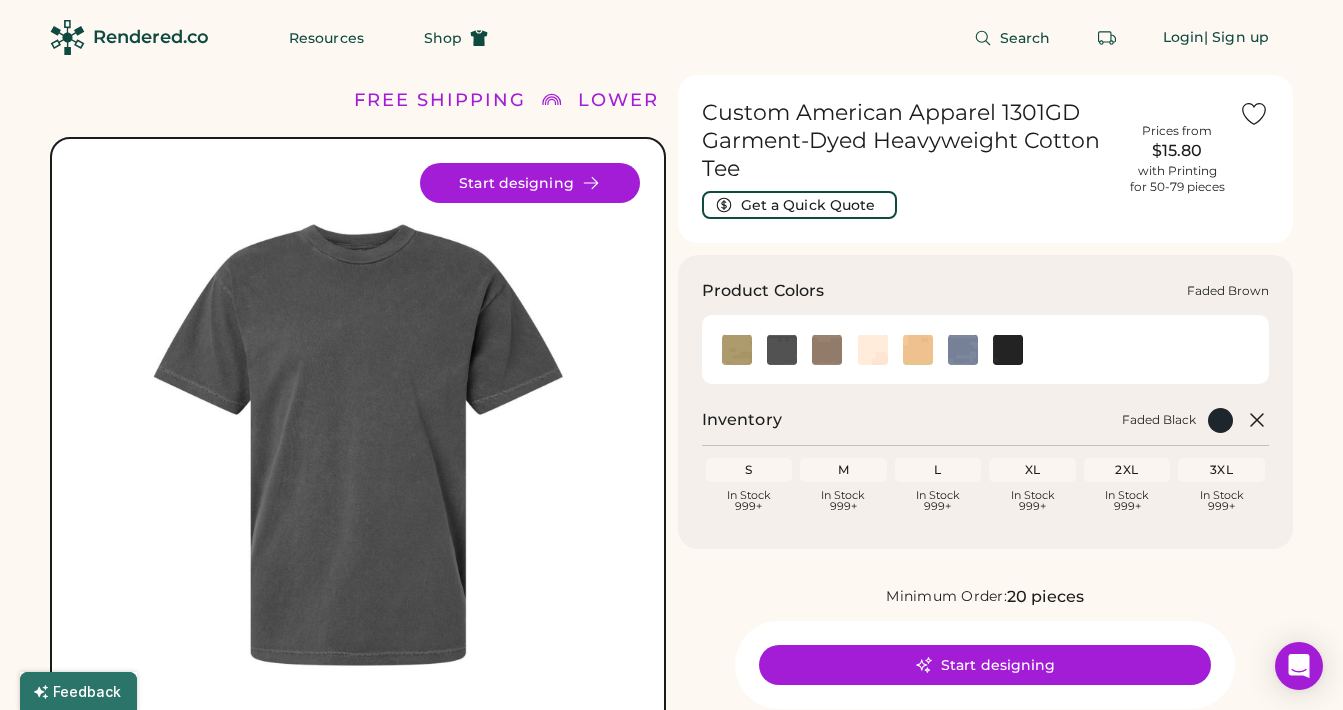 click 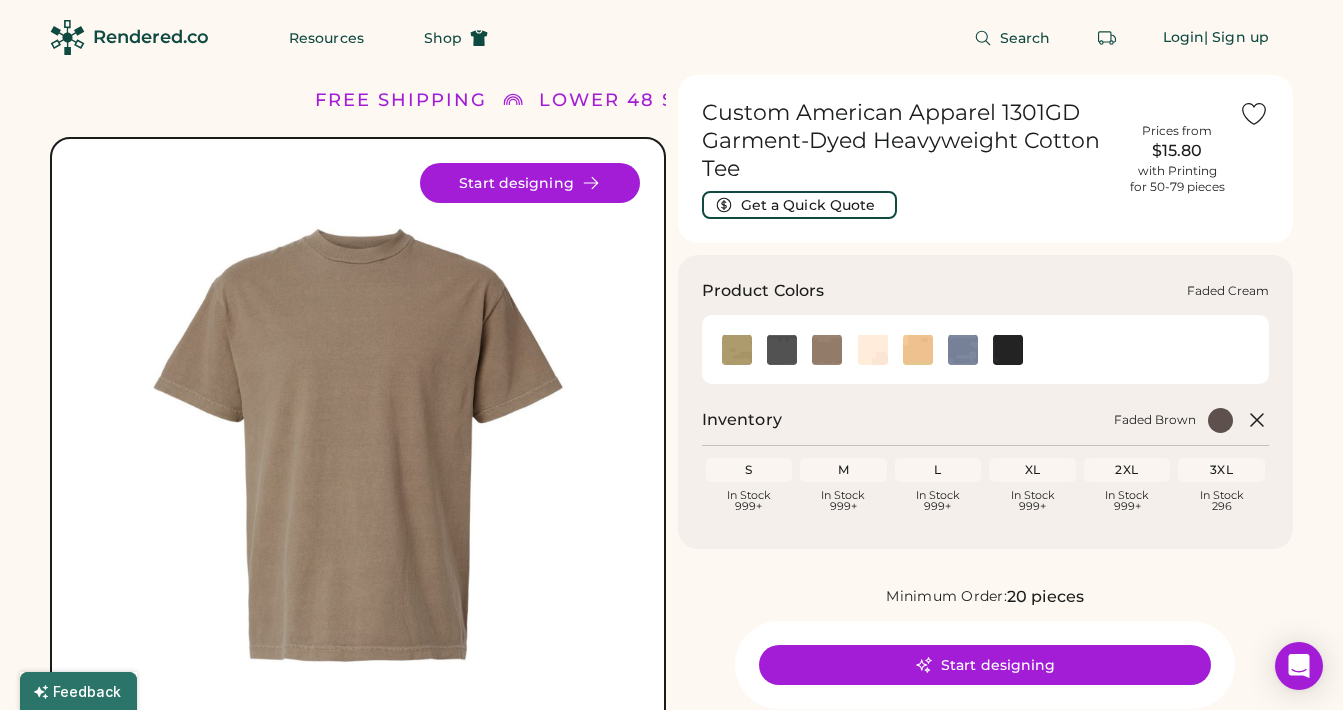click 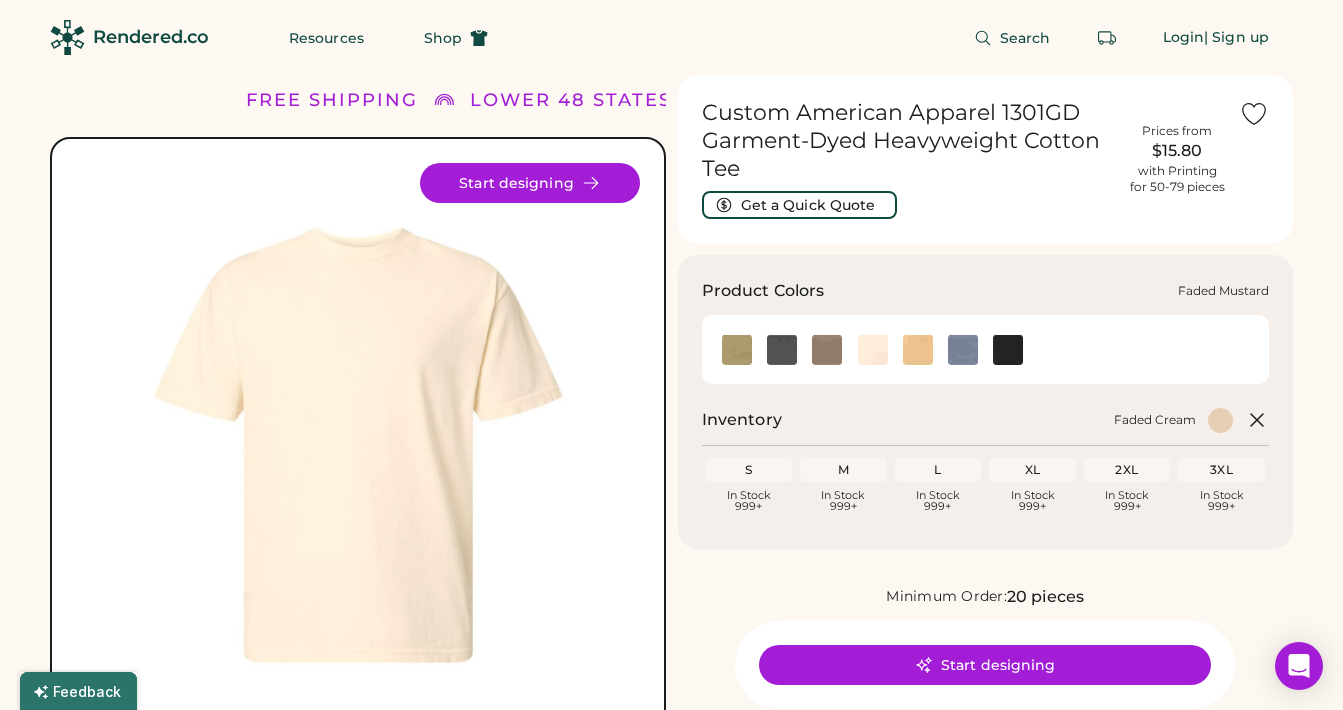 click 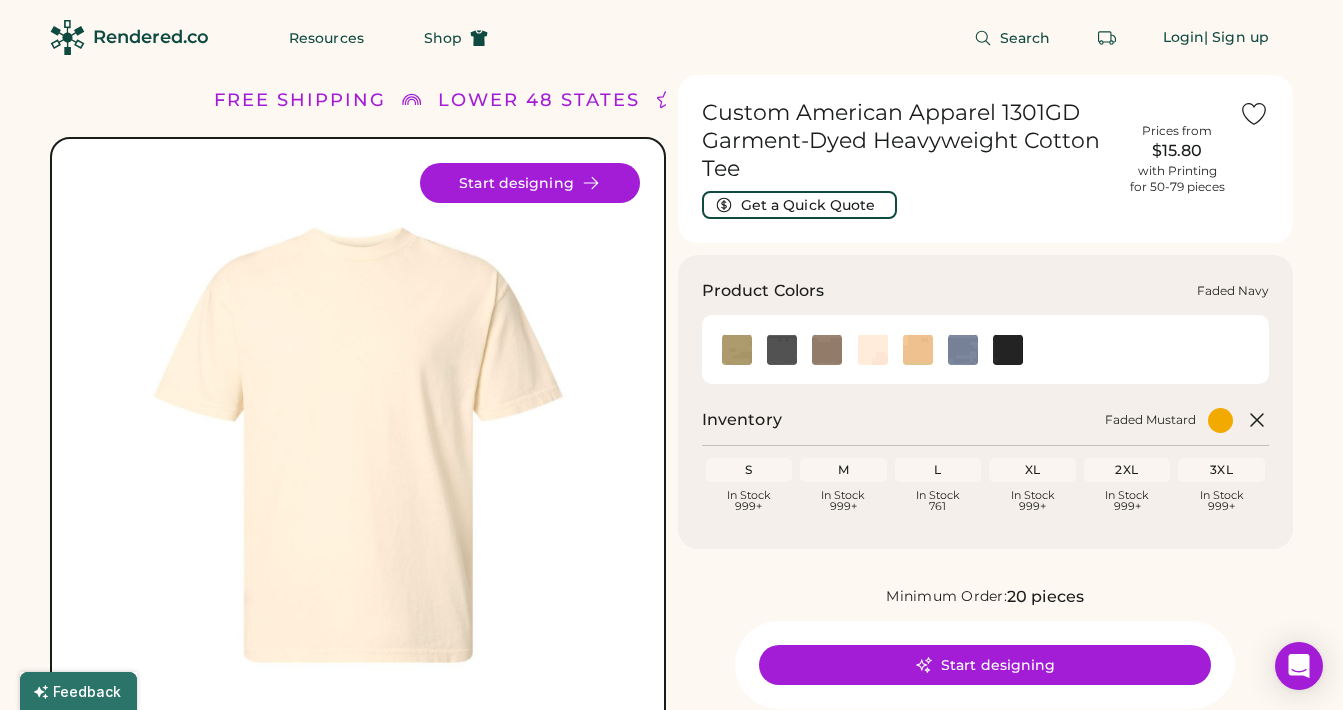 click 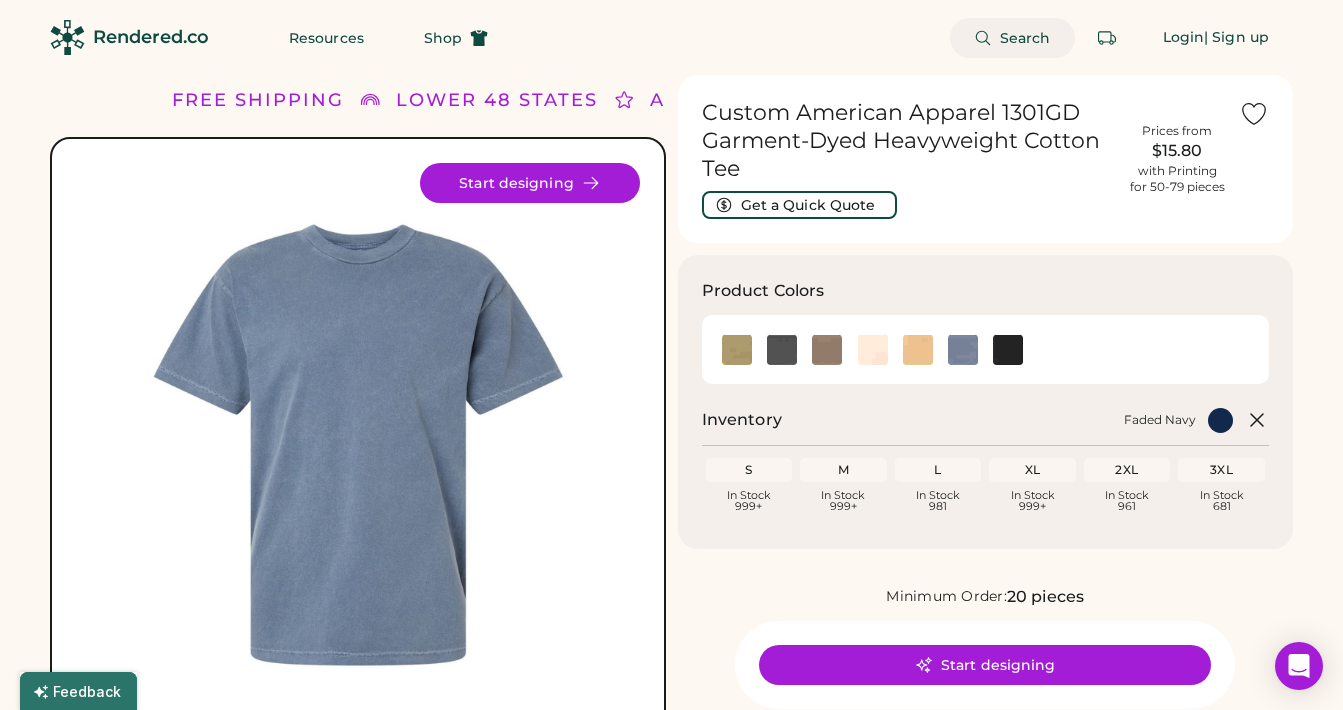 click on "Search" at bounding box center (1025, 38) 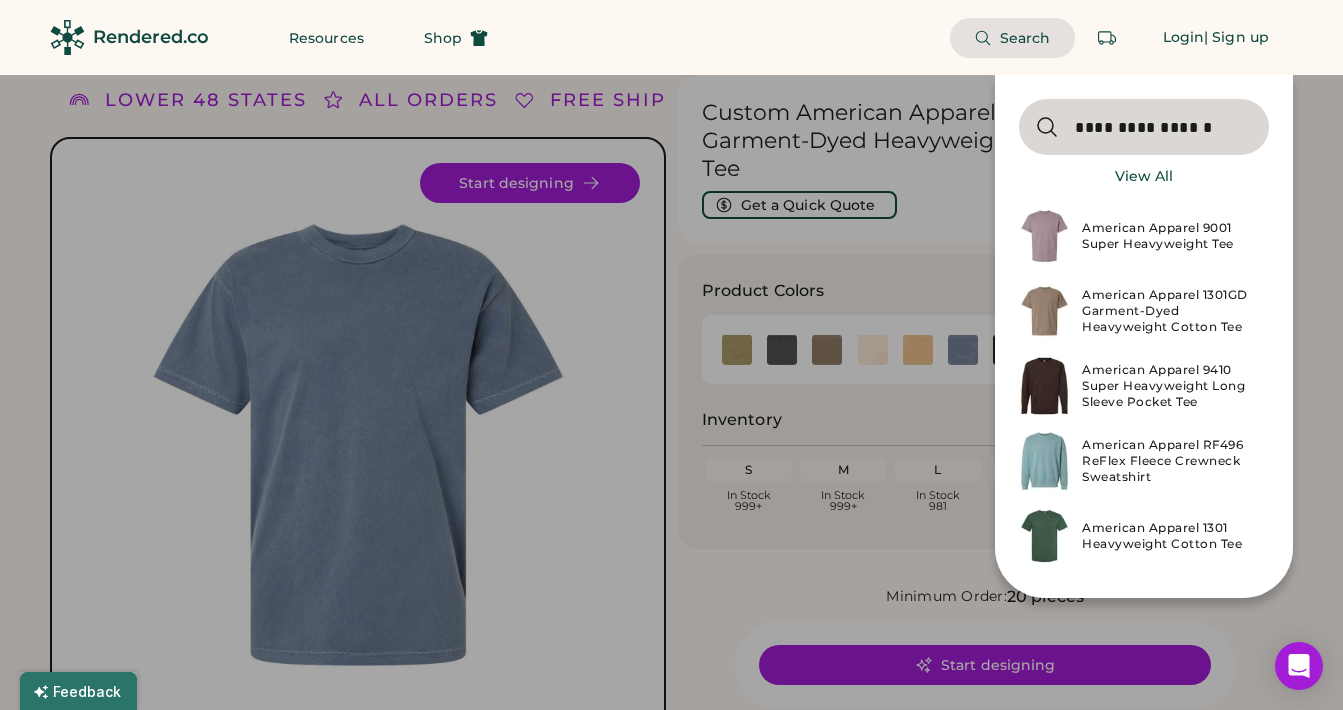 type on "**********" 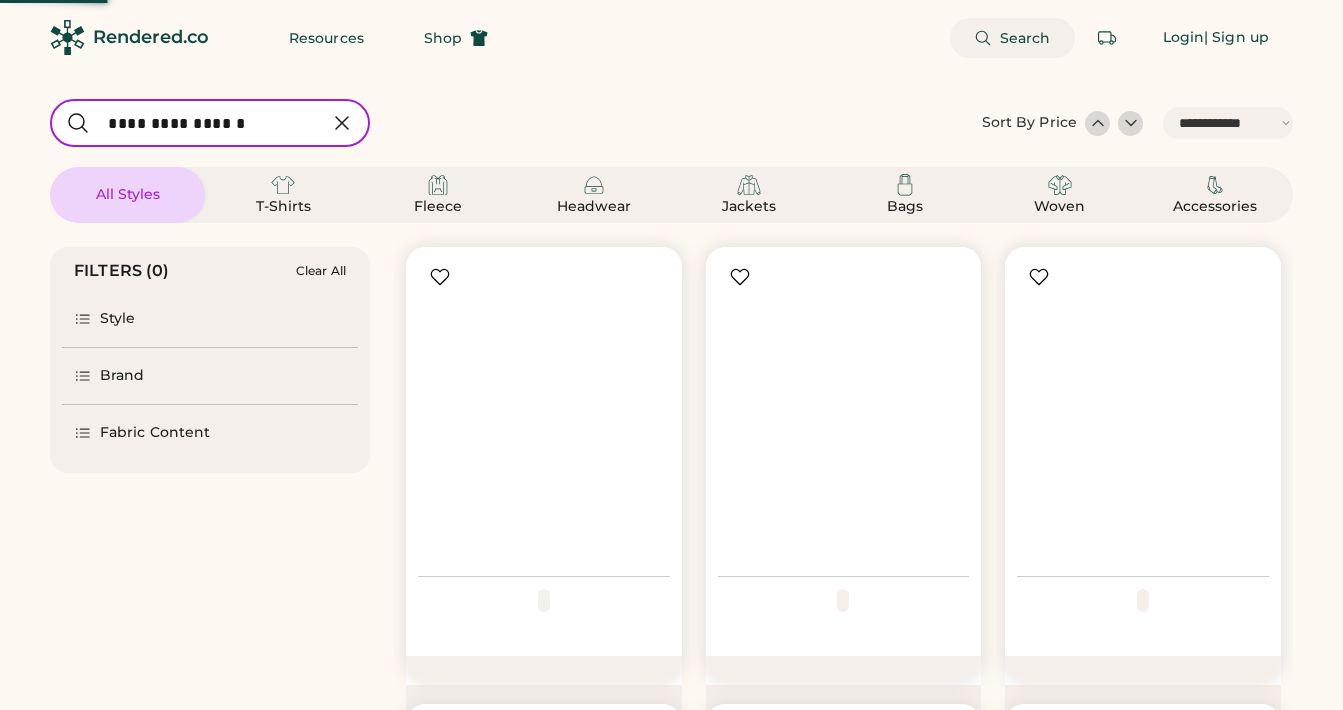 select on "*****" 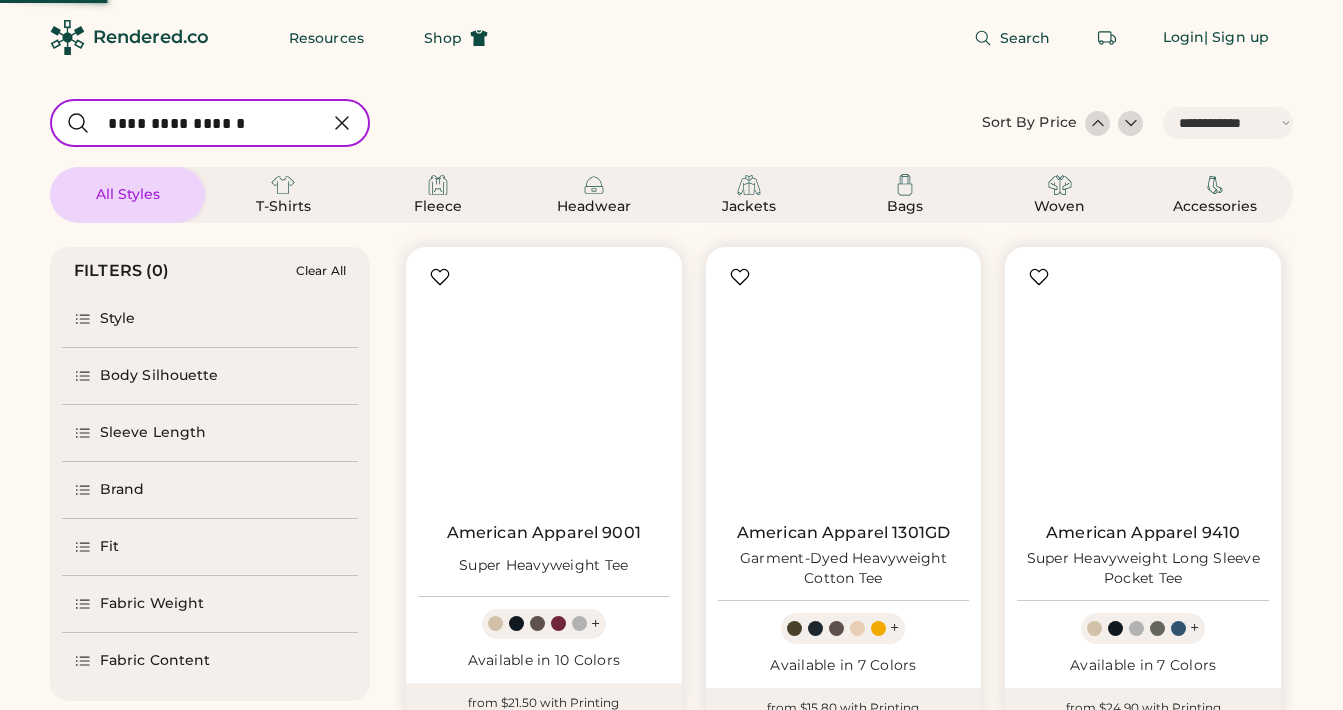scroll, scrollTop: 0, scrollLeft: 0, axis: both 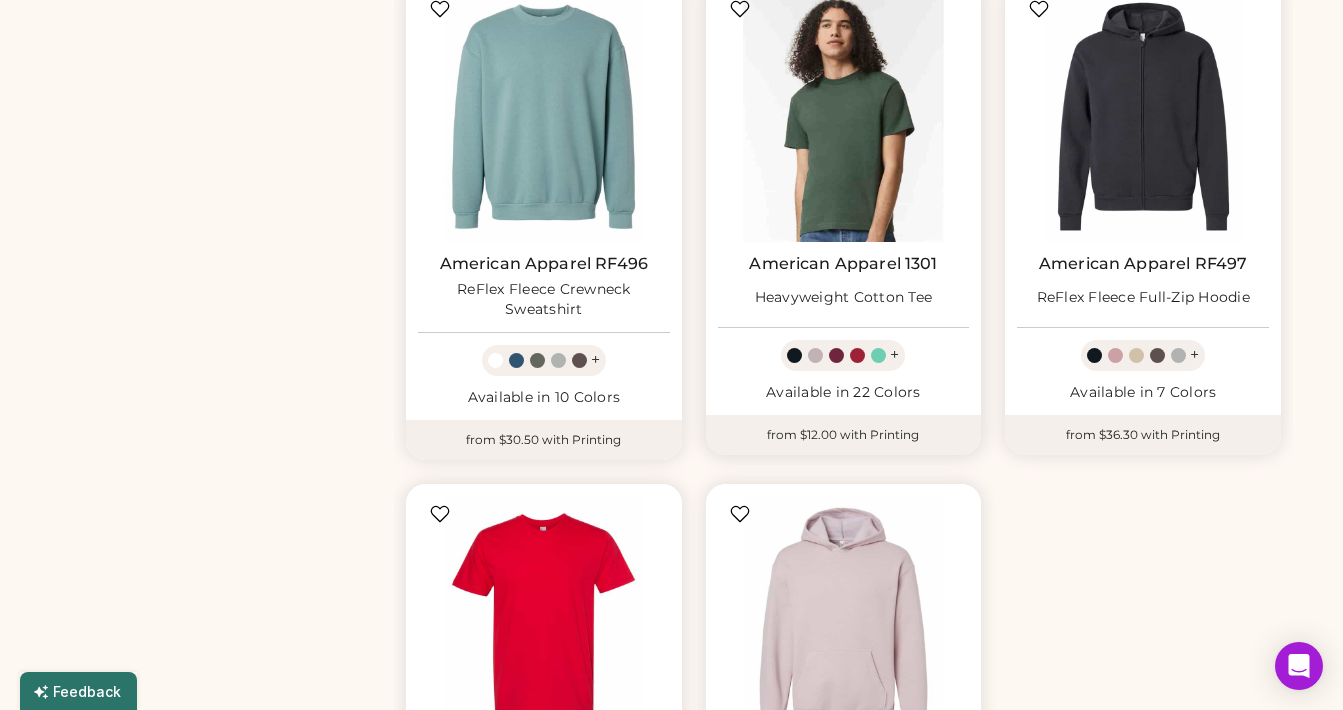 click at bounding box center (844, 117) 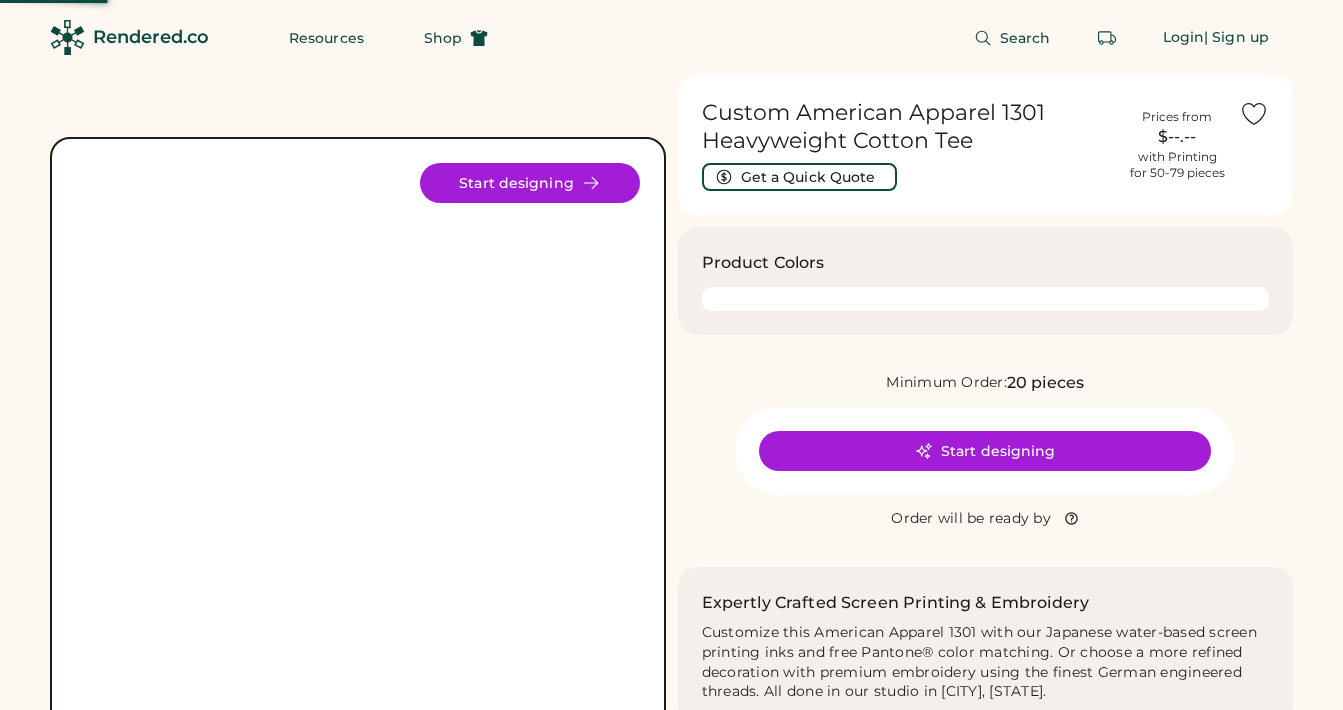 scroll, scrollTop: 0, scrollLeft: 0, axis: both 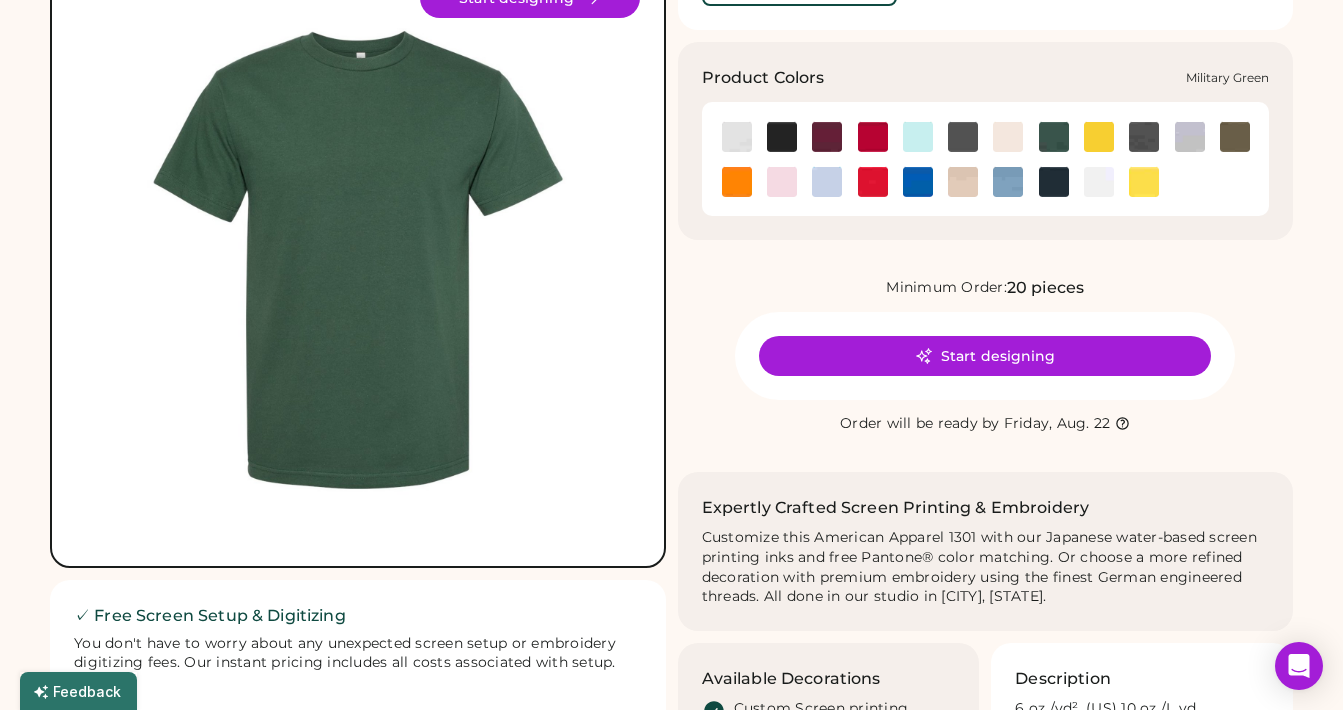 click 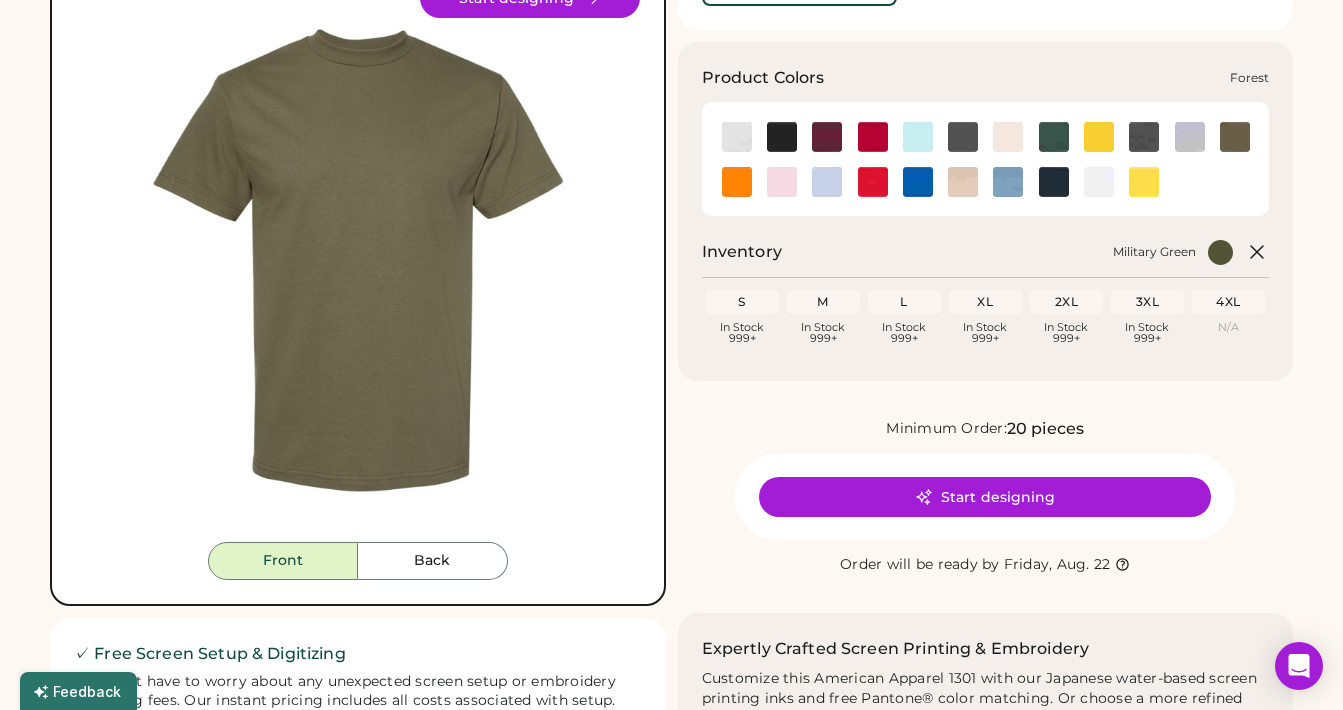 click 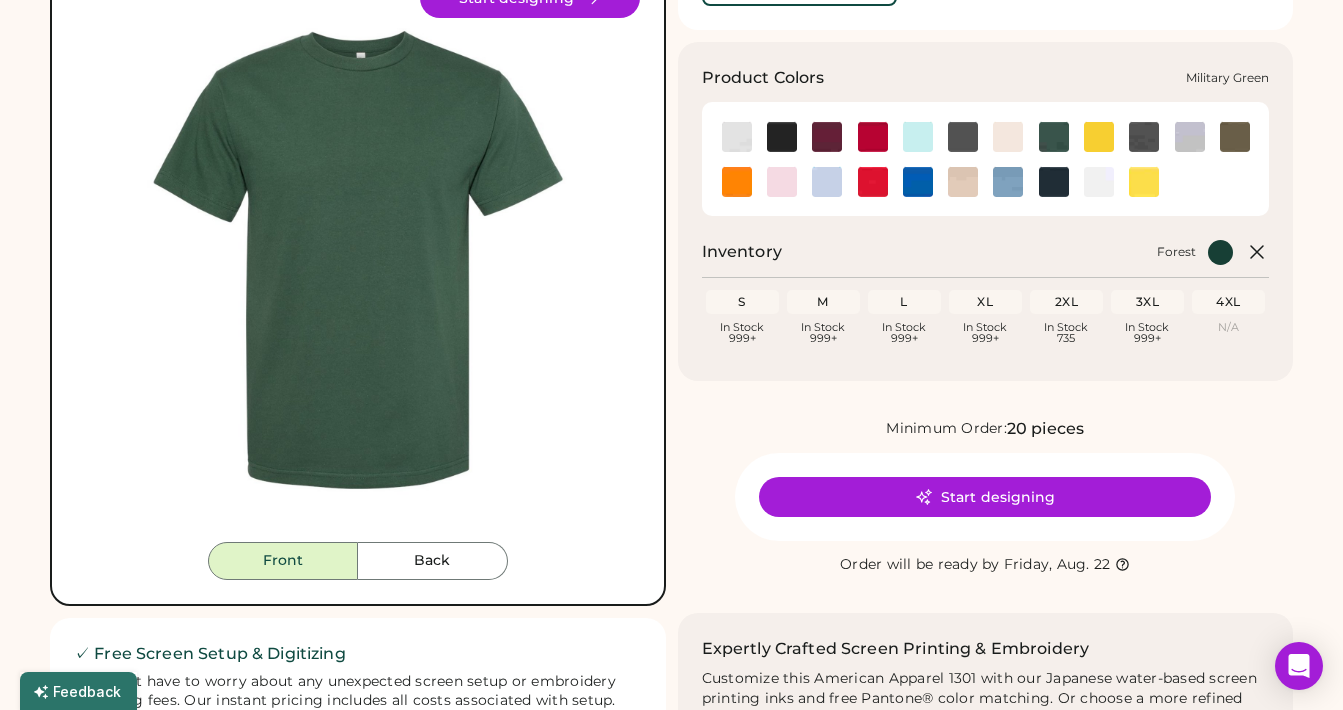 click 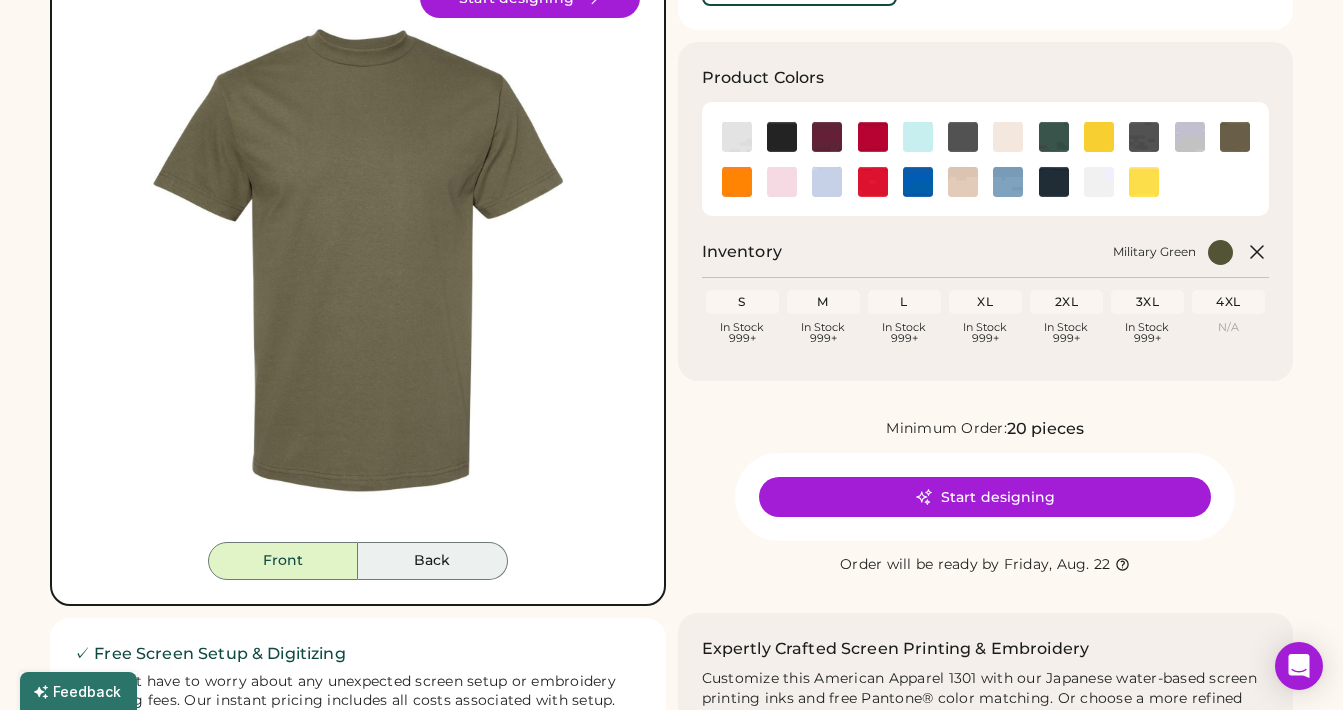 click on "Back" at bounding box center [433, 561] 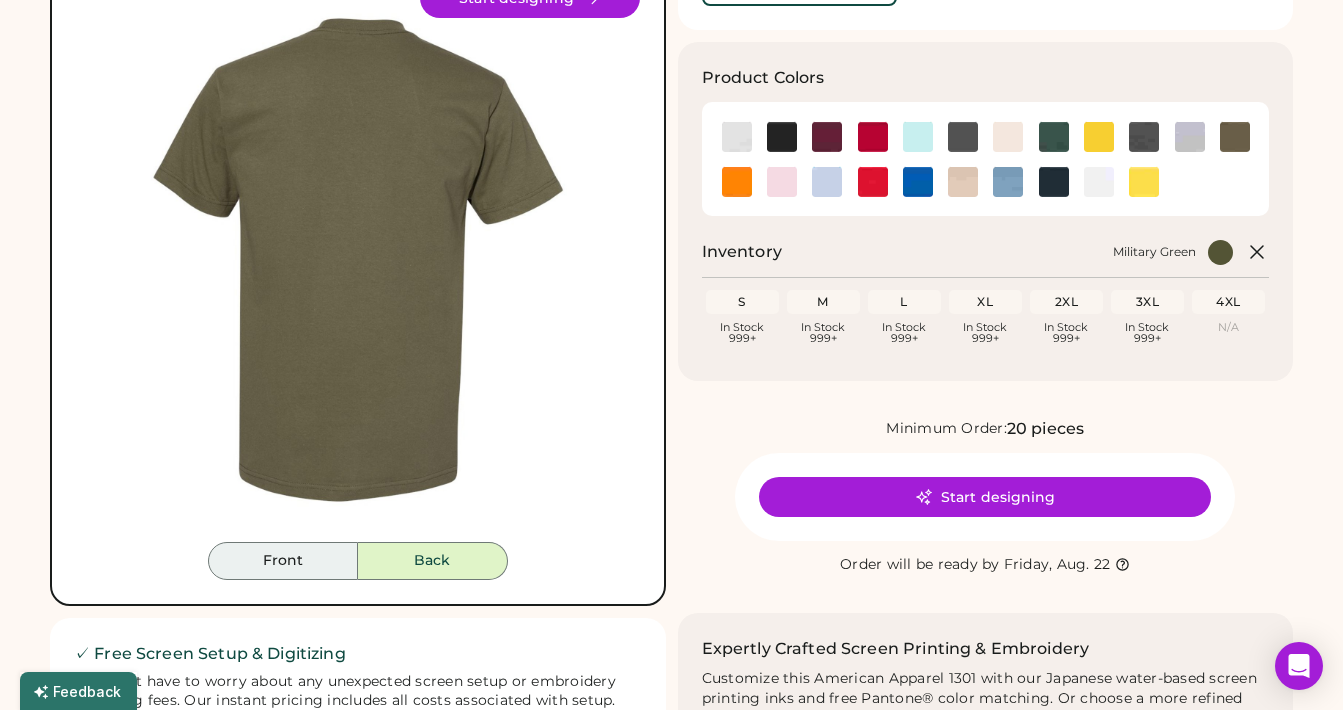 click on "Front" at bounding box center [283, 561] 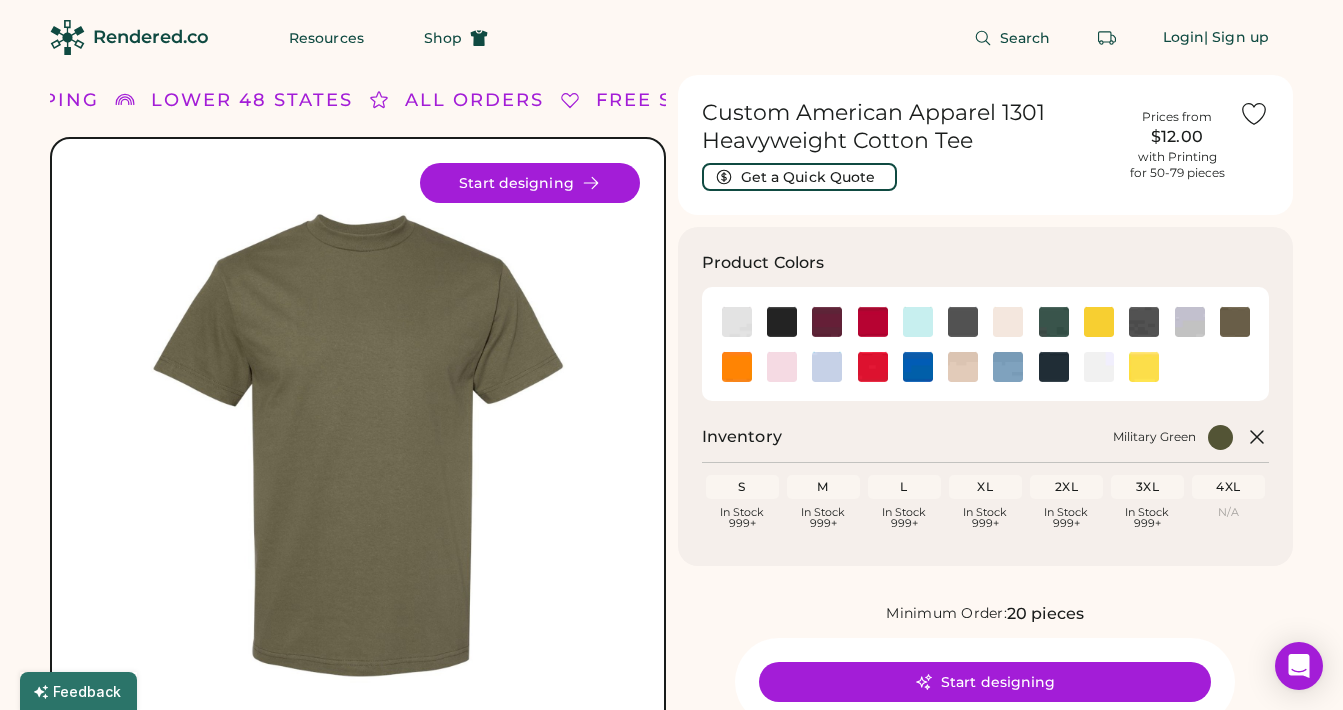 scroll, scrollTop: 0, scrollLeft: 0, axis: both 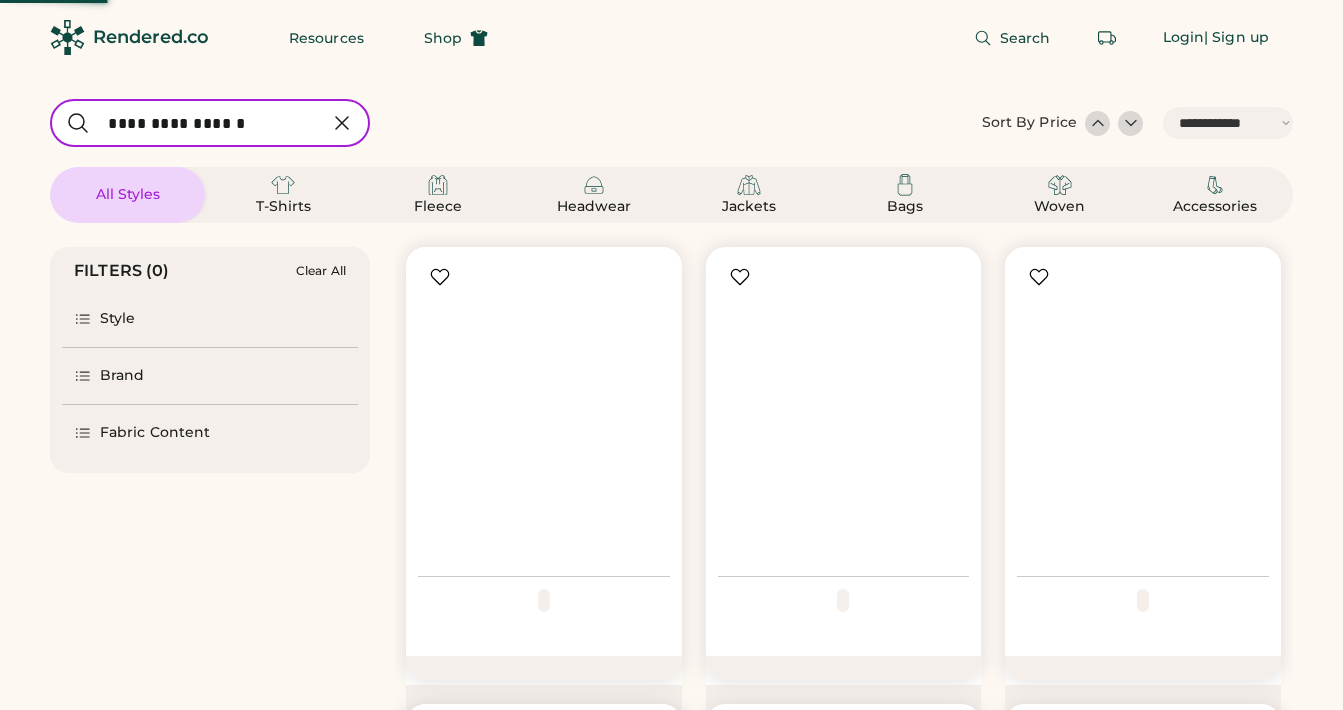 select on "*****" 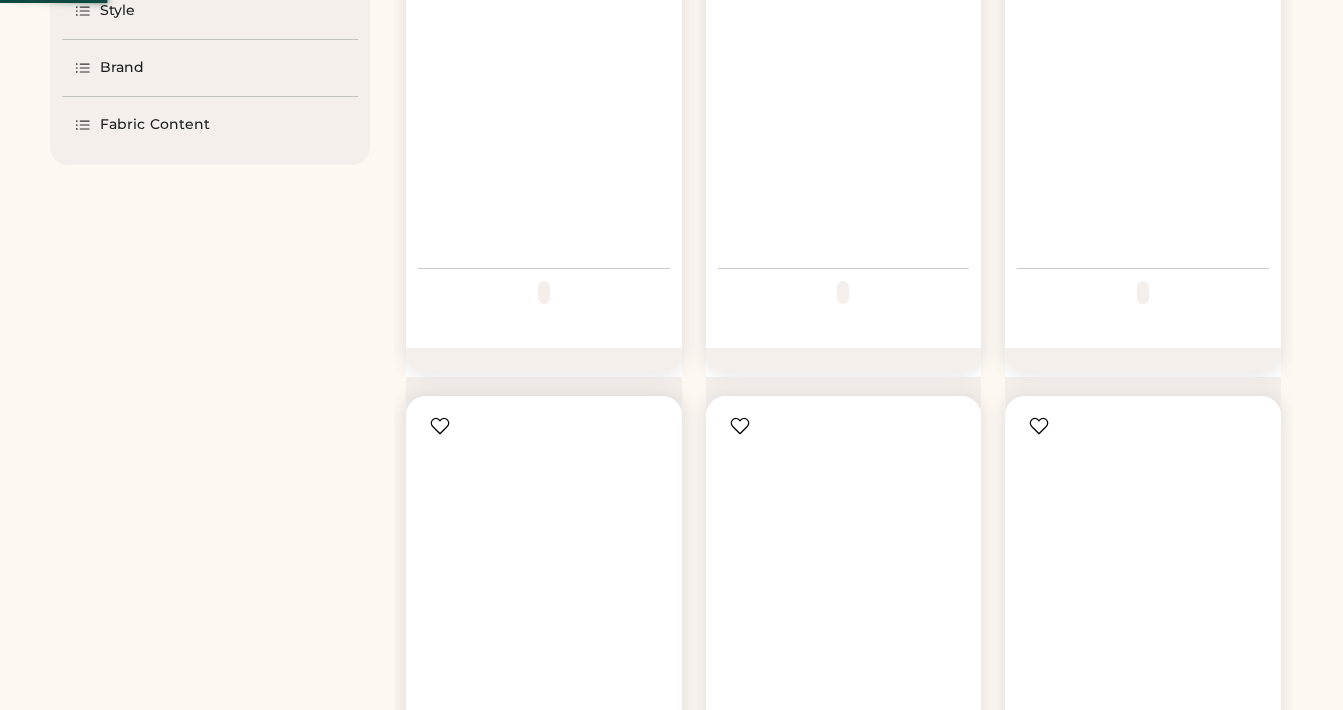 scroll, scrollTop: 312, scrollLeft: 0, axis: vertical 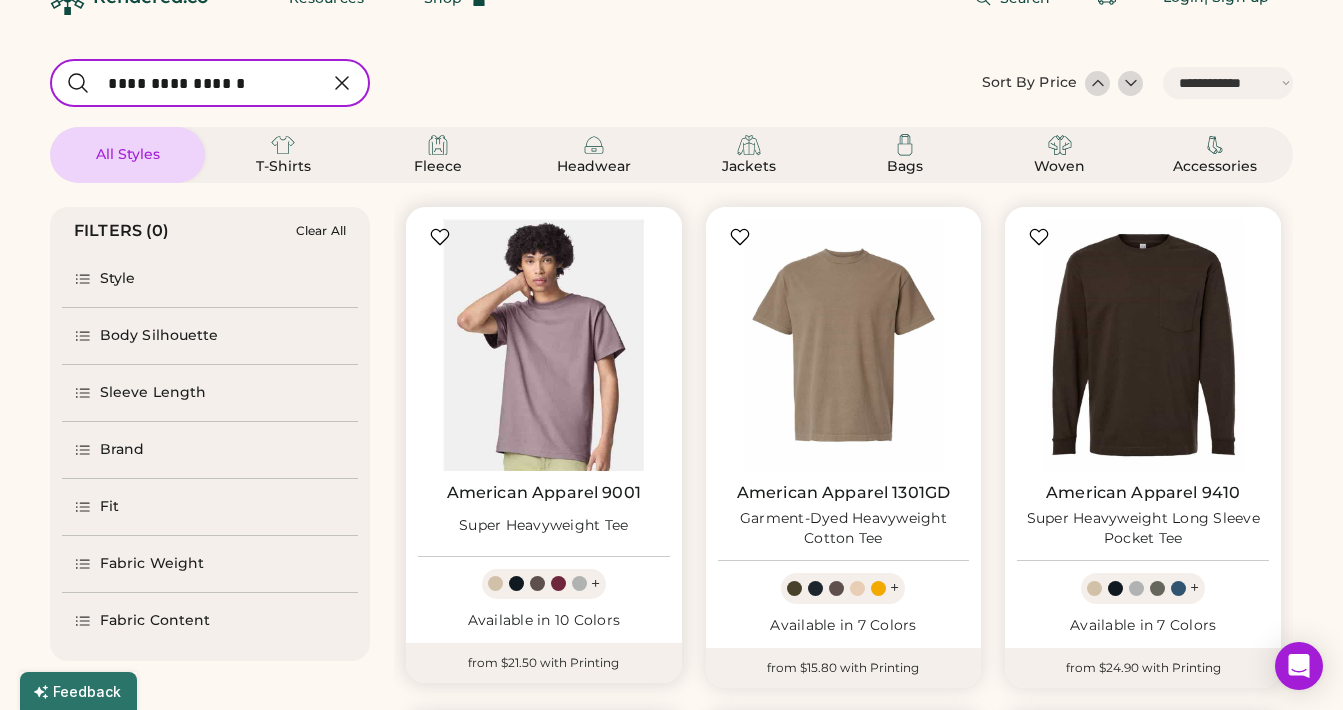 click at bounding box center [544, 345] 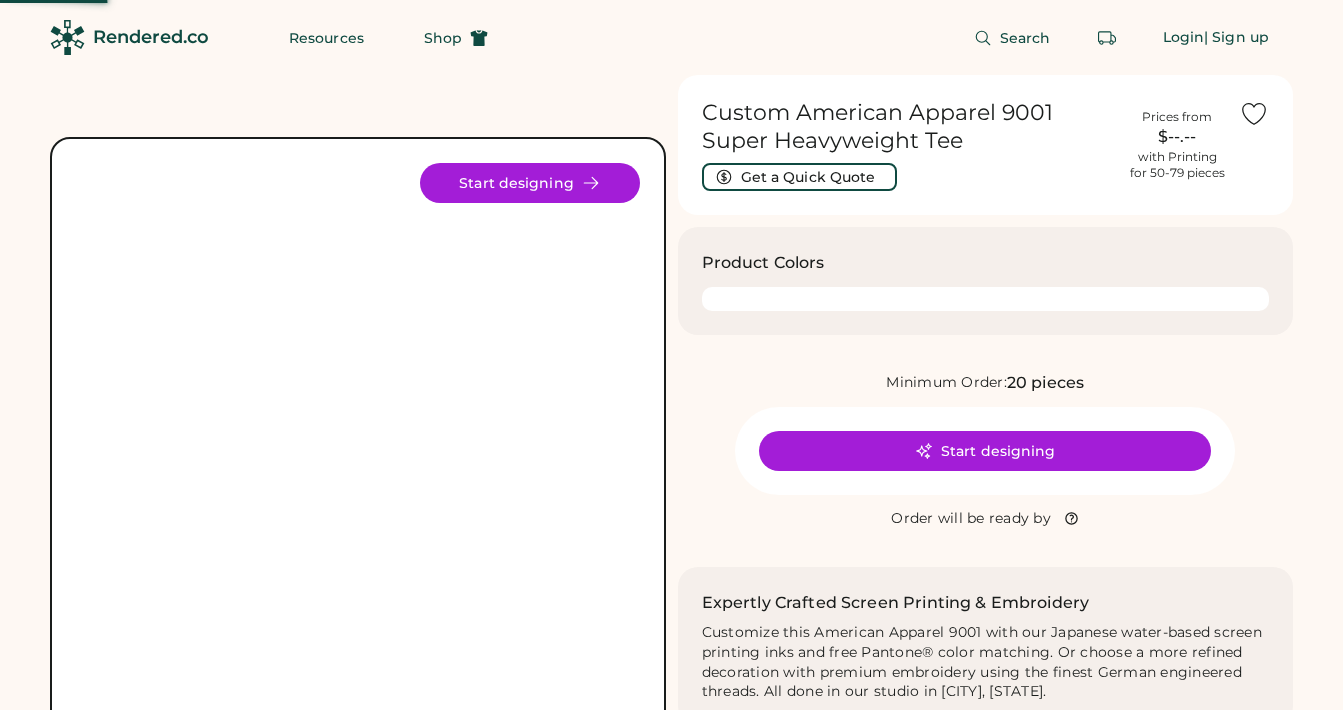 scroll, scrollTop: 0, scrollLeft: 0, axis: both 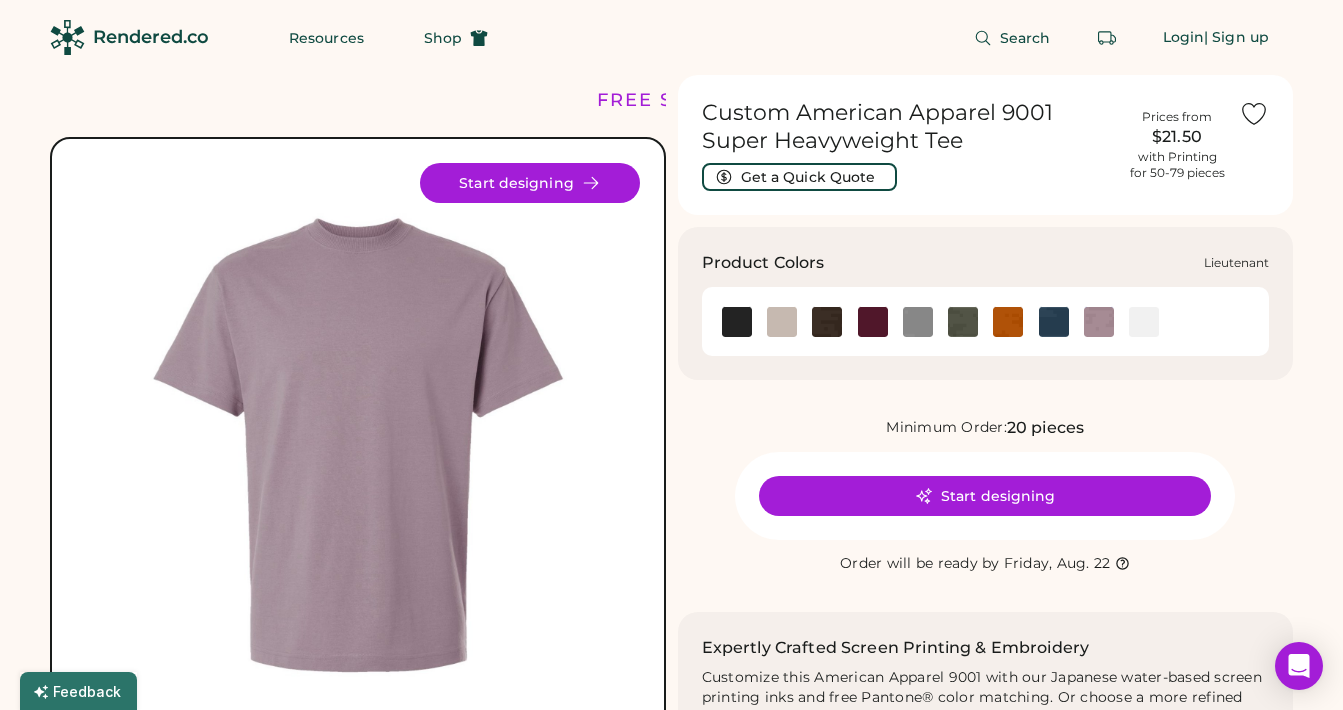 click 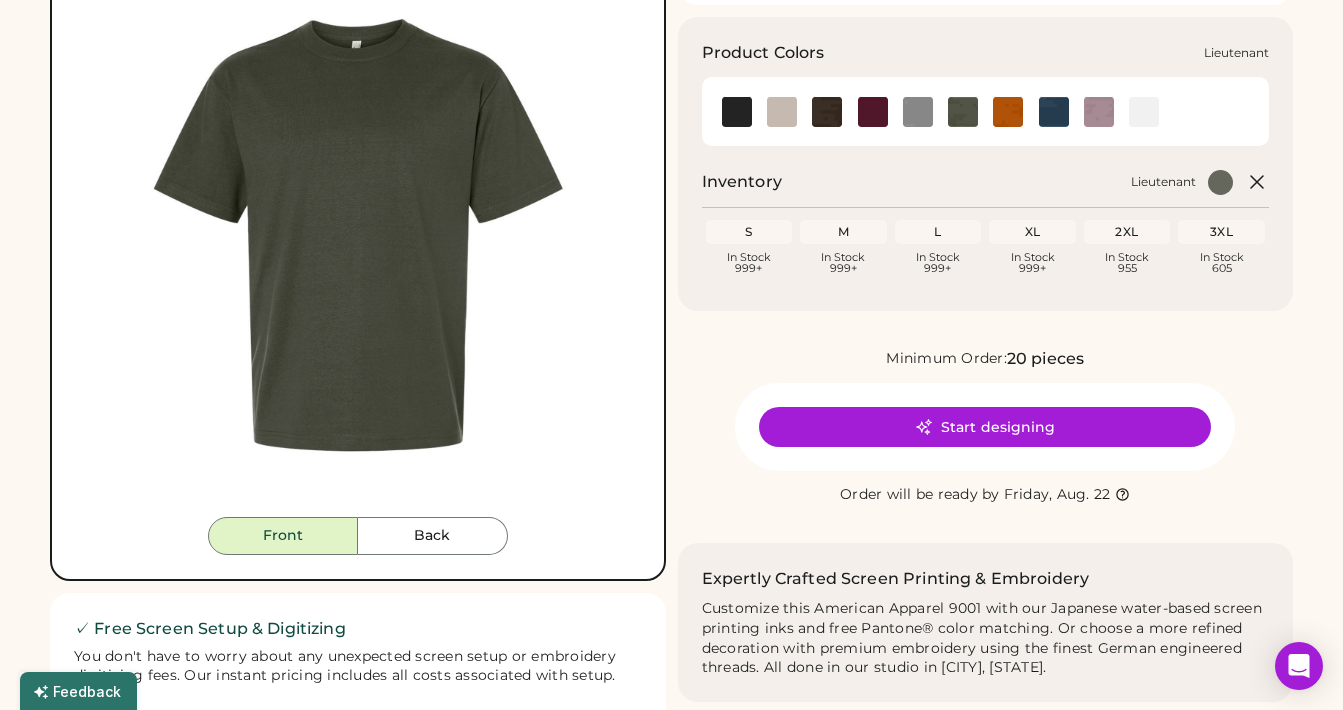 scroll, scrollTop: 209, scrollLeft: 0, axis: vertical 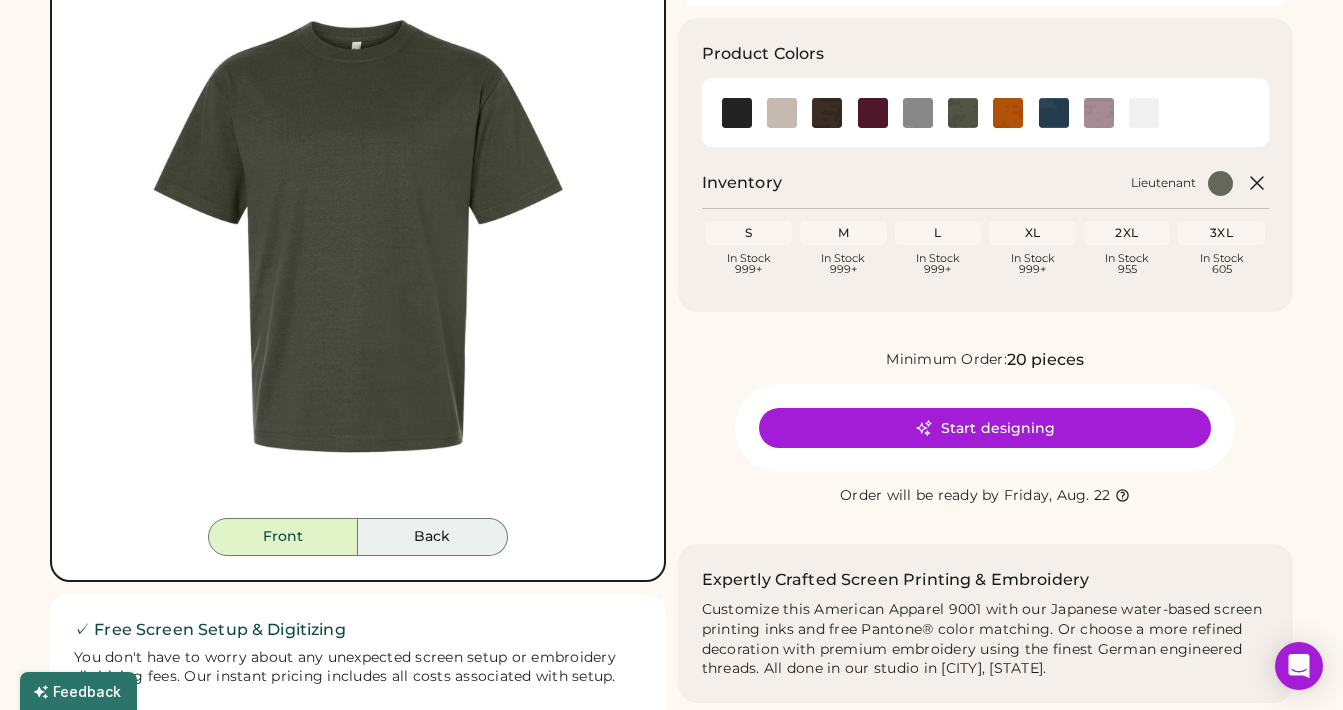 click on "Back" at bounding box center [433, 537] 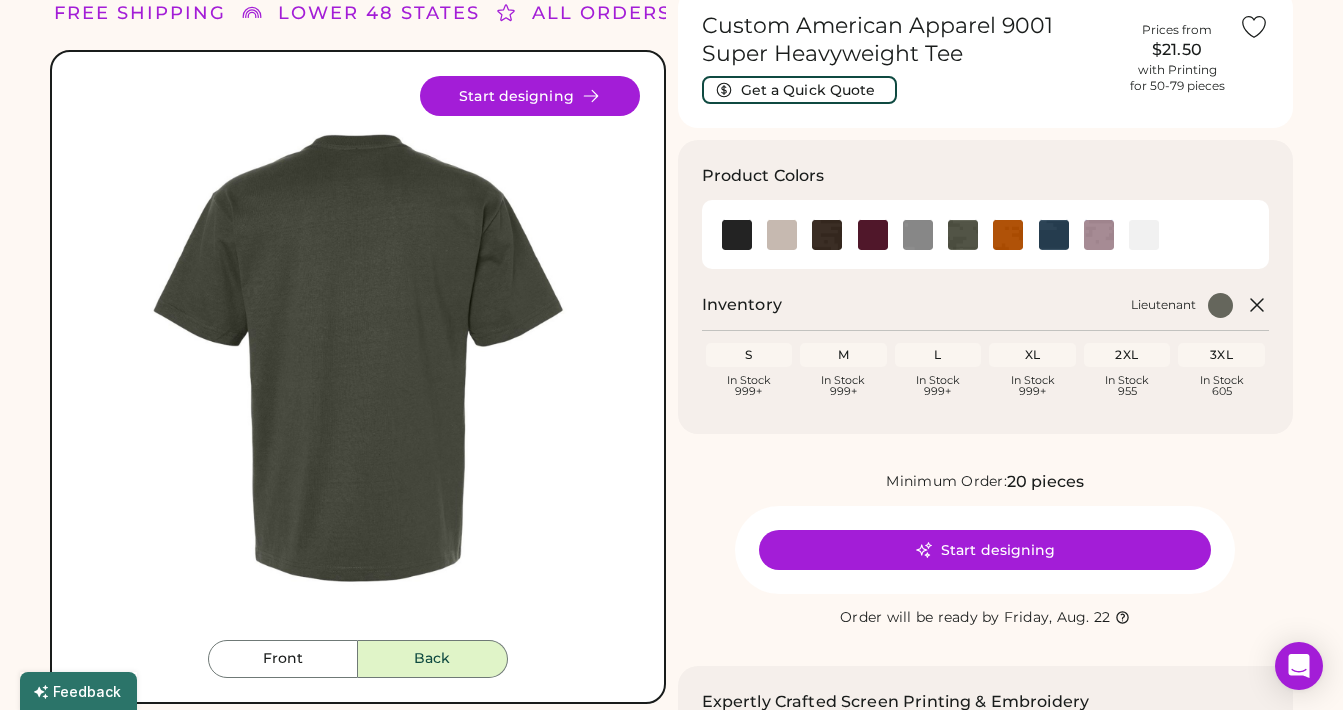 scroll, scrollTop: 87, scrollLeft: 0, axis: vertical 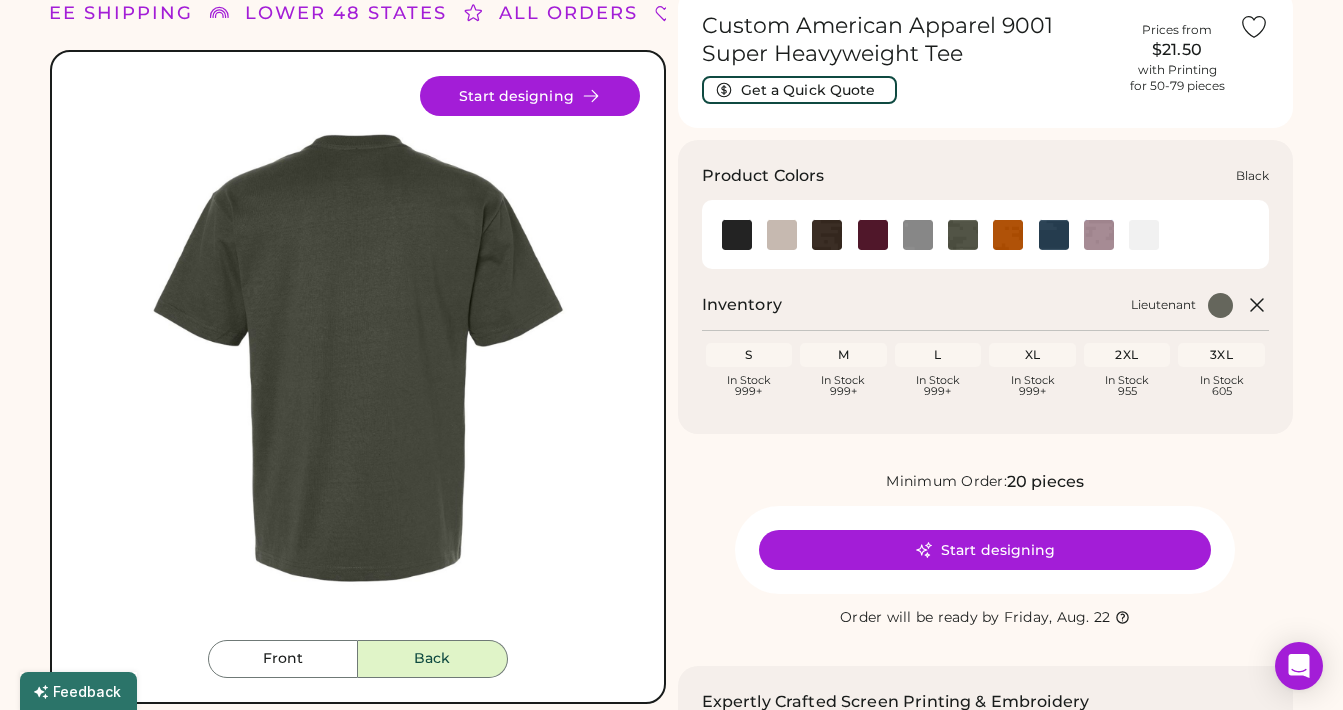 click 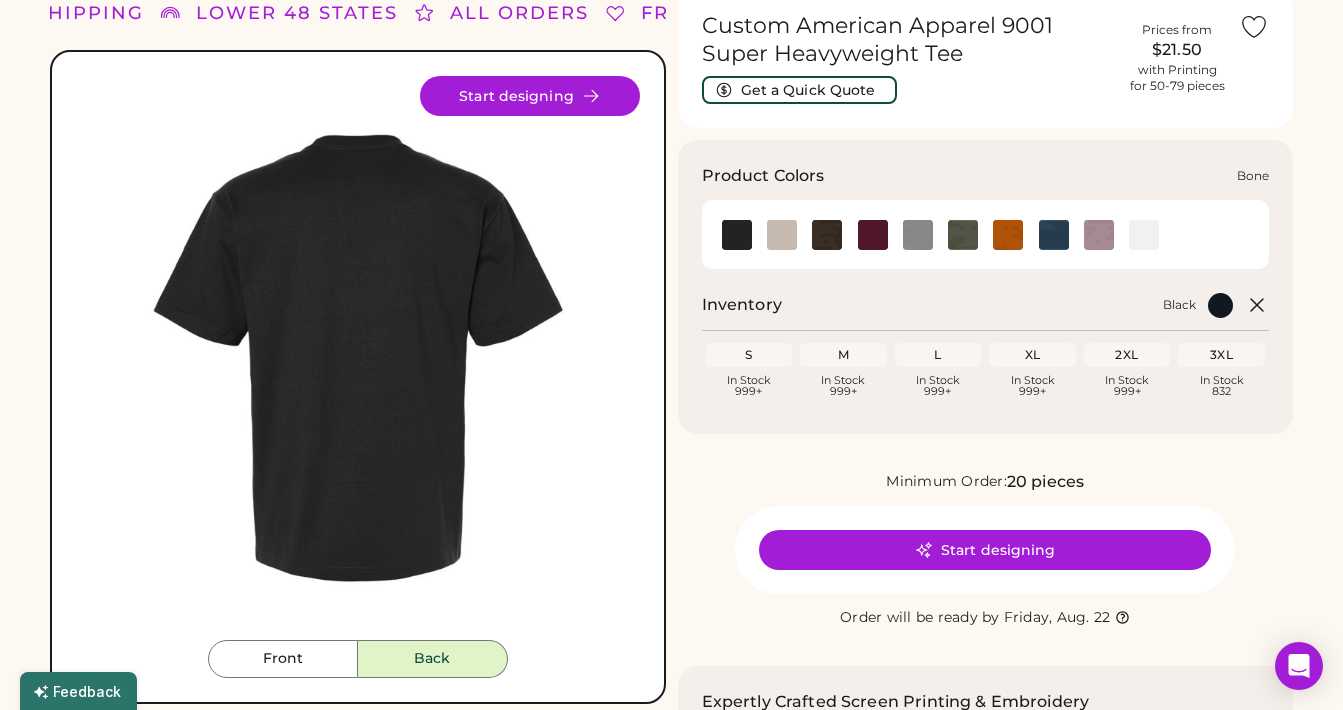 click 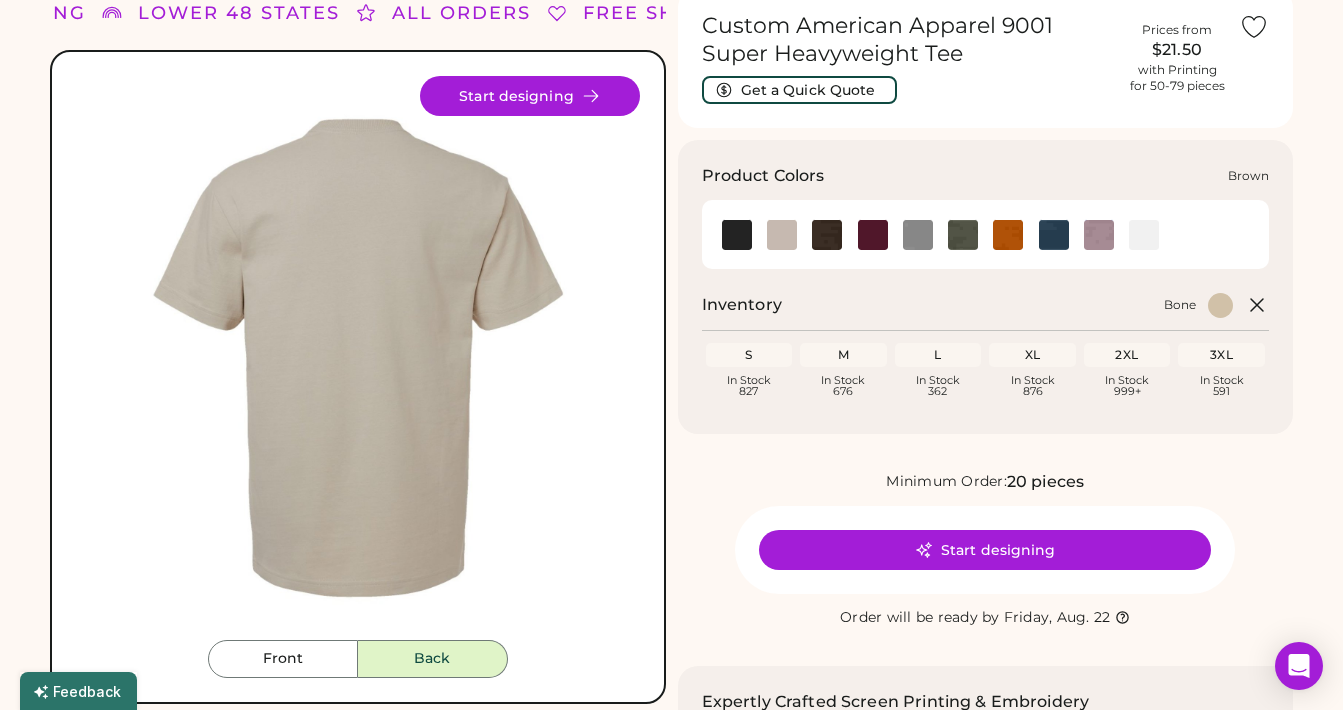 click 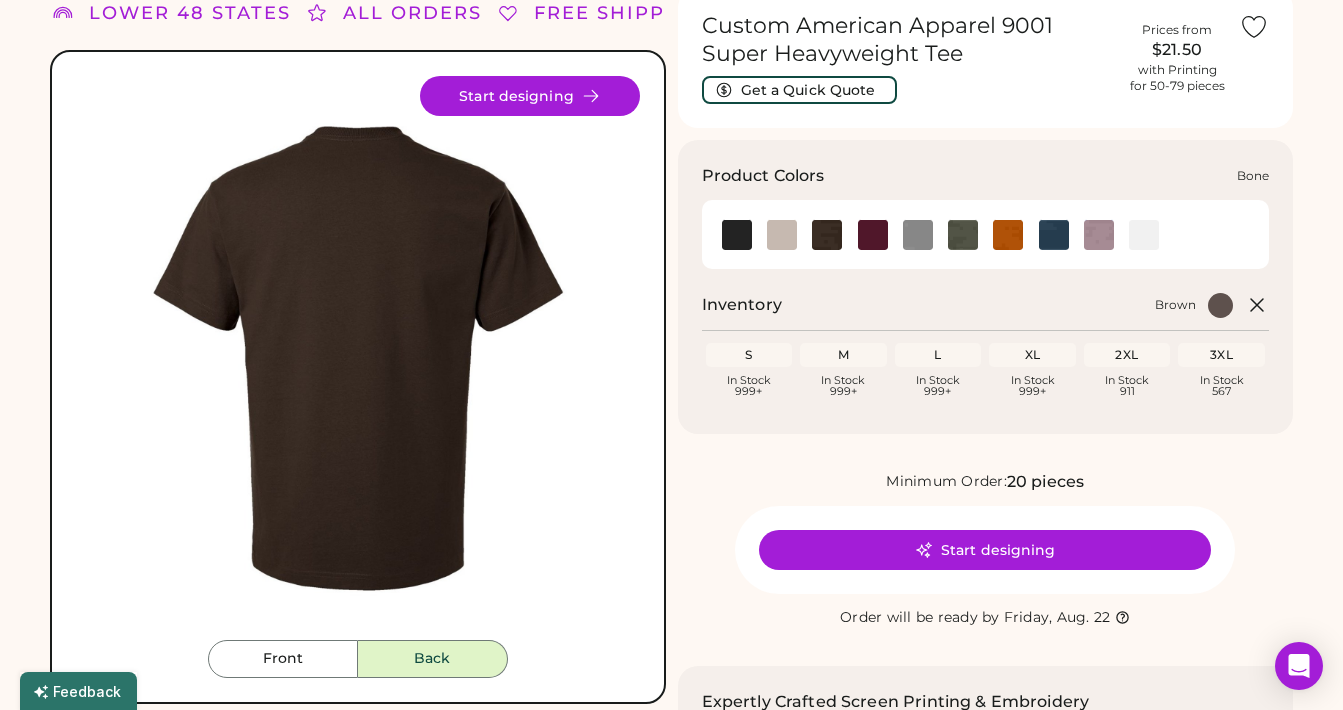 click 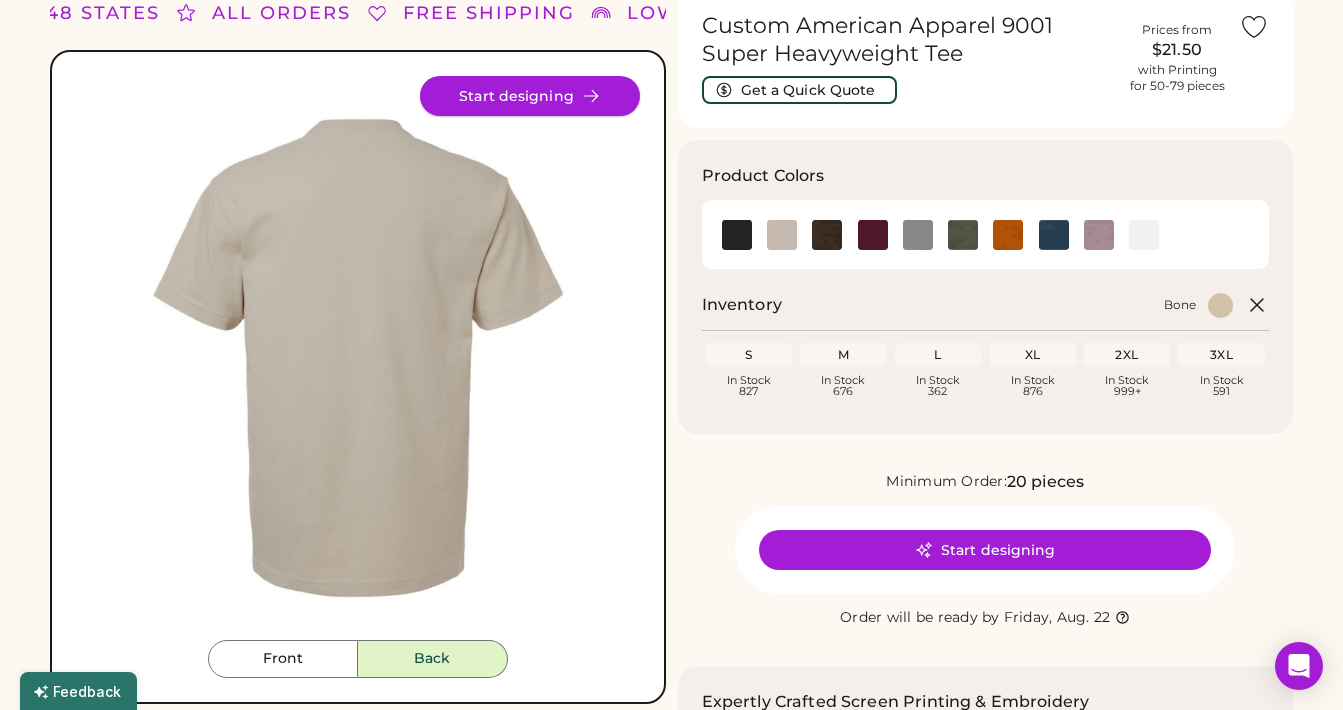 click 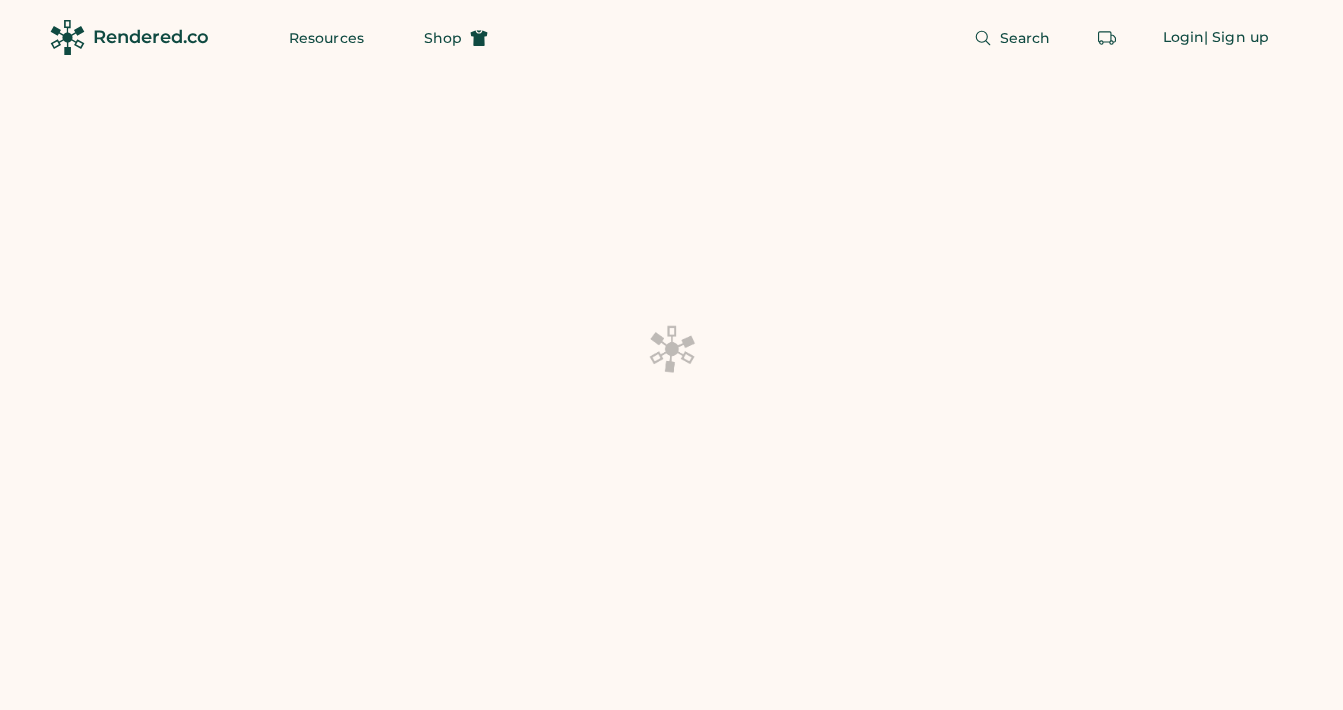 scroll, scrollTop: 0, scrollLeft: 0, axis: both 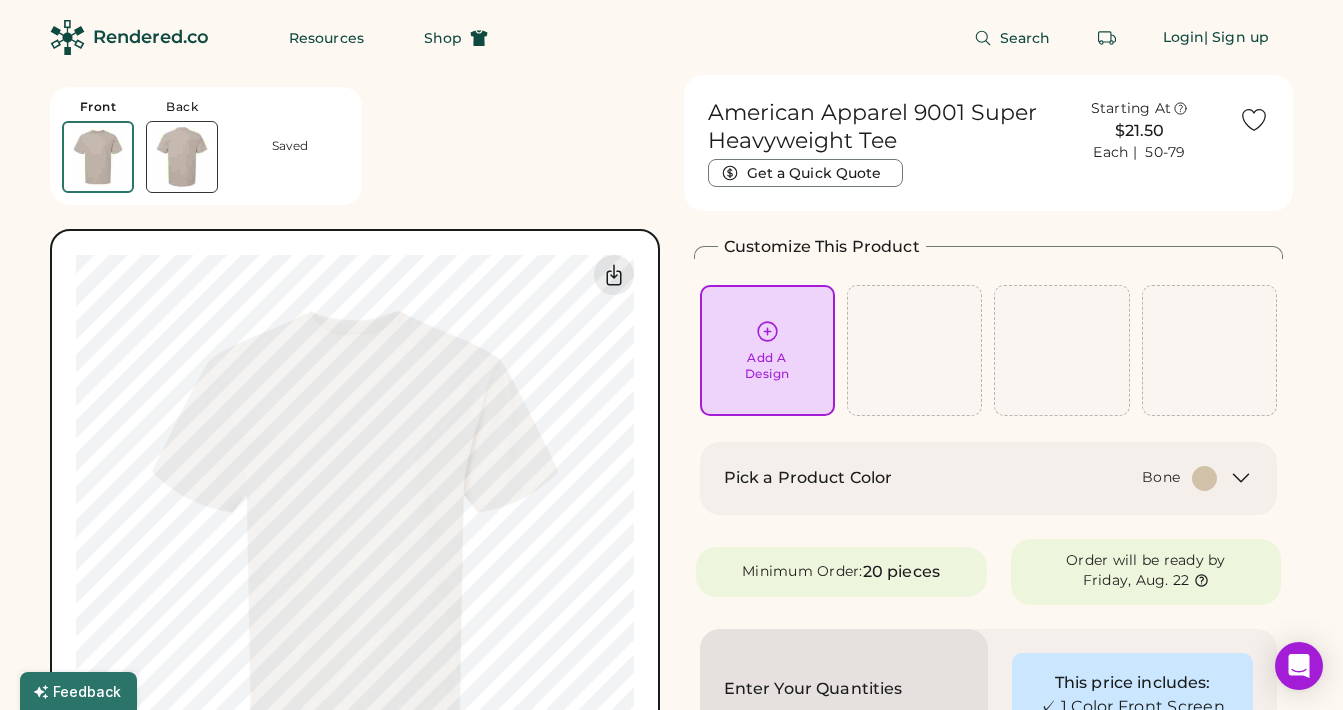 click on "Add A
Design" at bounding box center (767, 366) 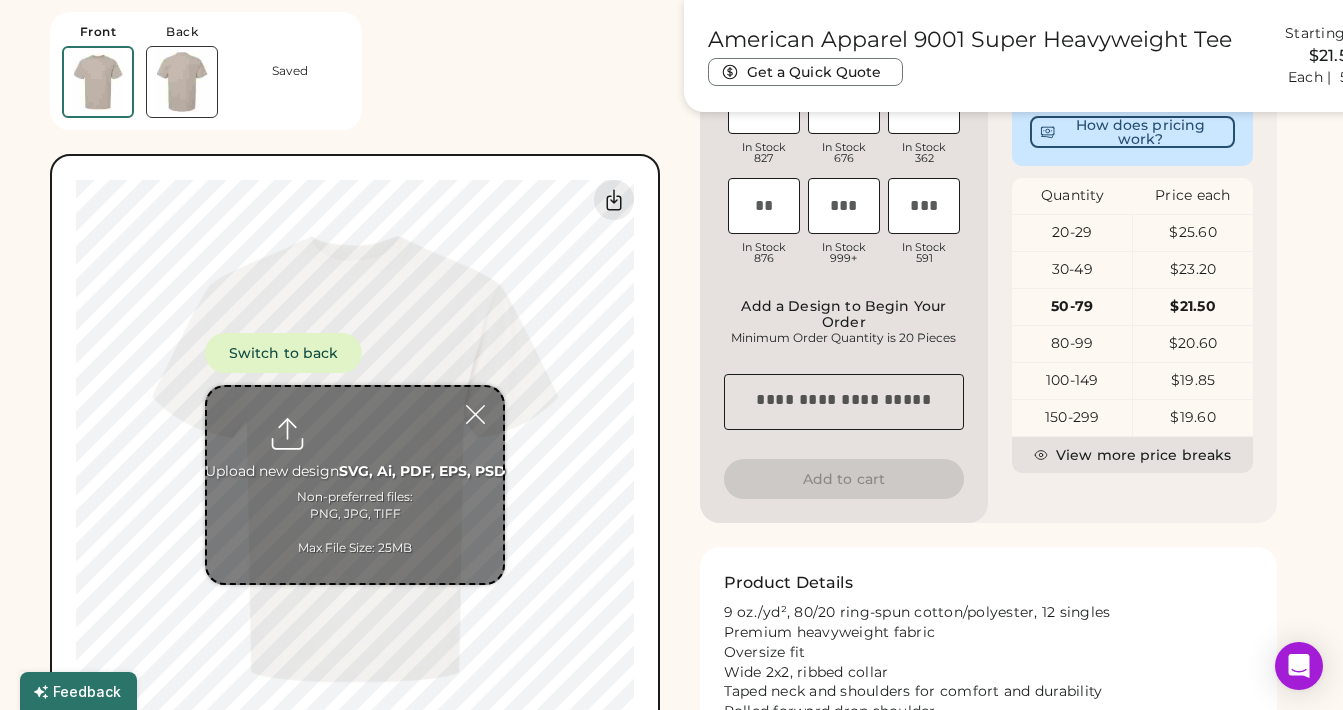 scroll, scrollTop: 639, scrollLeft: 0, axis: vertical 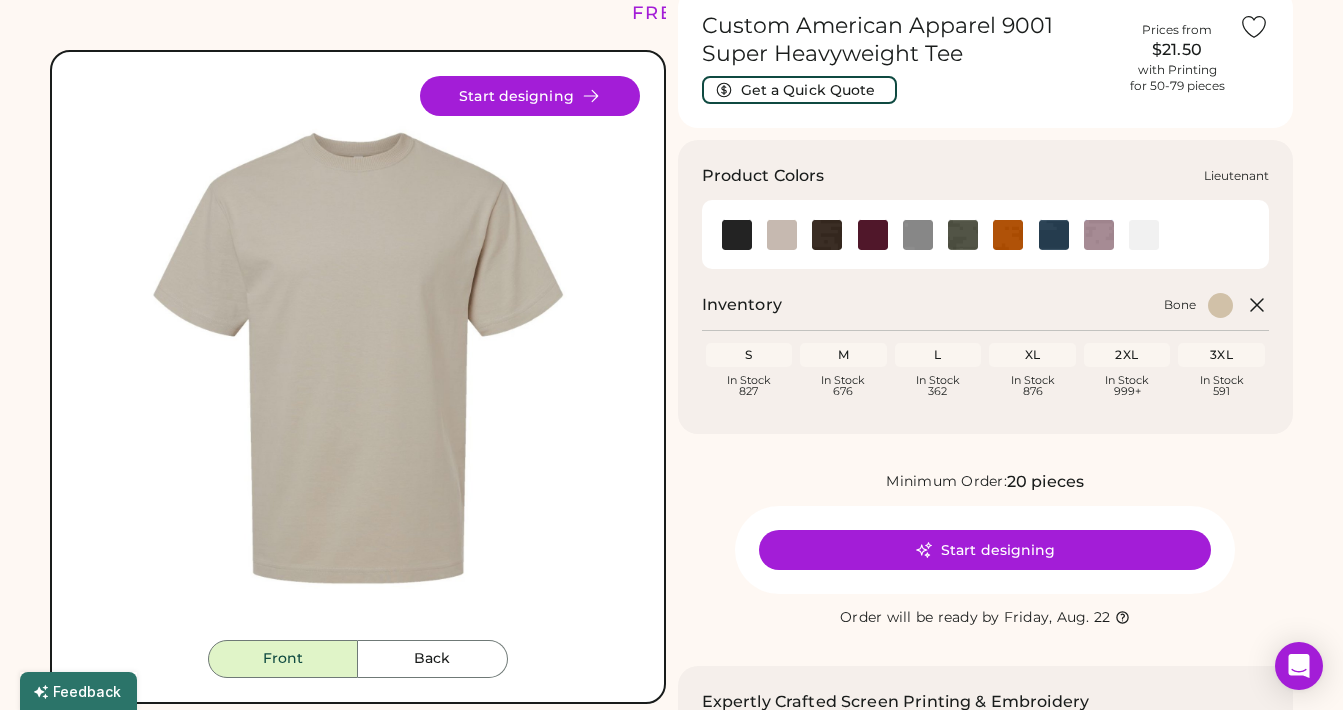 click 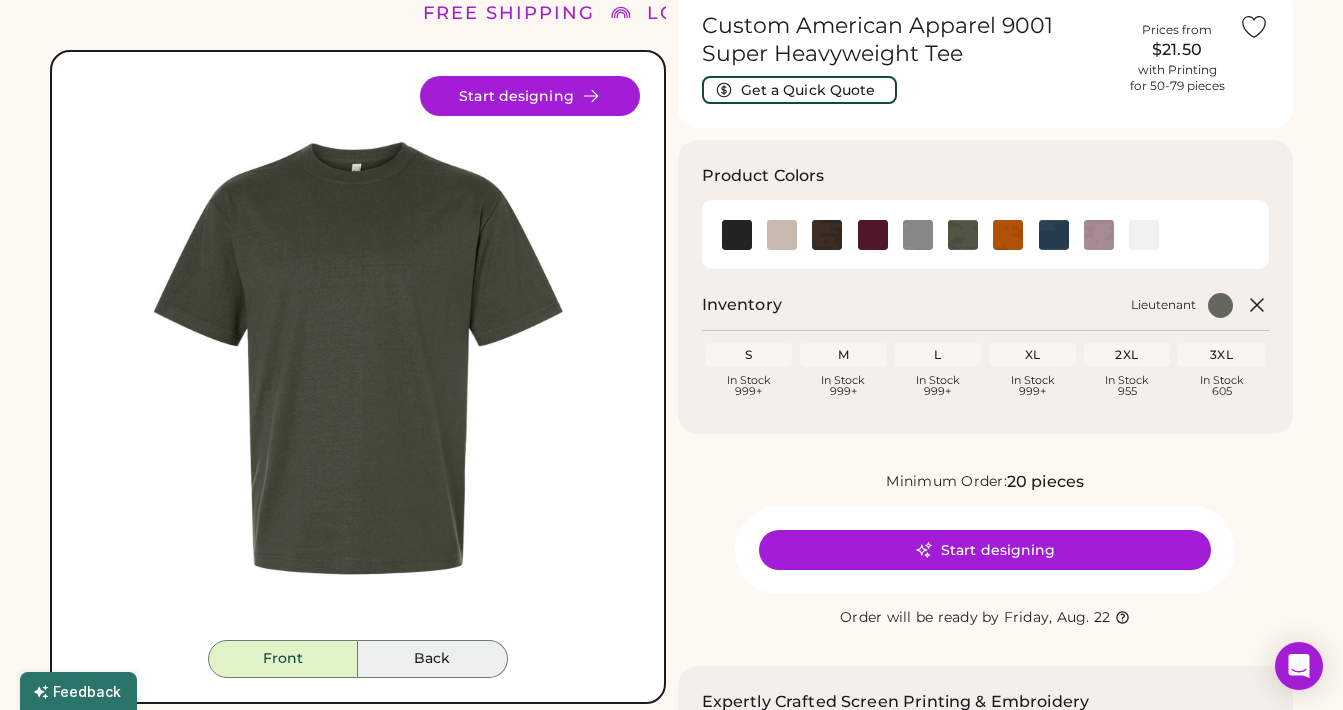click on "Back" at bounding box center [433, 659] 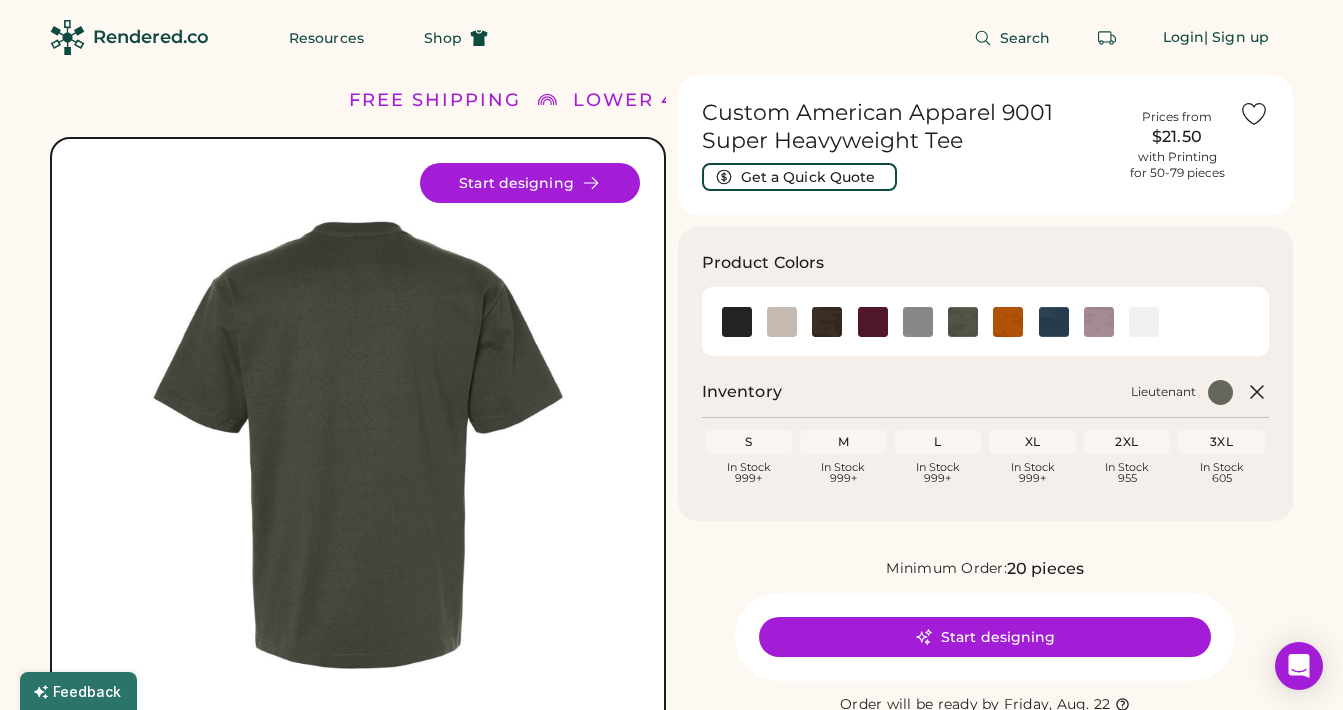 scroll, scrollTop: 0, scrollLeft: 0, axis: both 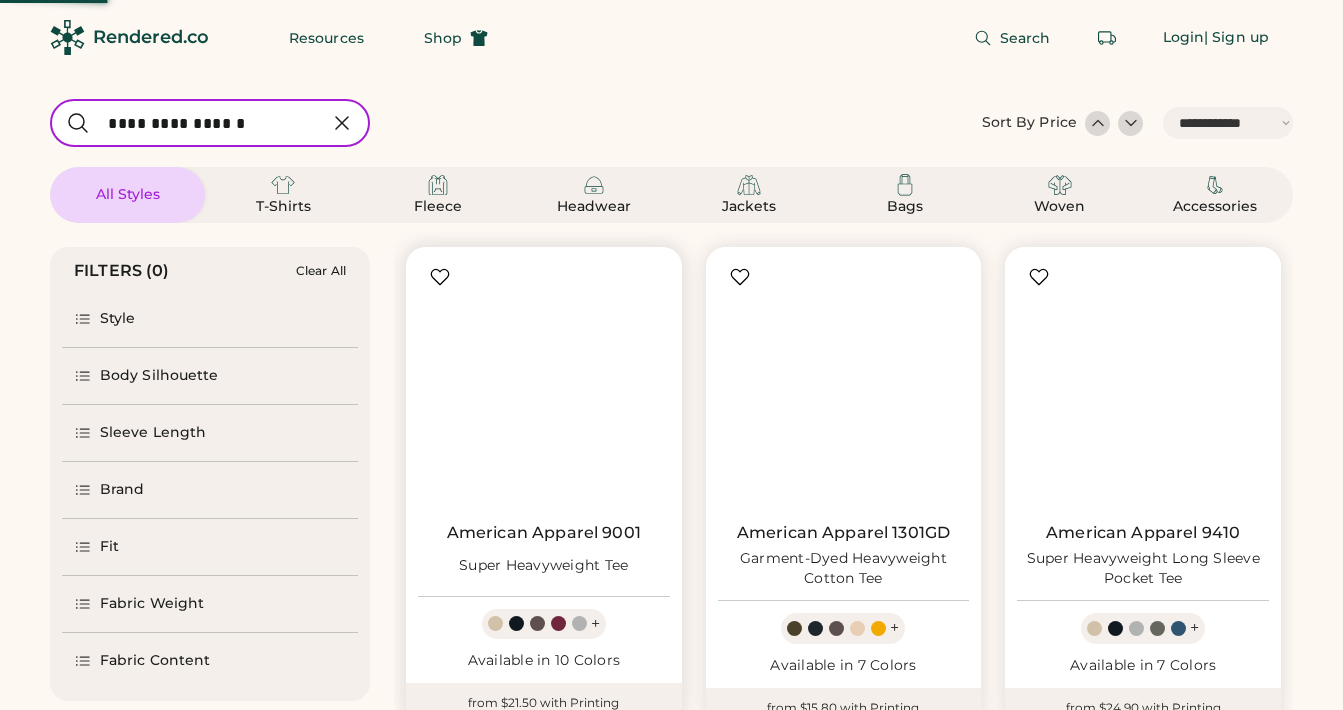 select on "*****" 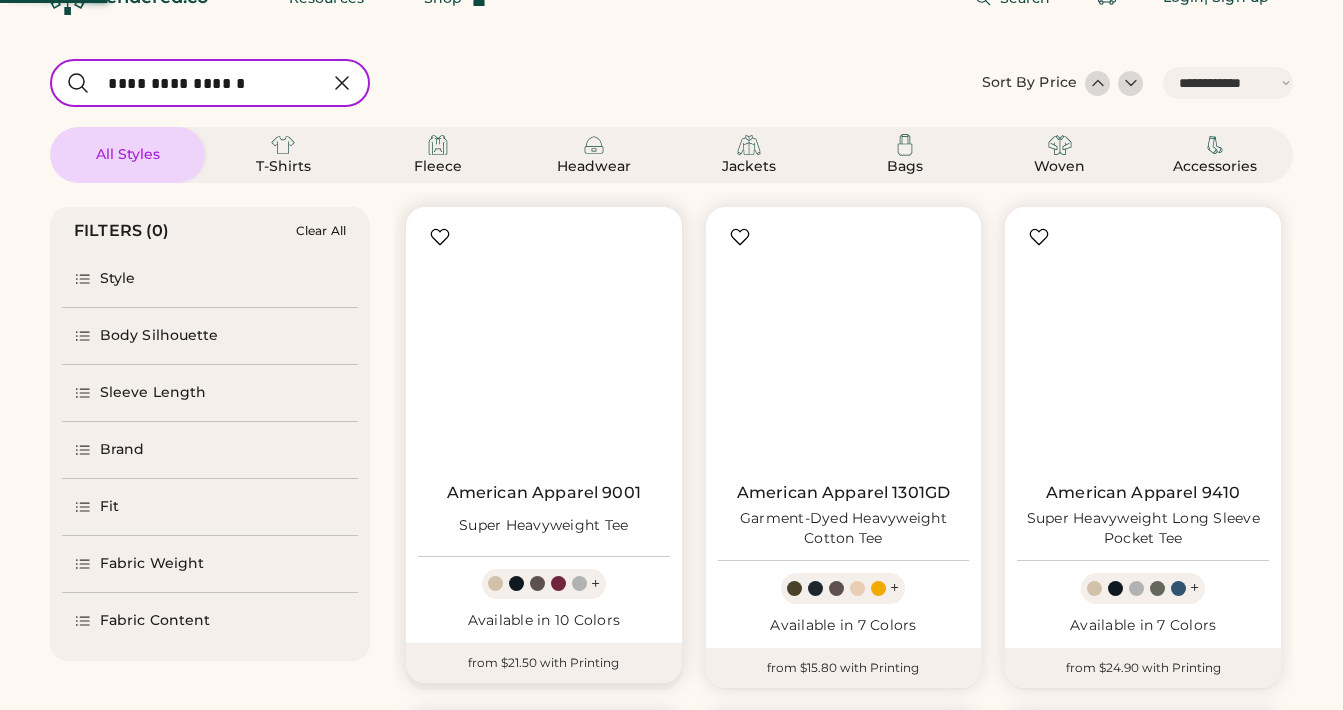 scroll, scrollTop: 0, scrollLeft: 0, axis: both 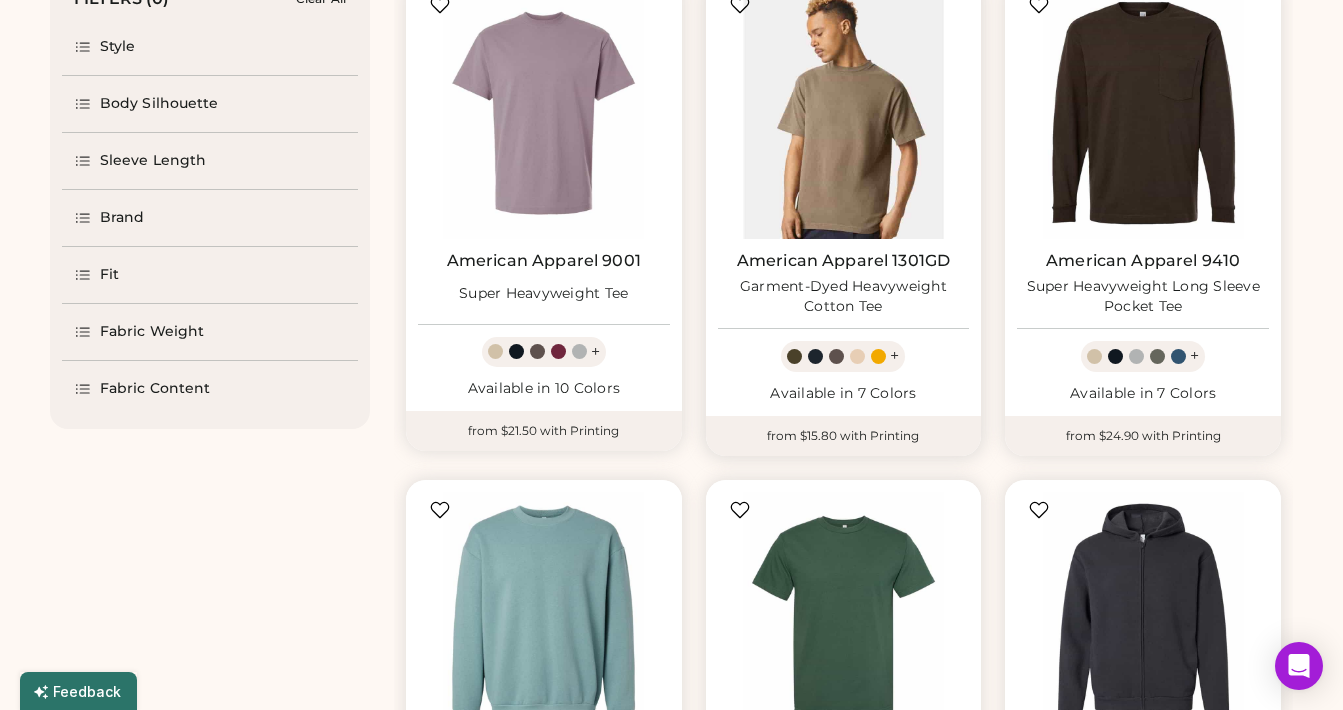 click at bounding box center (844, 113) 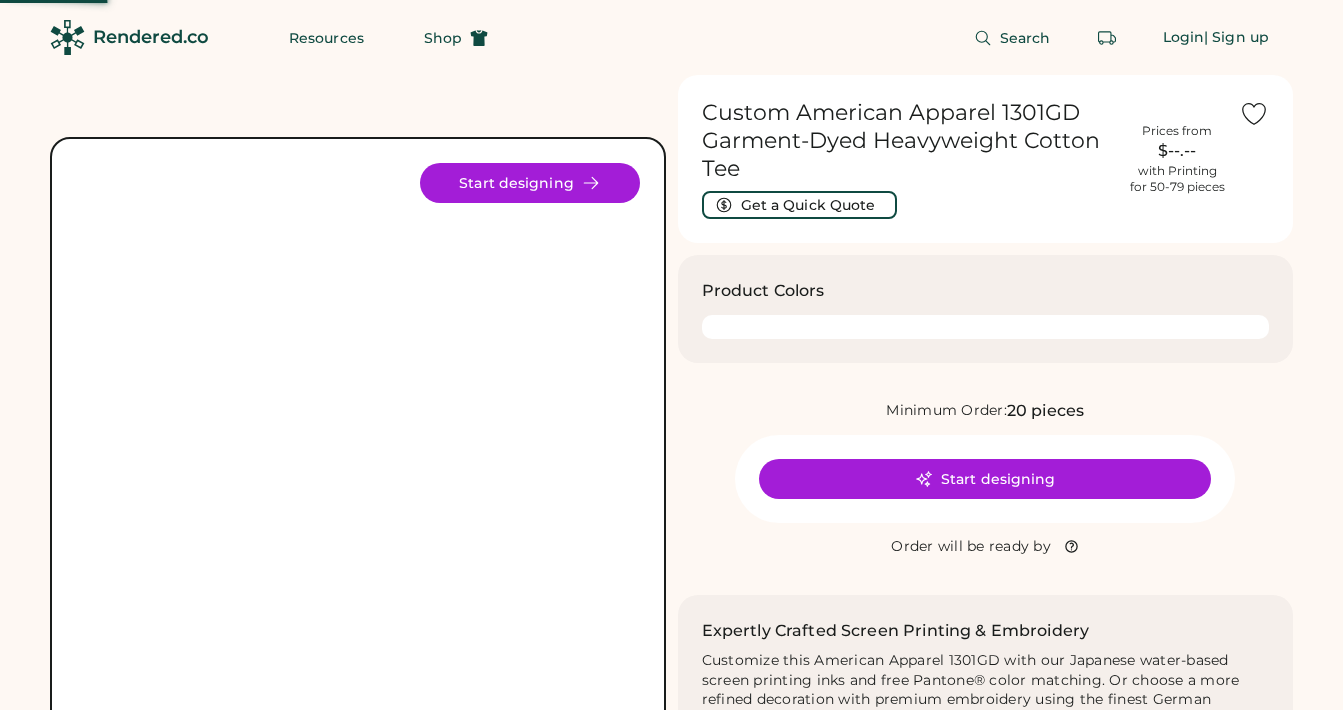 scroll, scrollTop: 0, scrollLeft: 0, axis: both 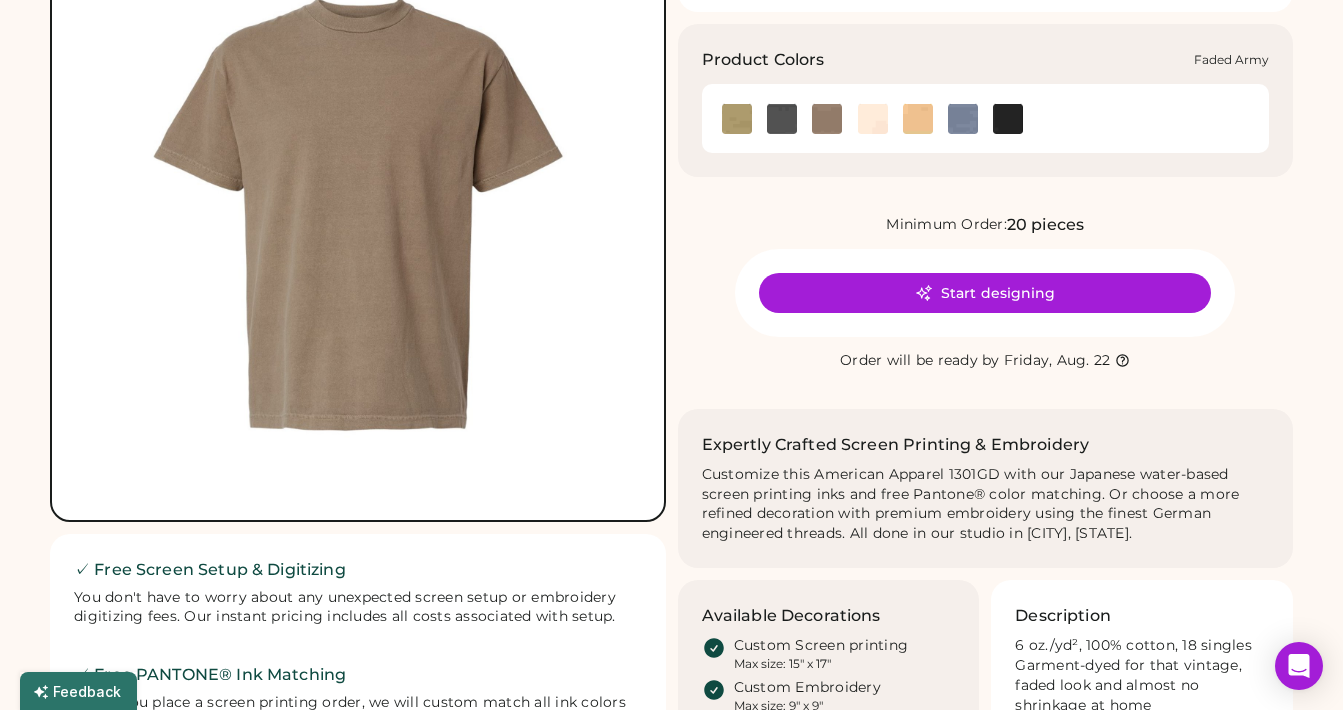 click 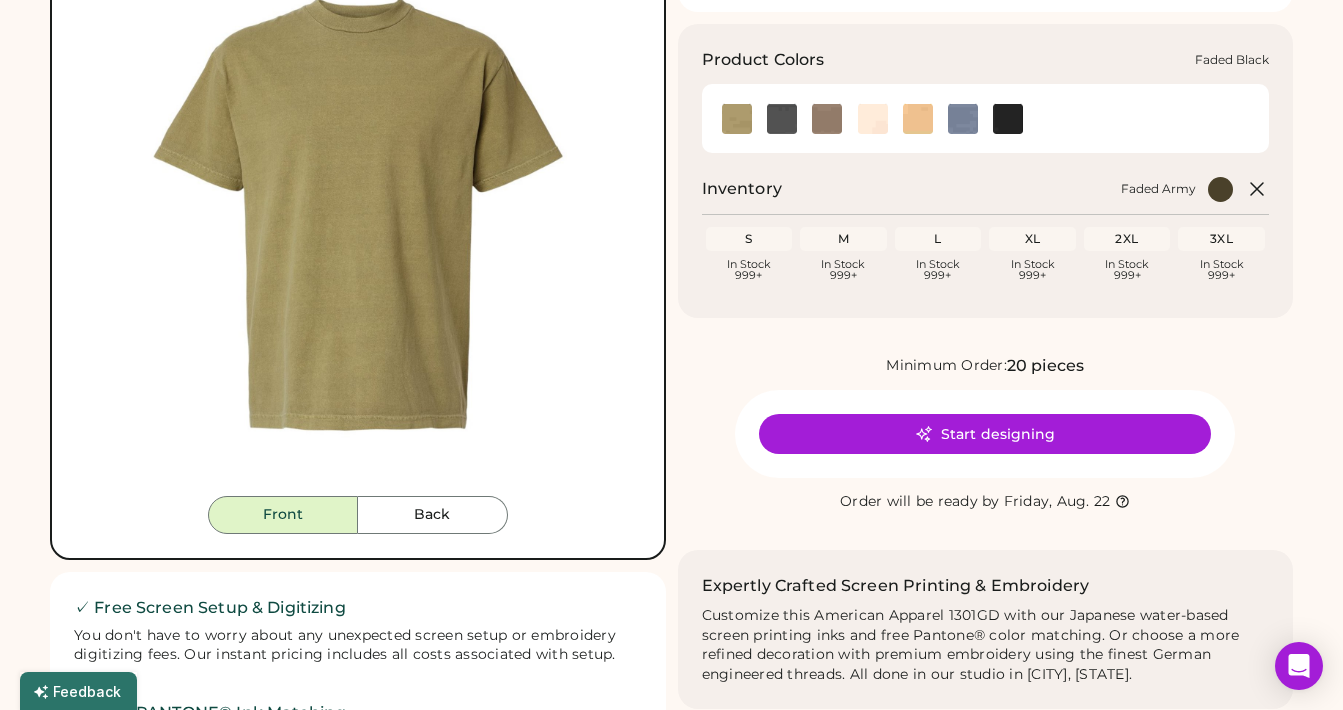 click 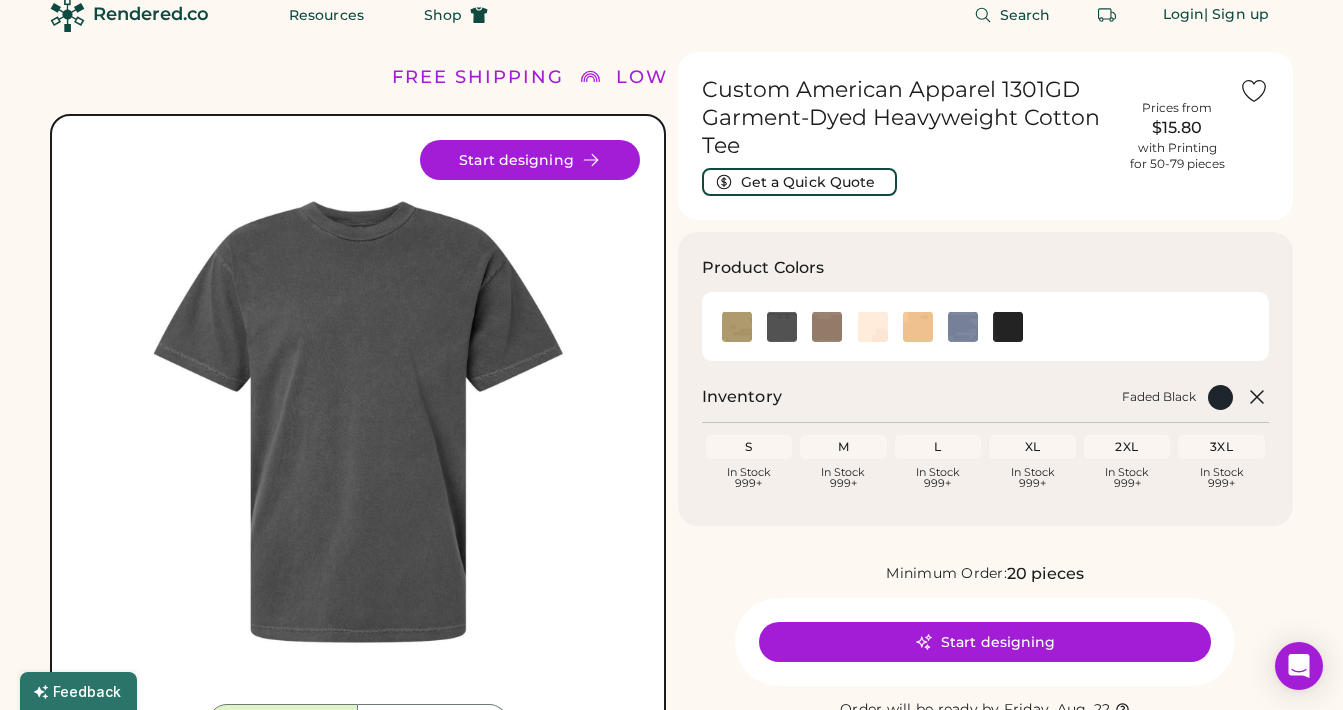 scroll, scrollTop: 17, scrollLeft: 0, axis: vertical 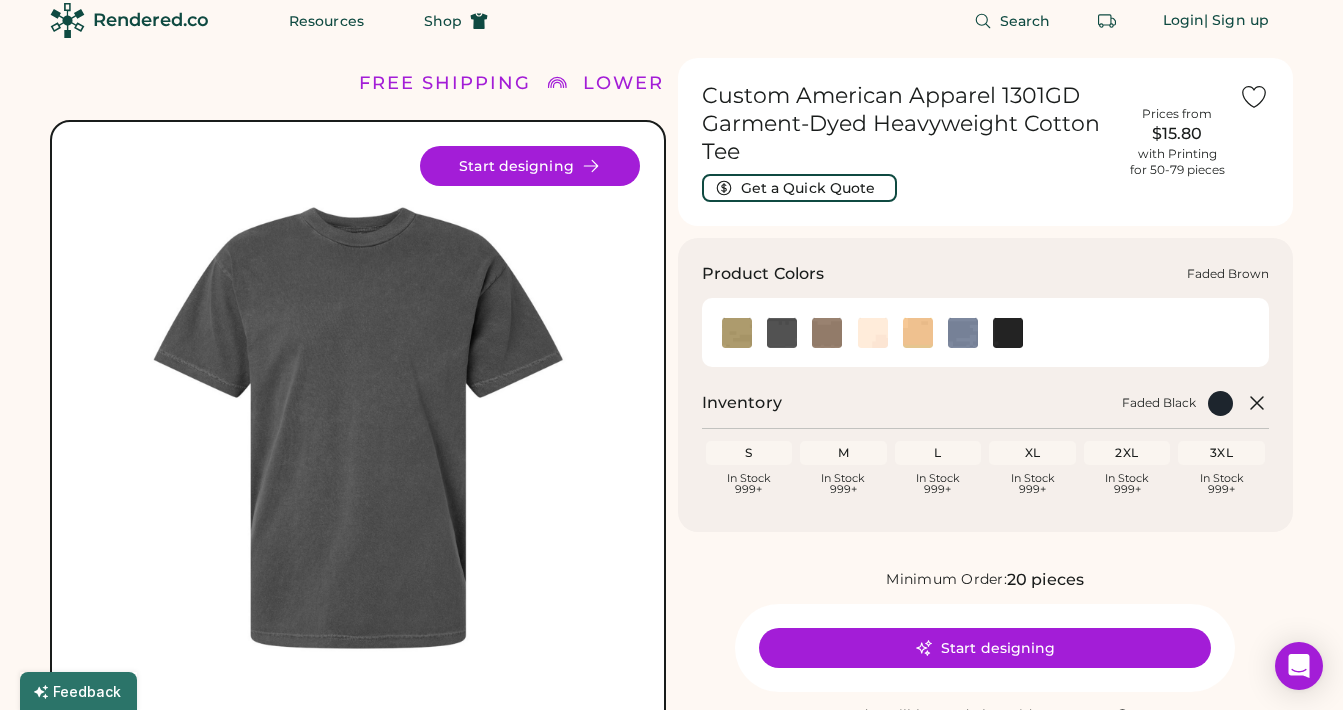 click 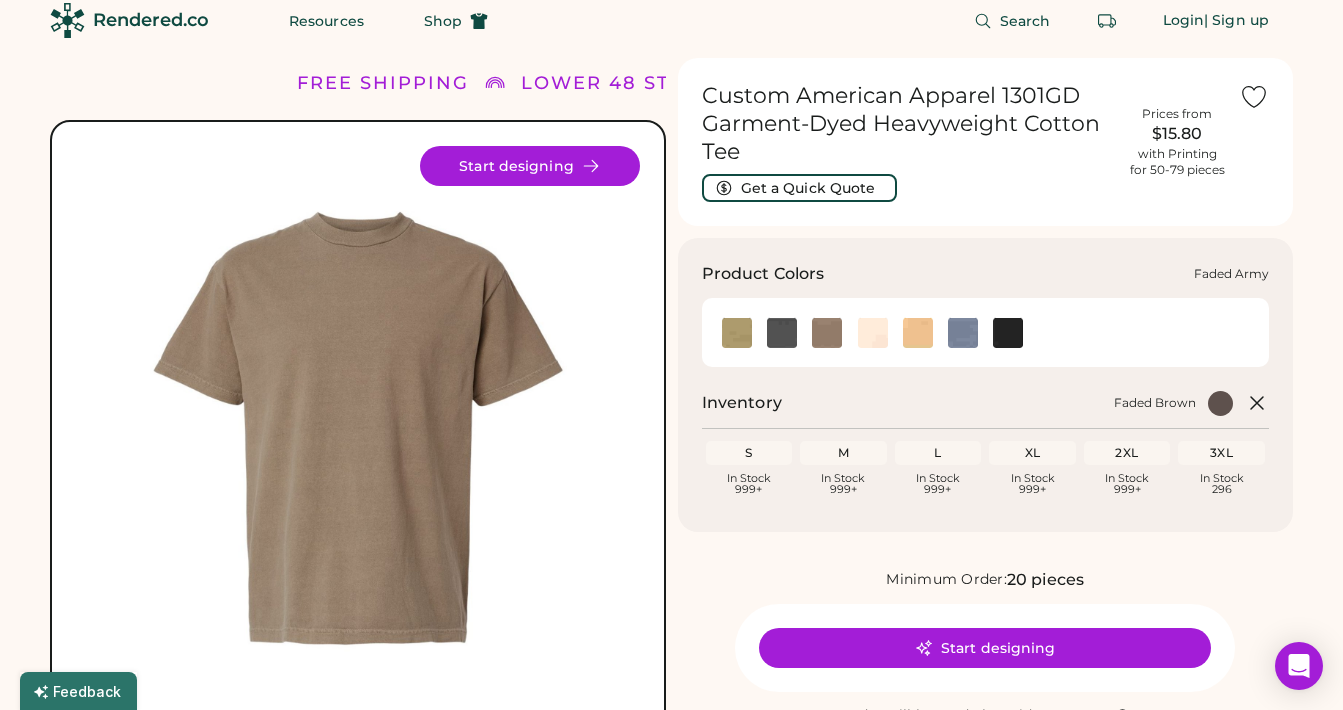 click 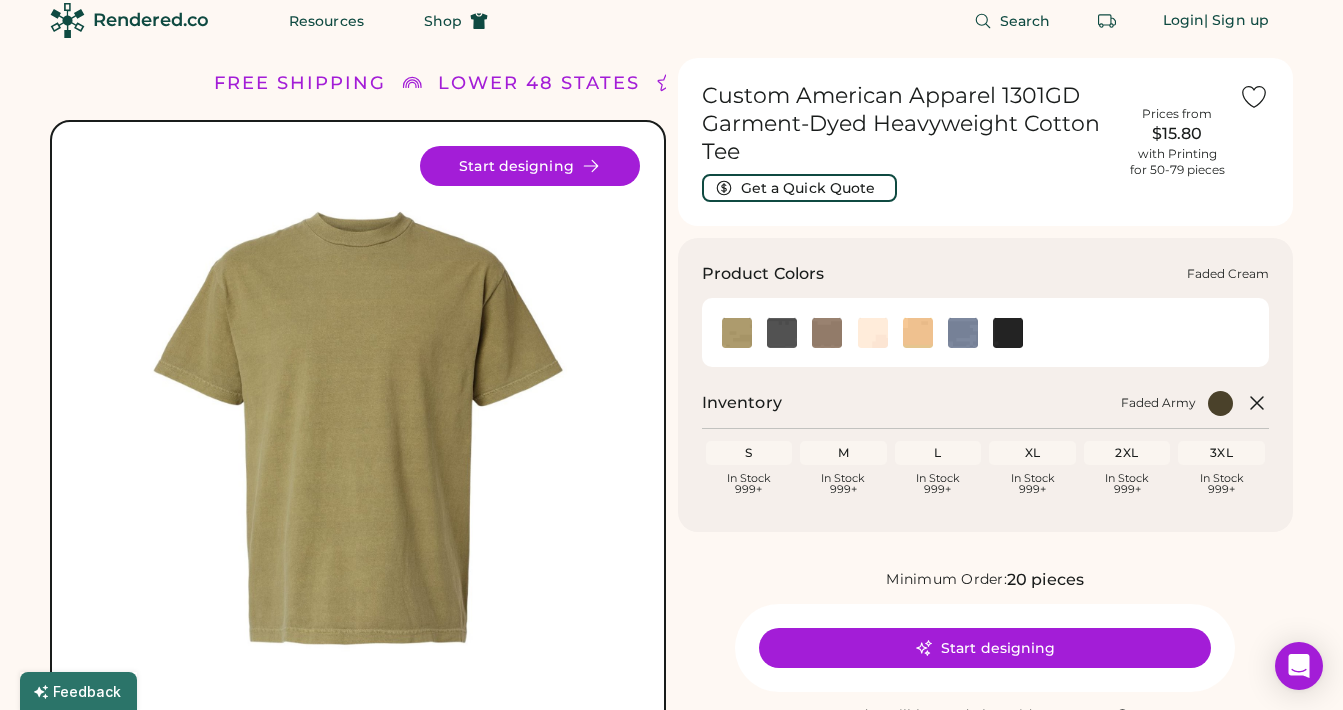 click 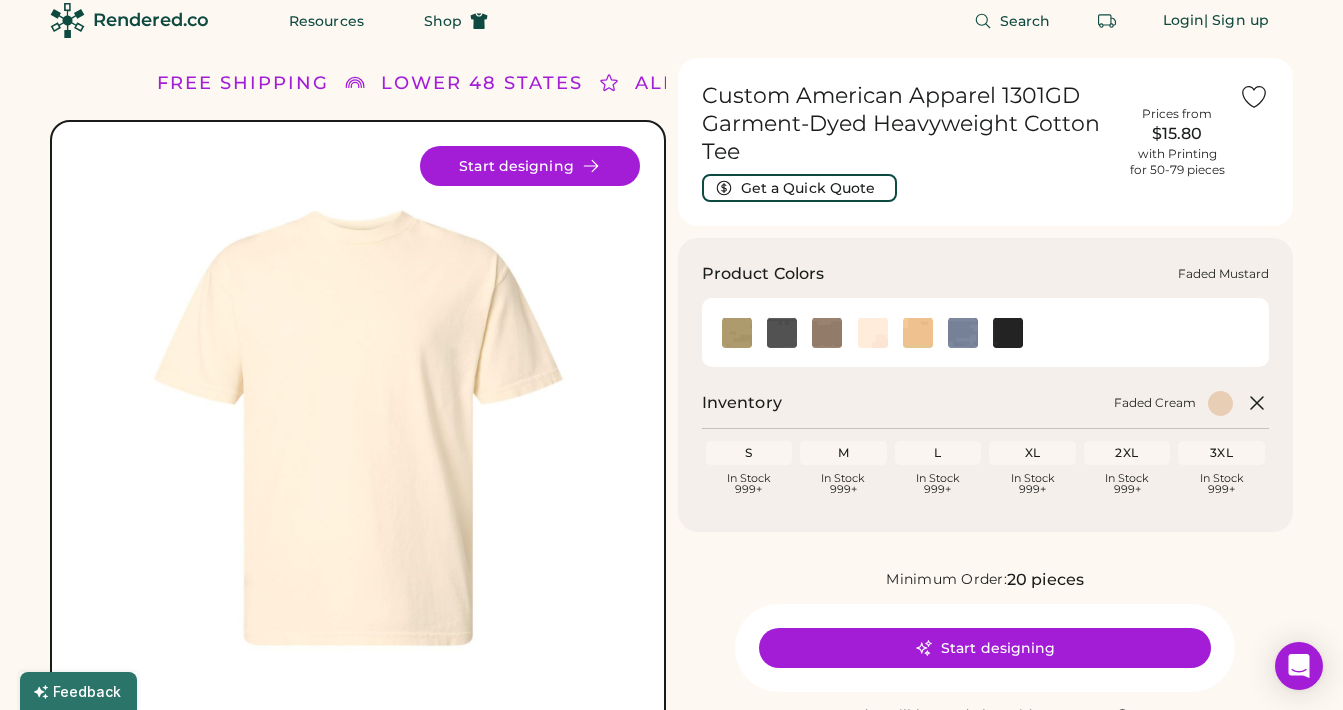 click 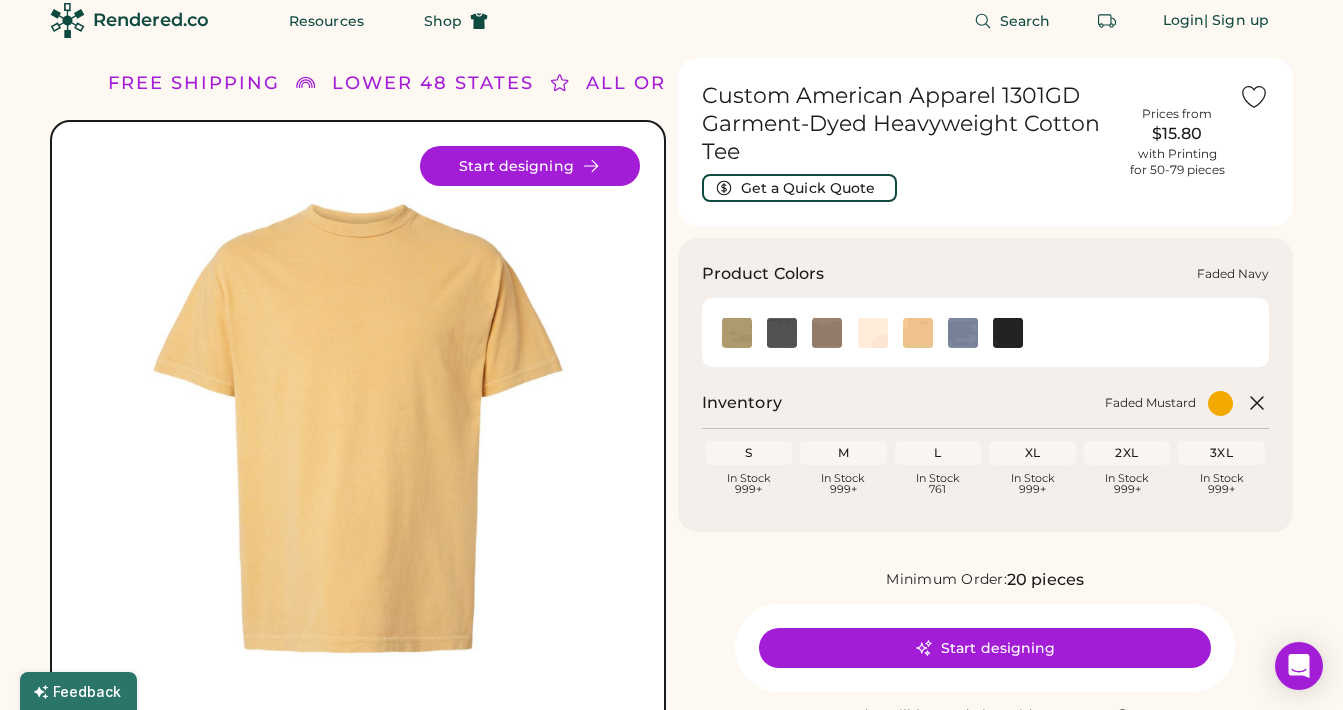 click 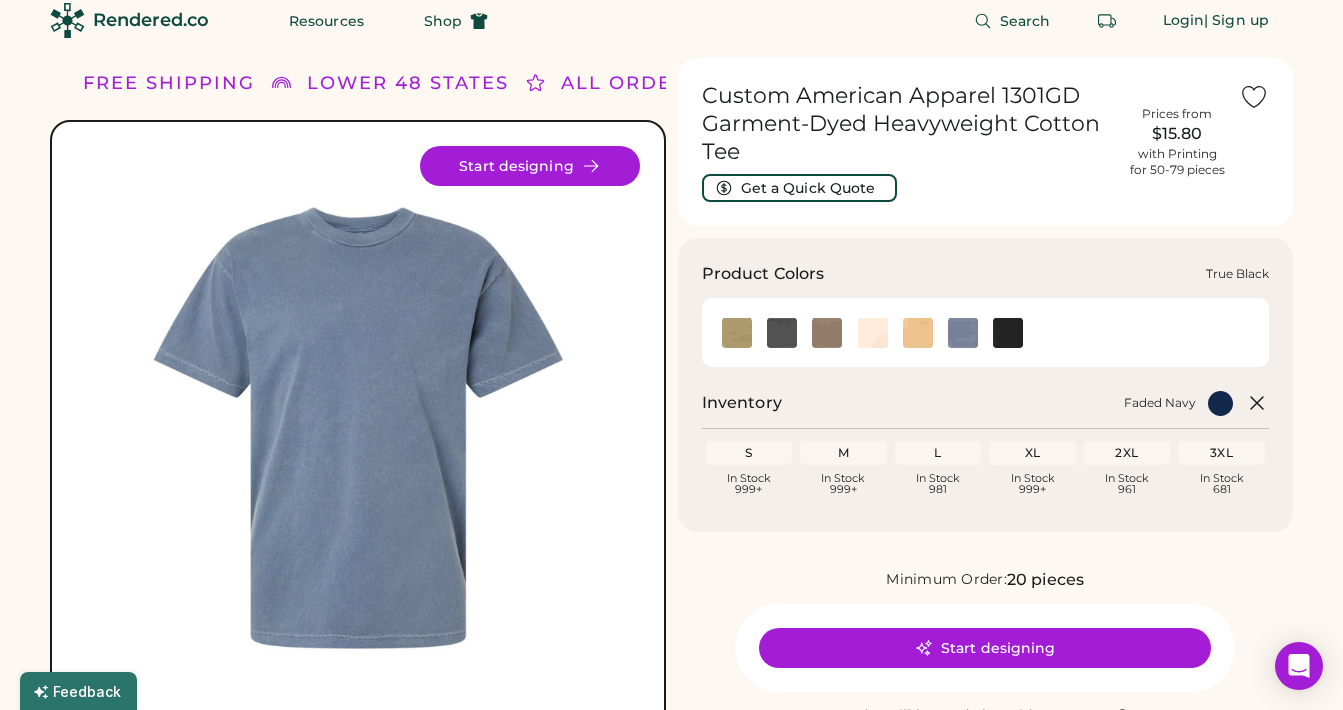 click 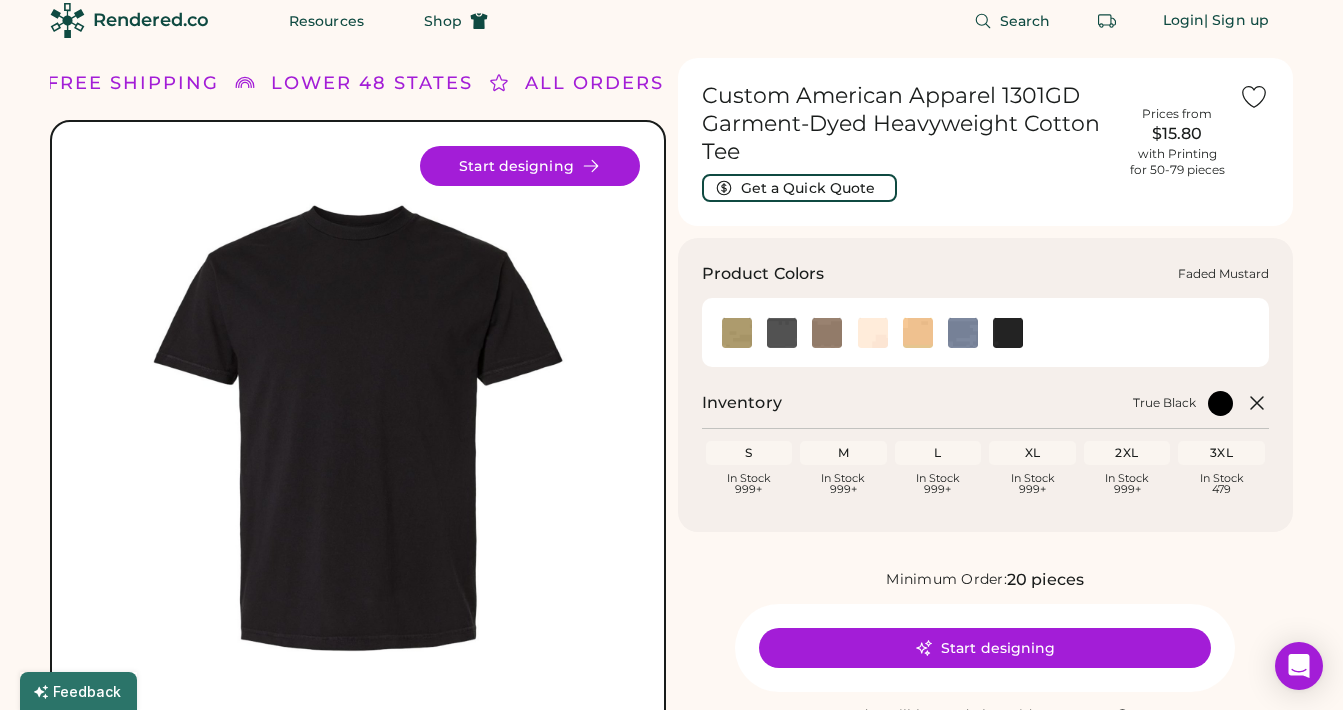 click 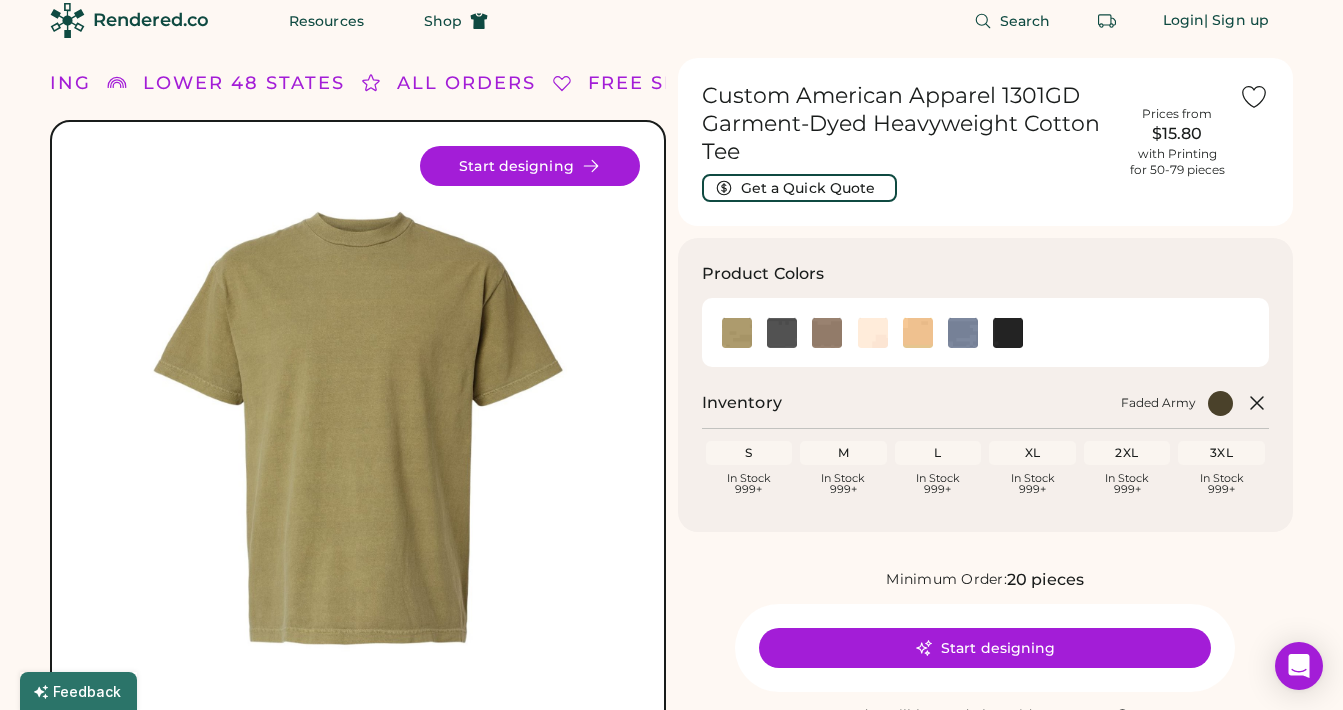 click 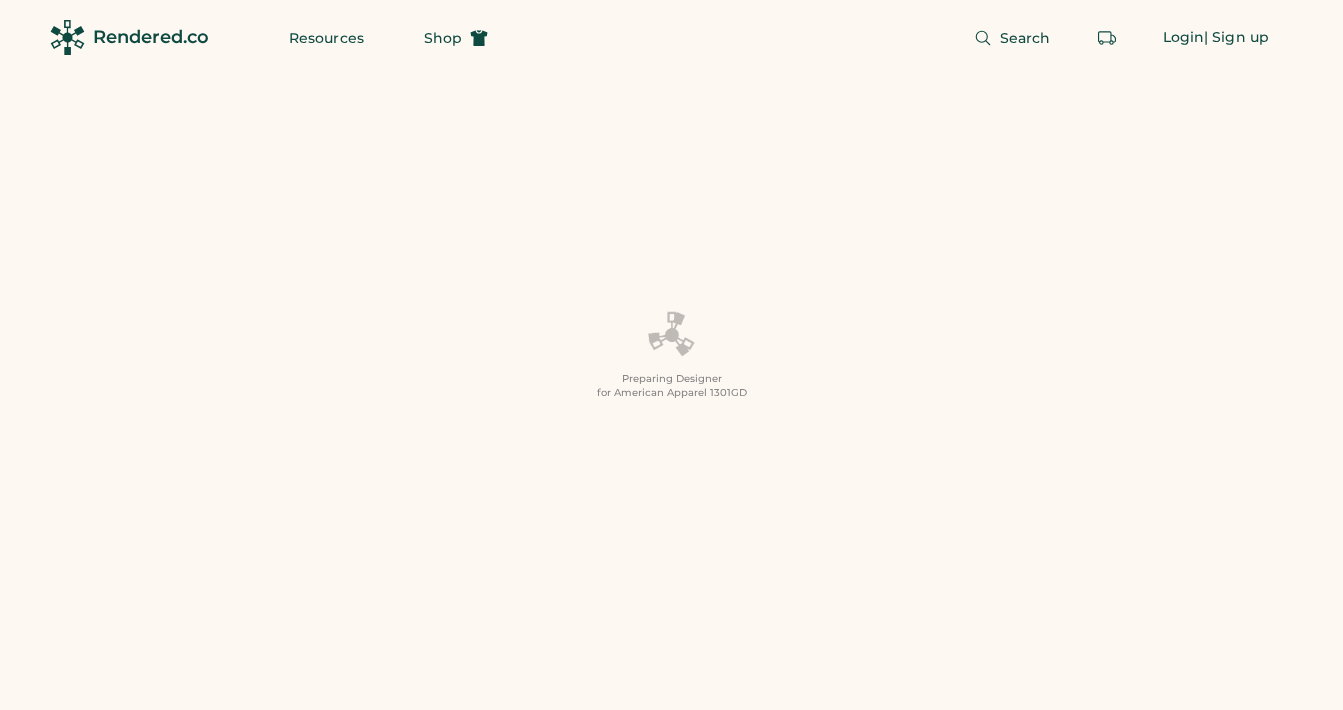 scroll, scrollTop: 0, scrollLeft: 0, axis: both 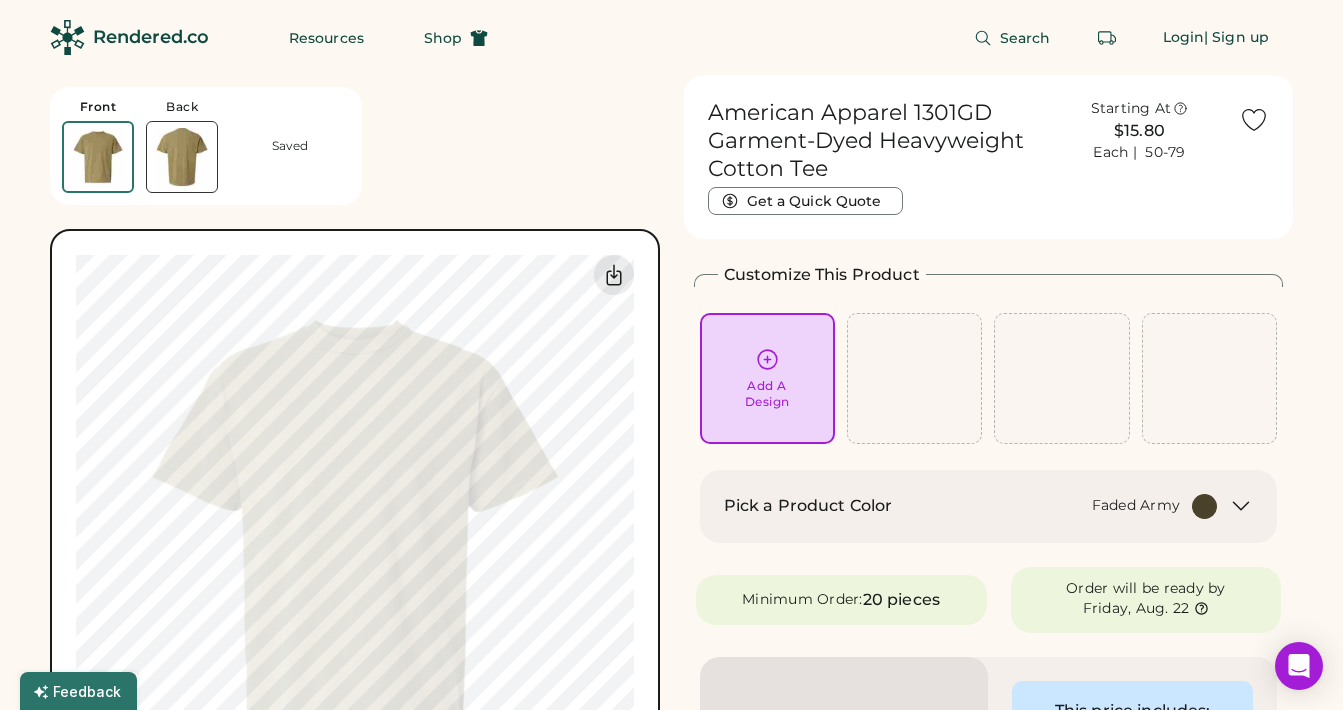 click 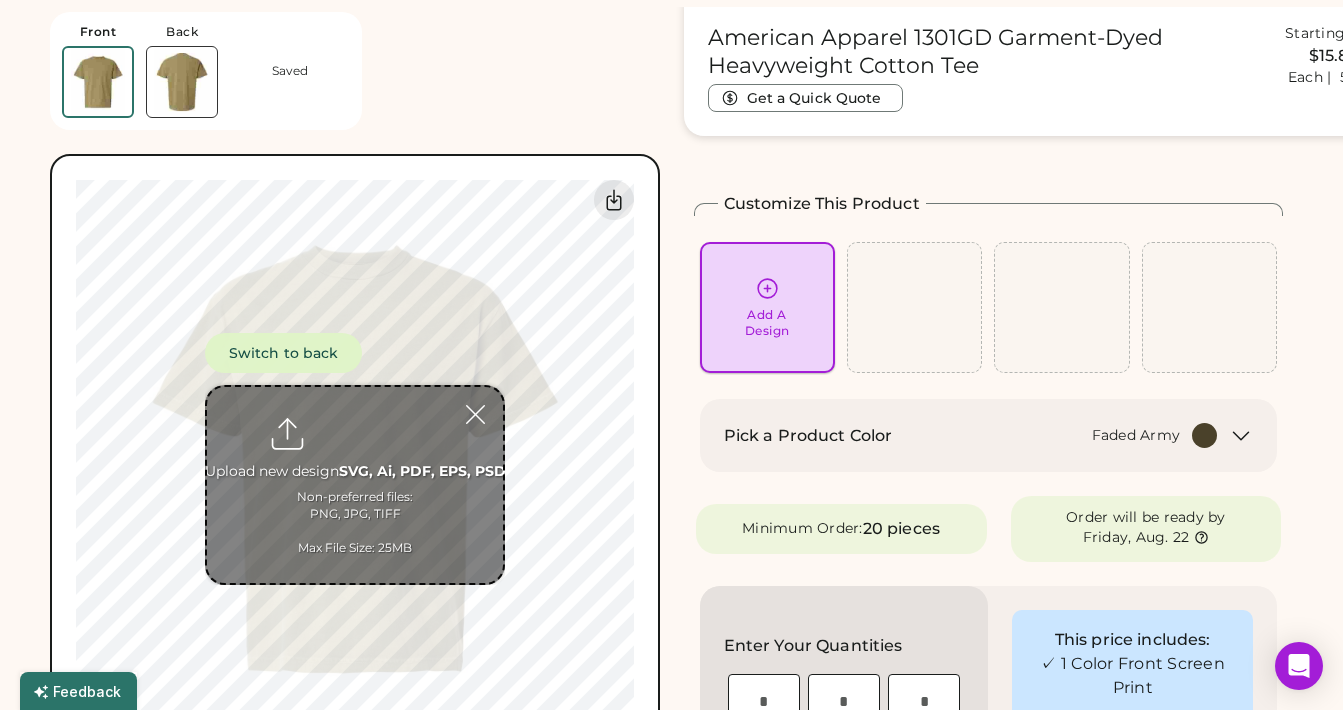 scroll, scrollTop: 75, scrollLeft: 0, axis: vertical 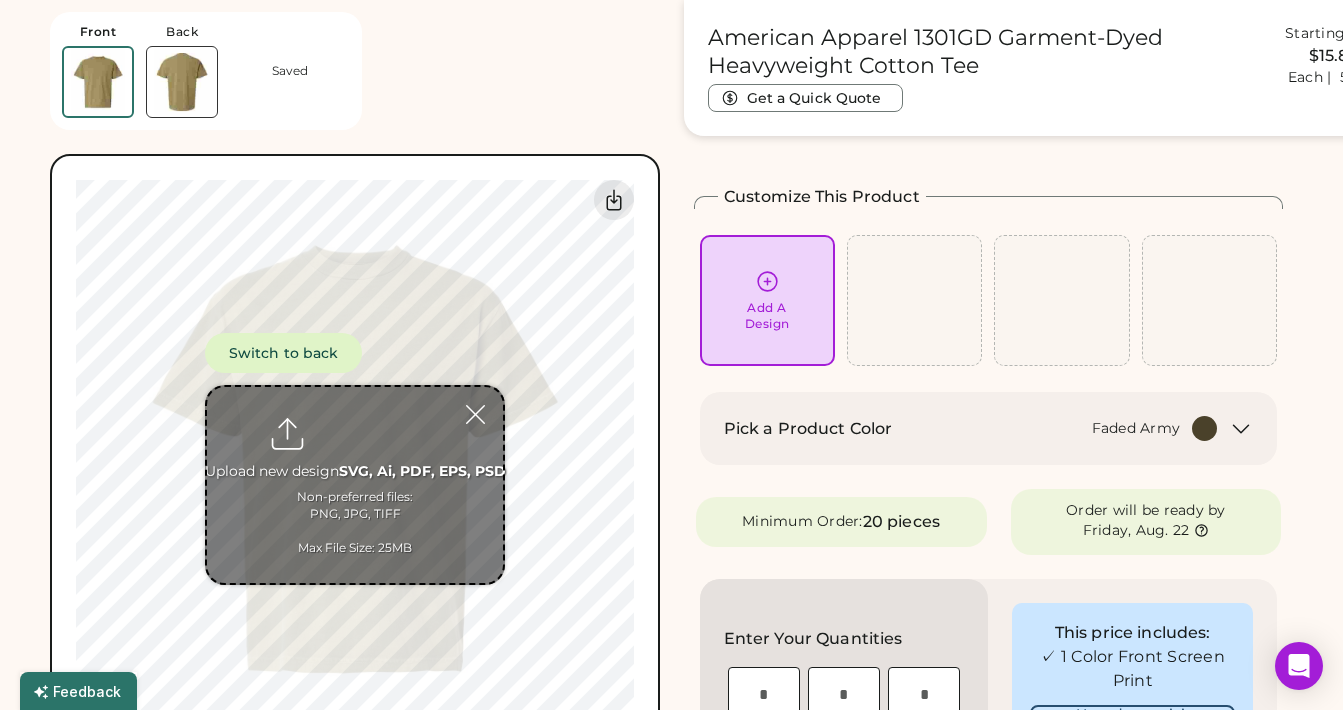 click at bounding box center [355, 485] 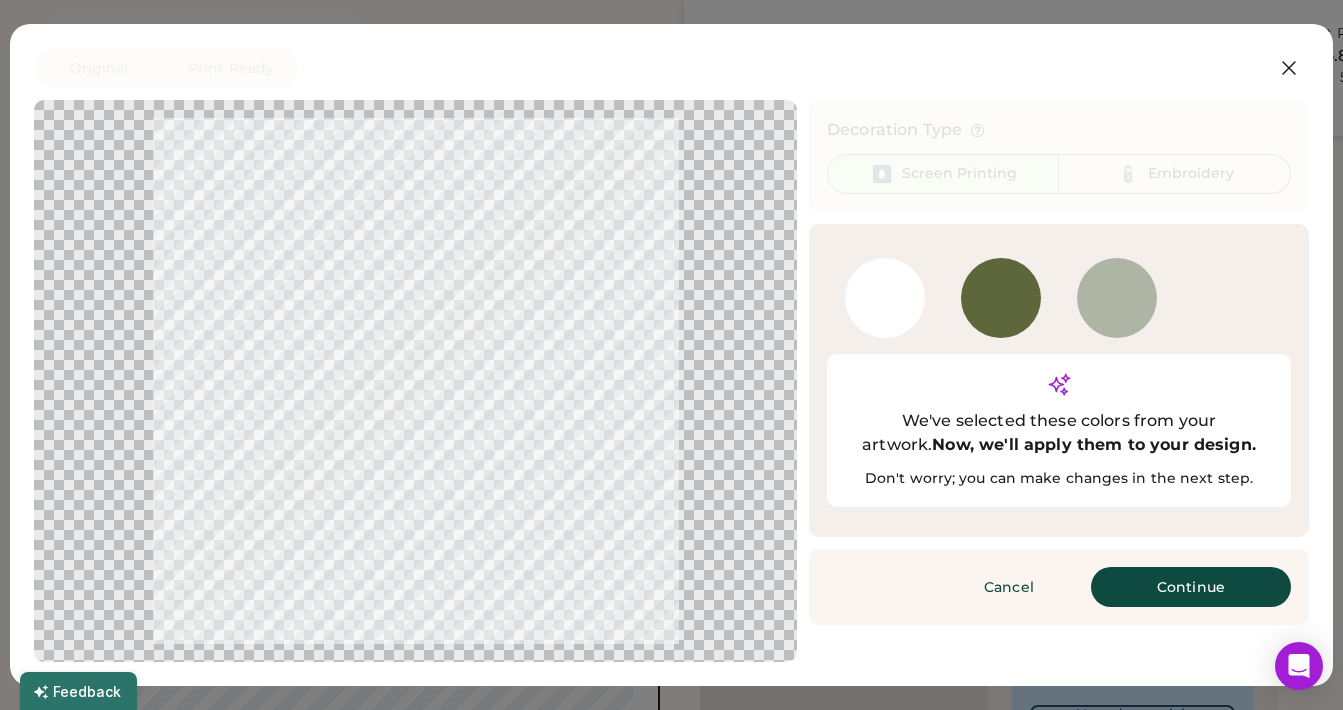click on "Continue" at bounding box center [1191, 587] 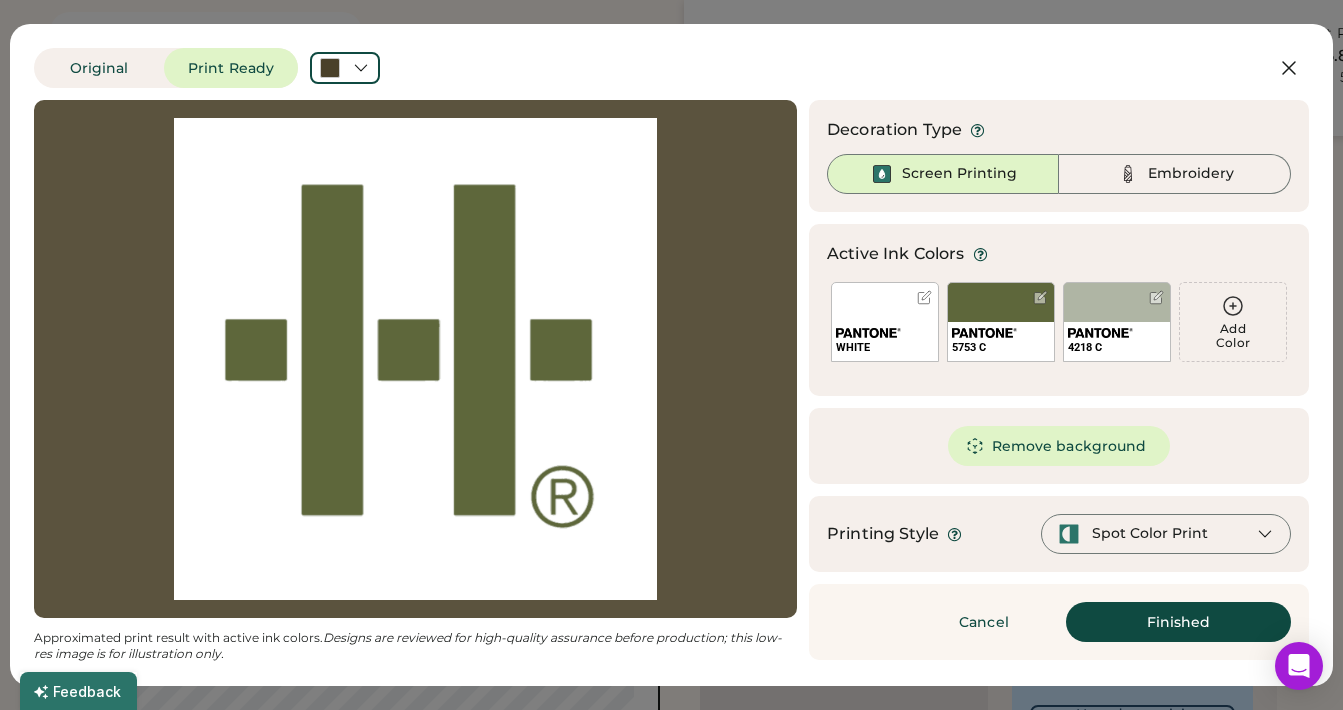 click at bounding box center [415, 359] 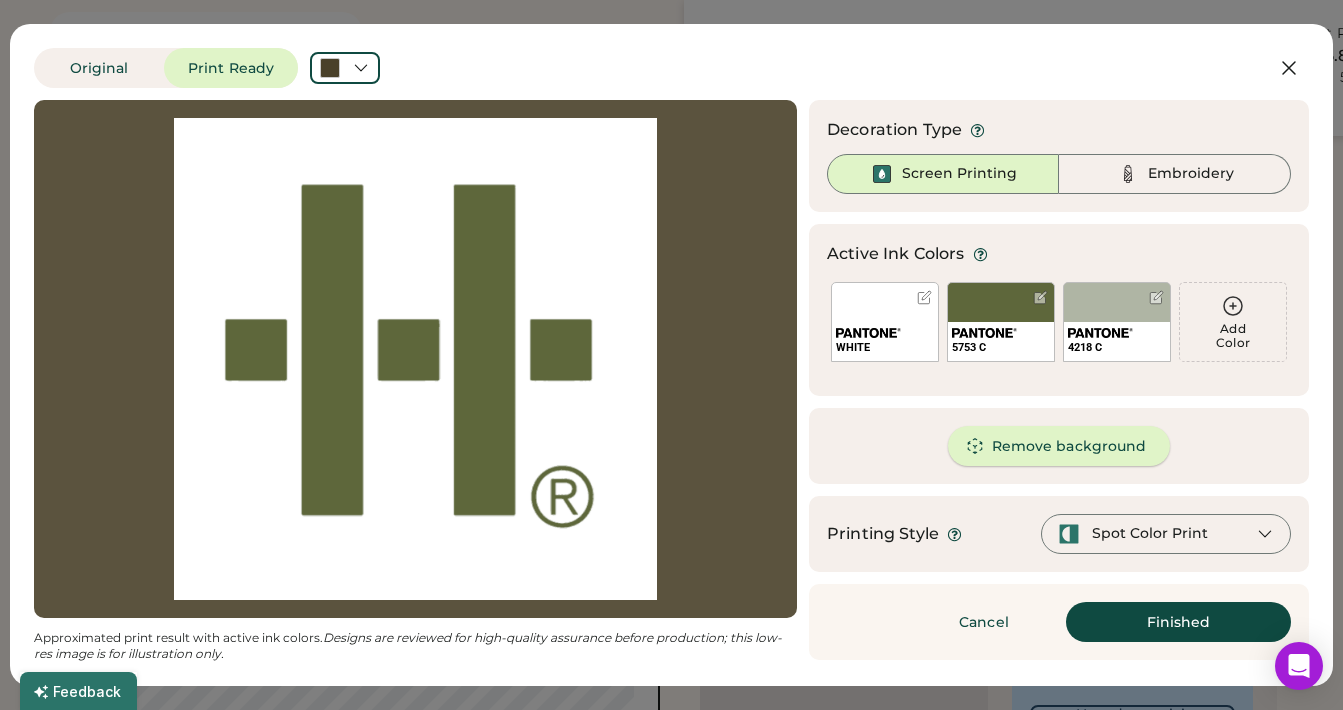 click on "Remove background" at bounding box center [1059, 446] 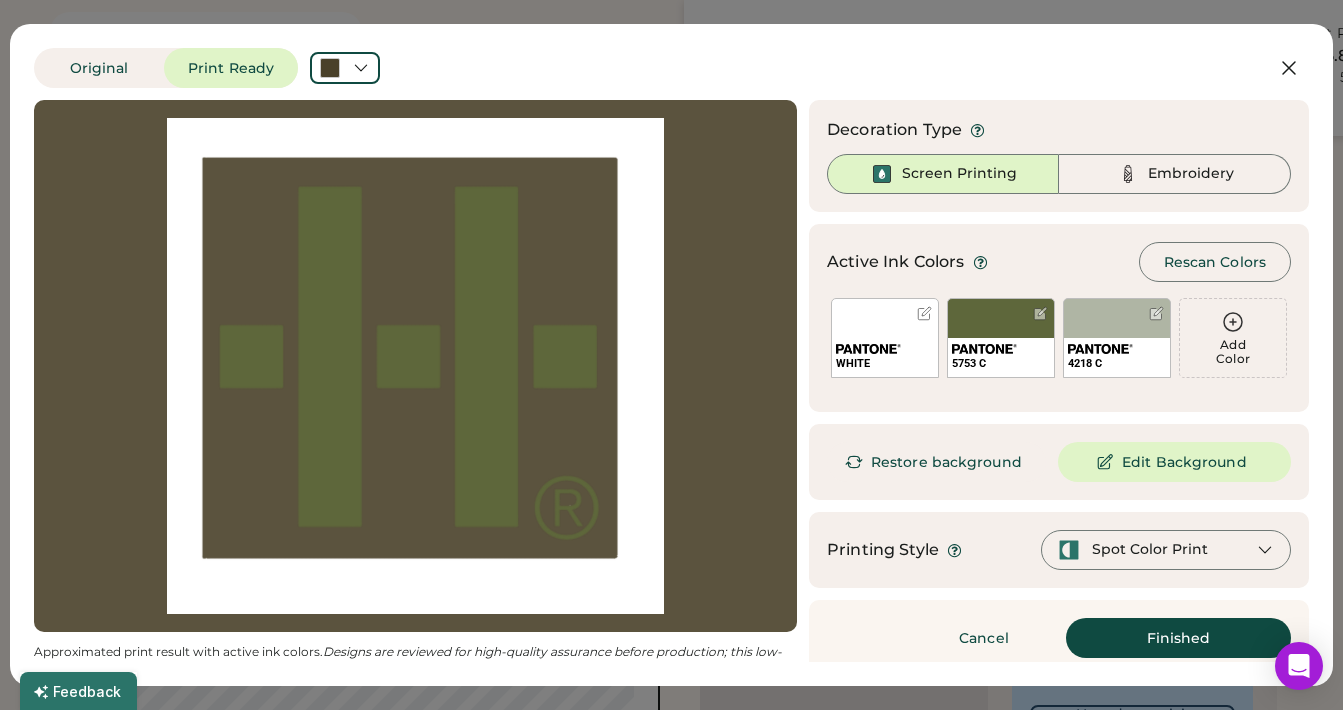 click on "Spot Color Print" at bounding box center [1150, 550] 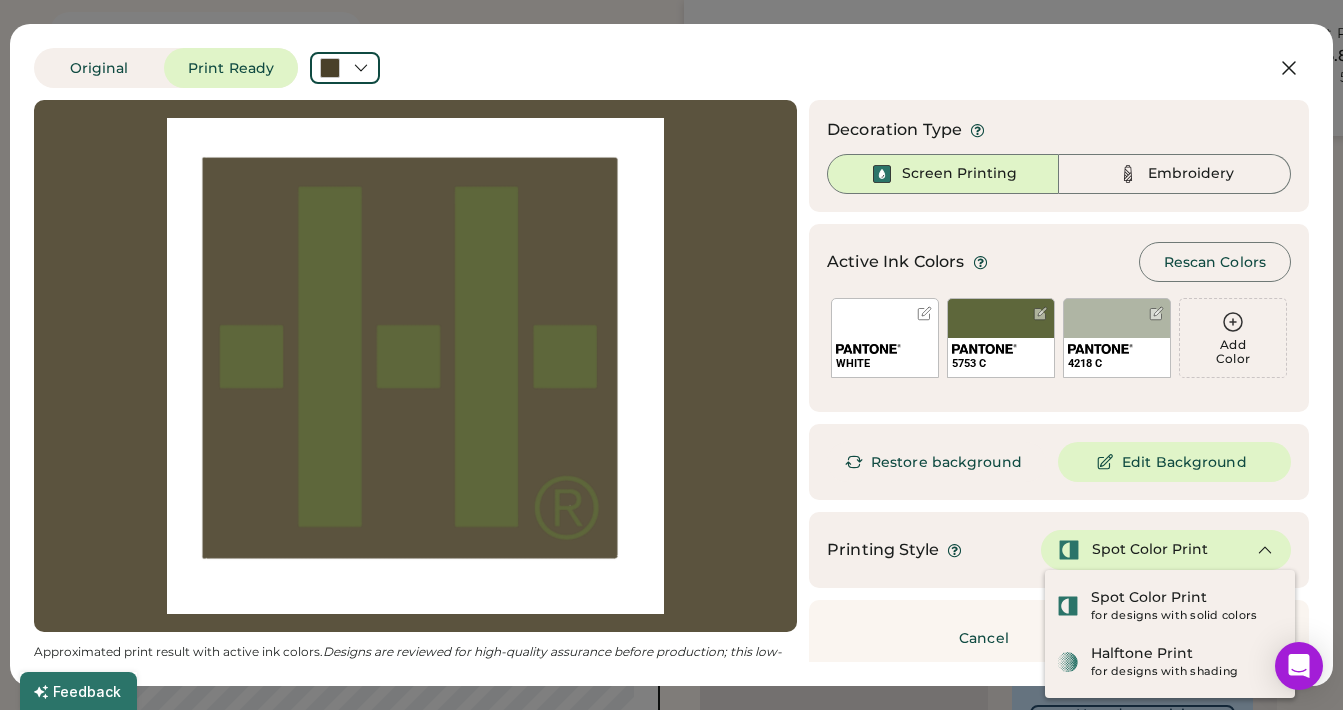 click on "Spot Color Print" at bounding box center (1150, 550) 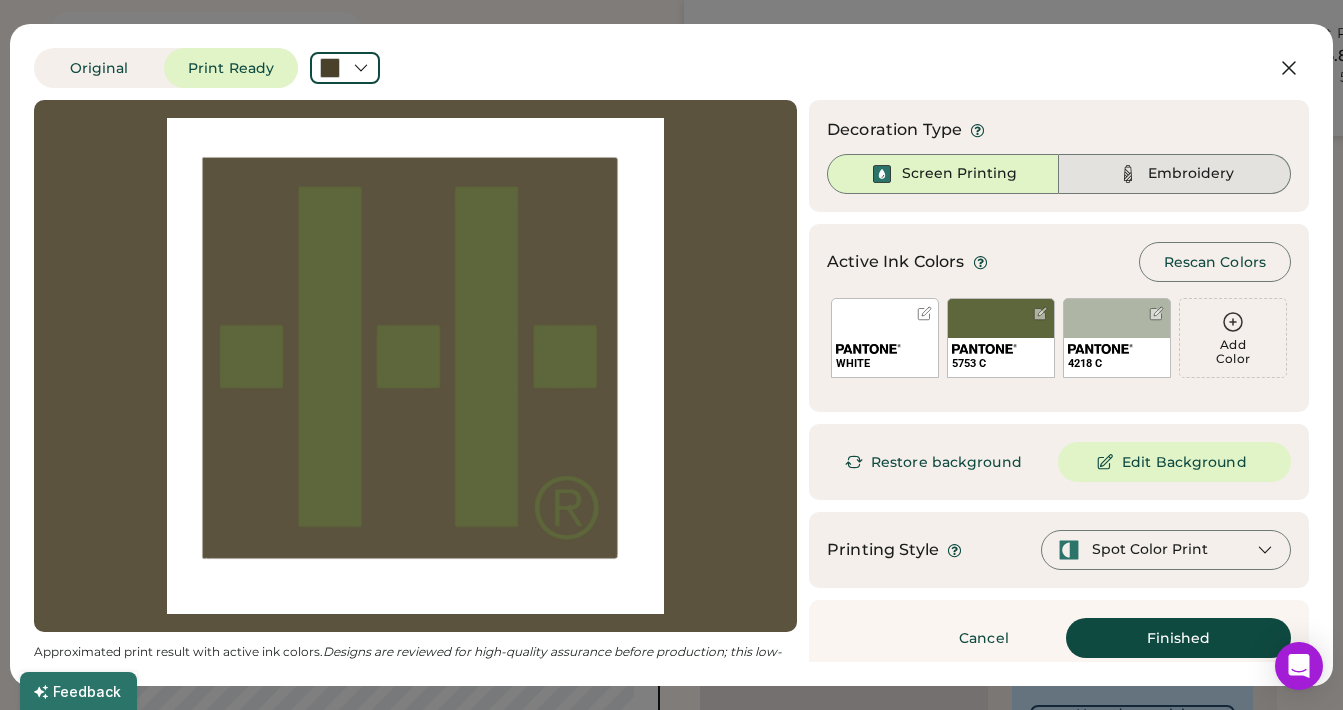 click on "Embroidery" at bounding box center [1191, 174] 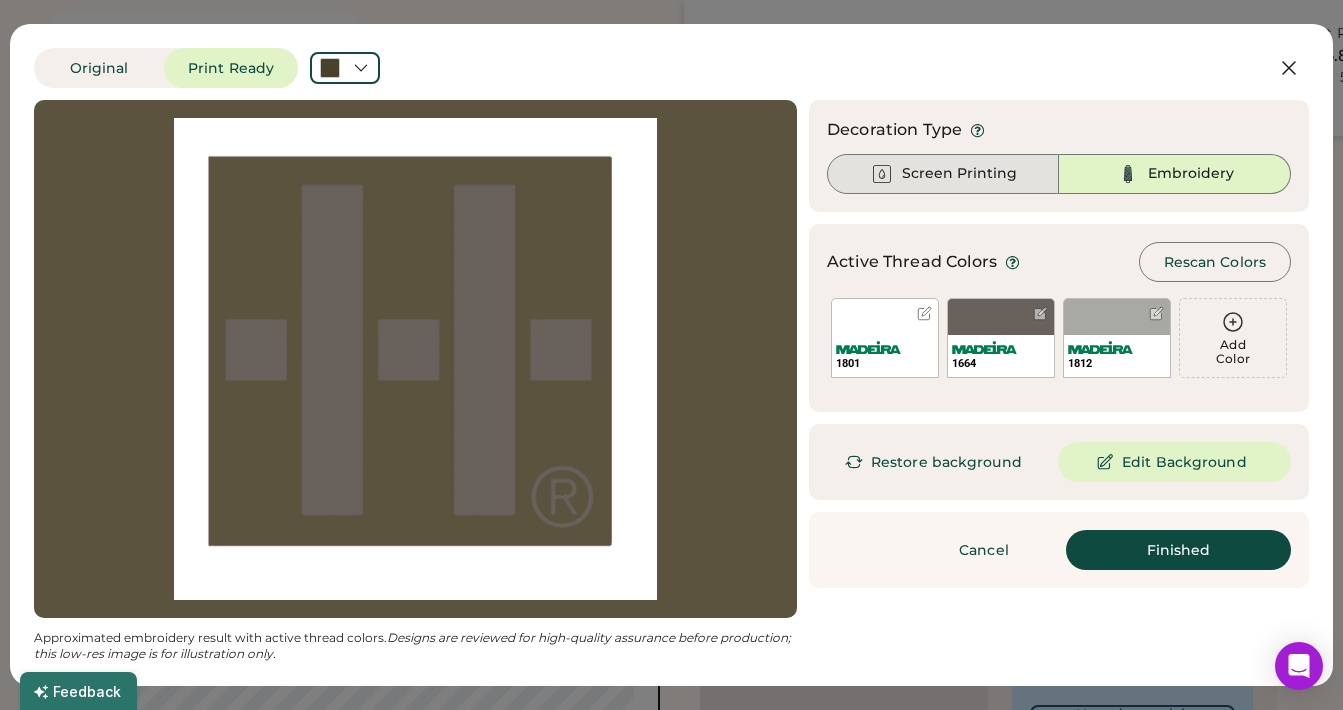 click on "Screen Printing" at bounding box center [943, 174] 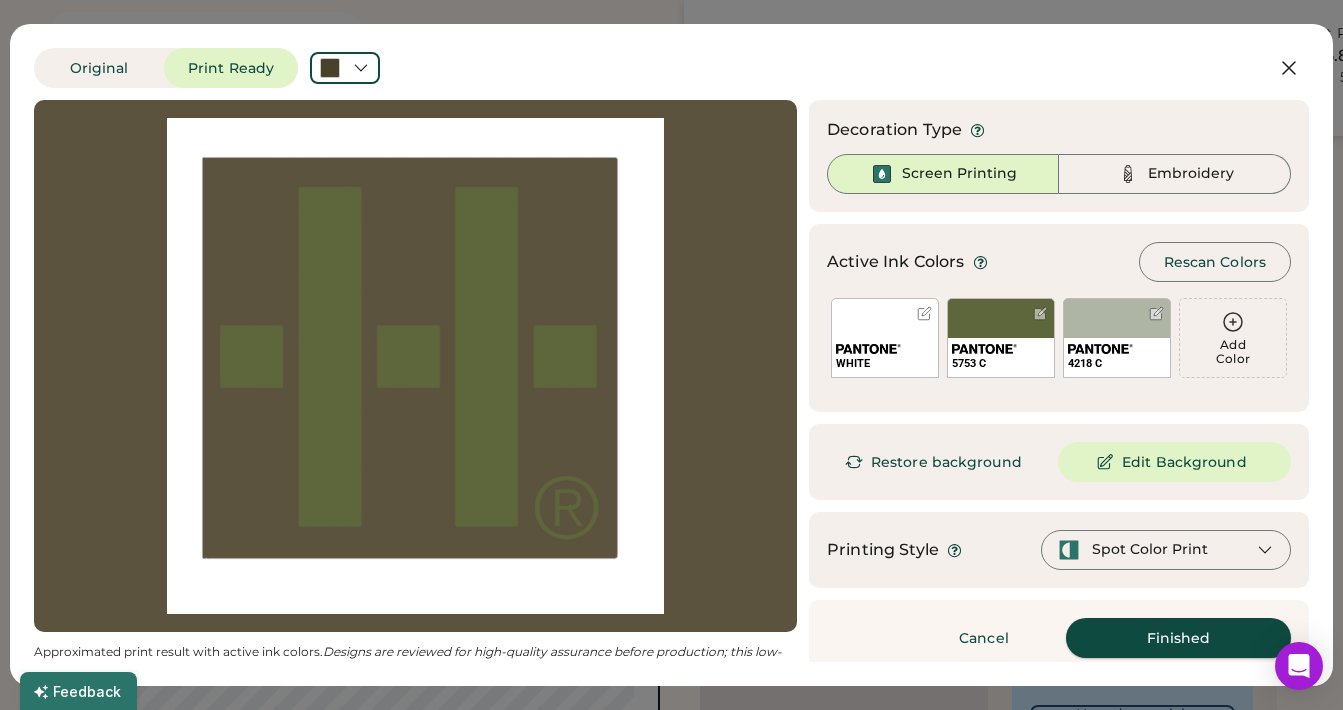 click on "Finished" at bounding box center (1178, 638) 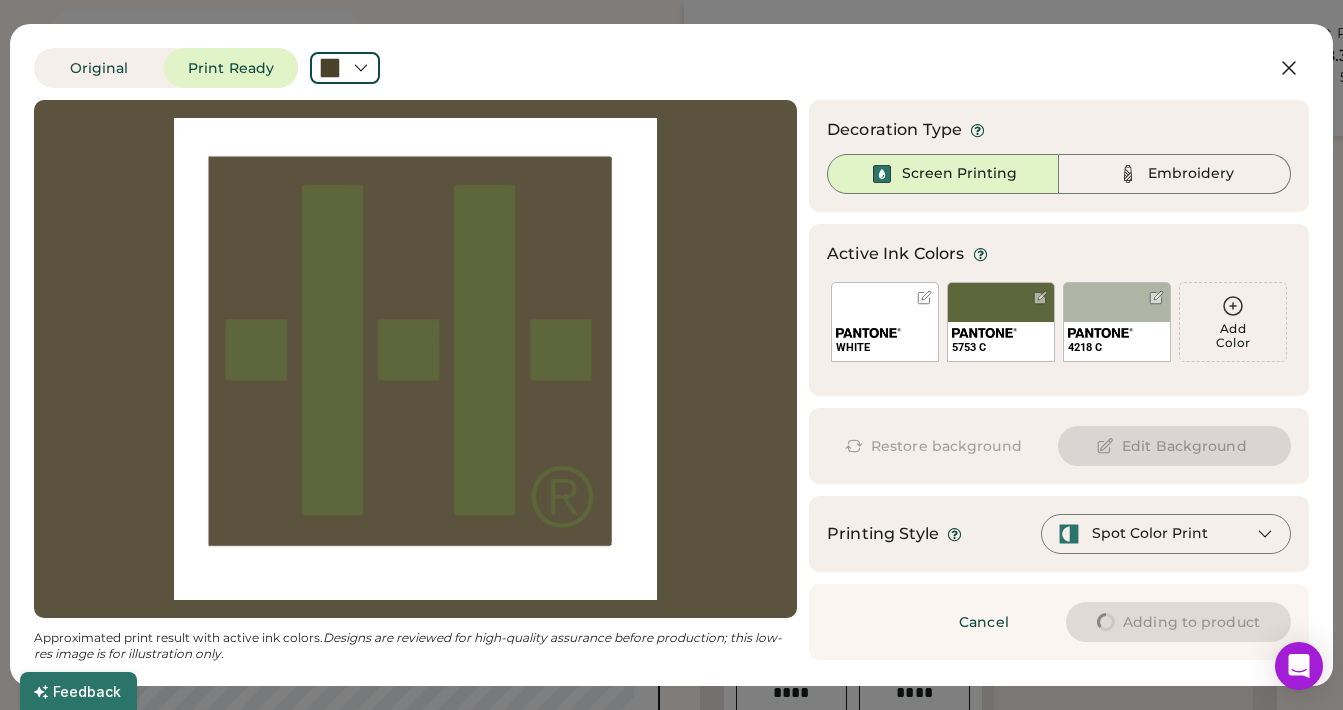 type on "****" 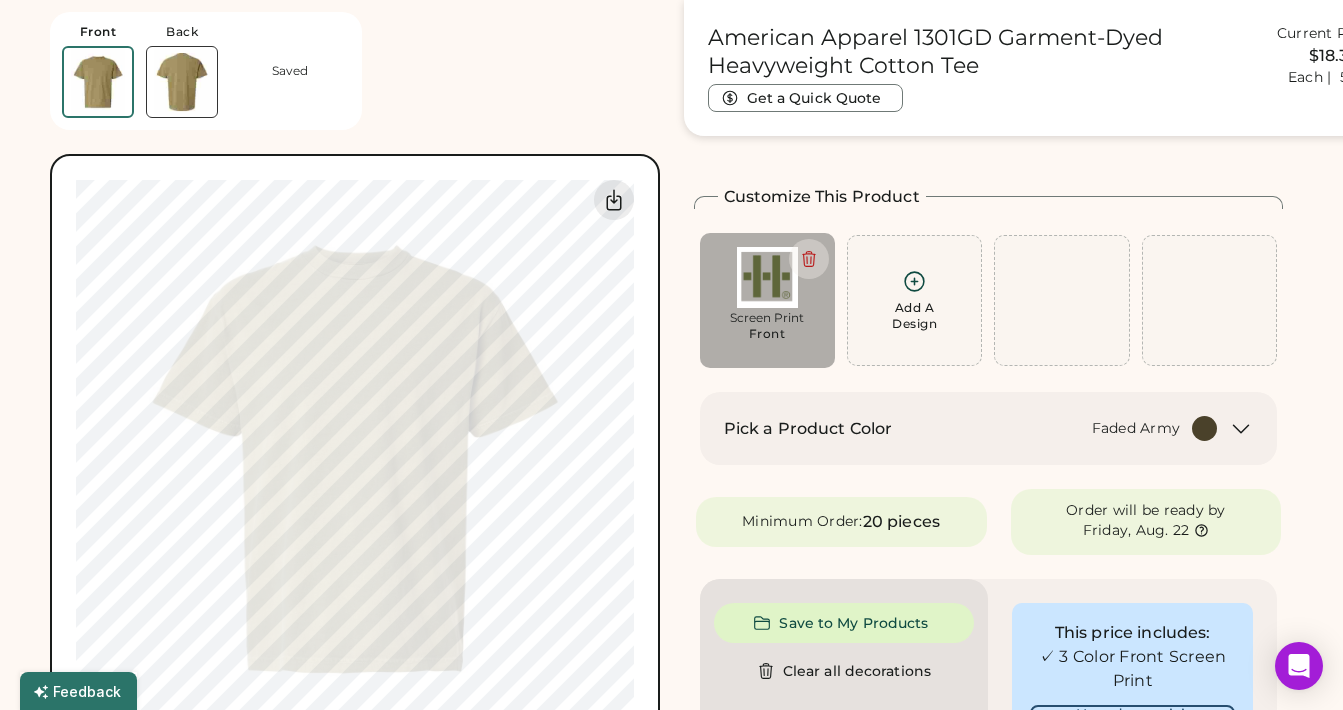type on "****" 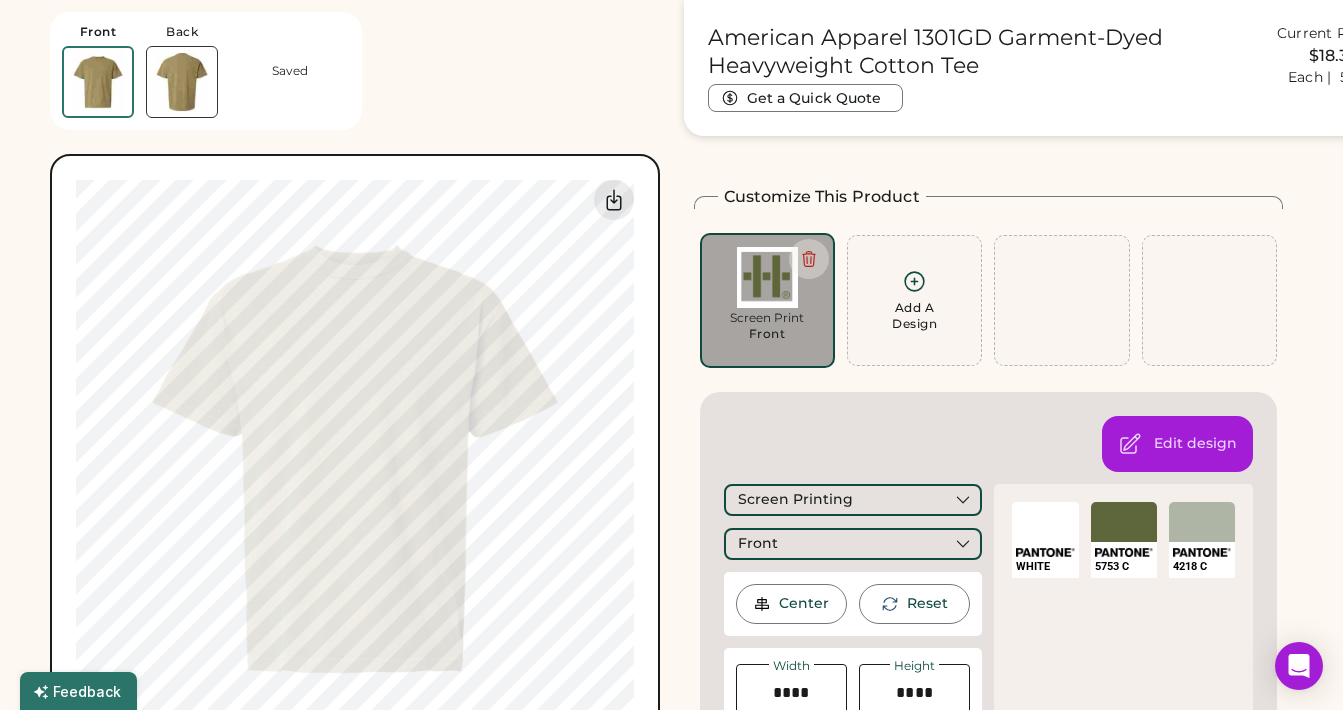 type on "****" 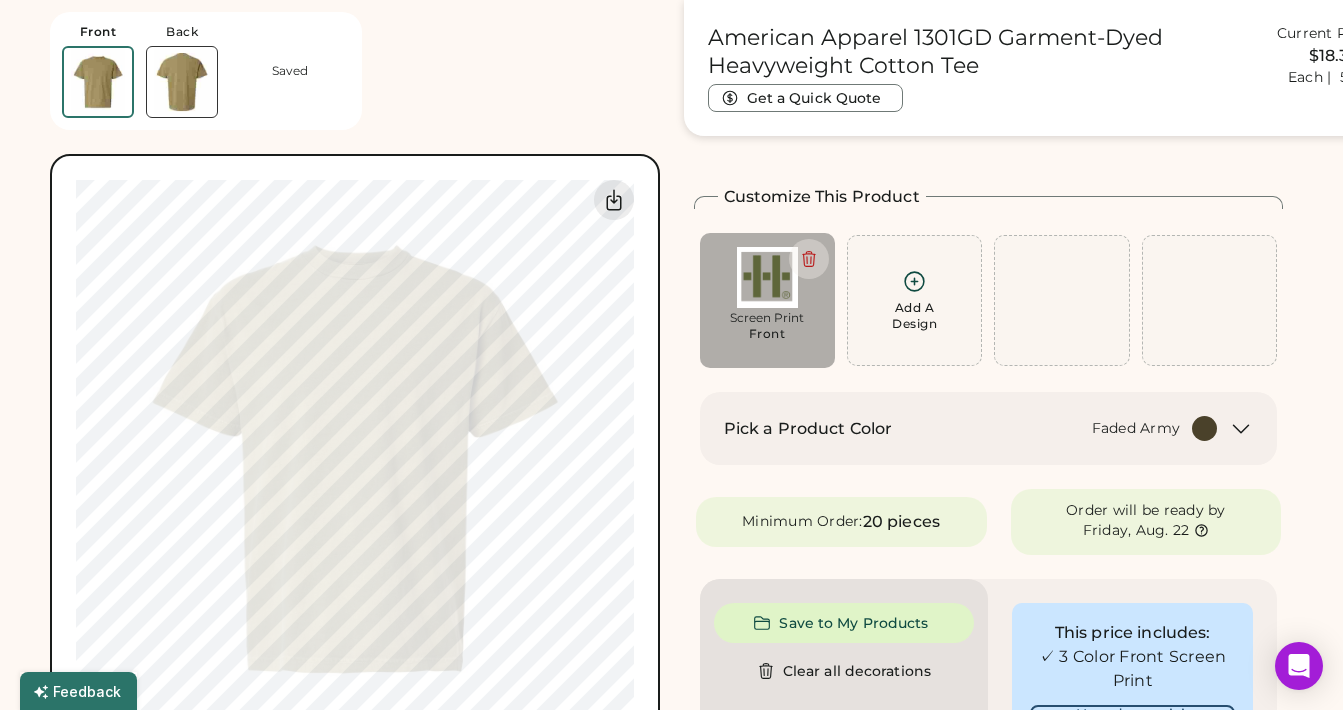 click 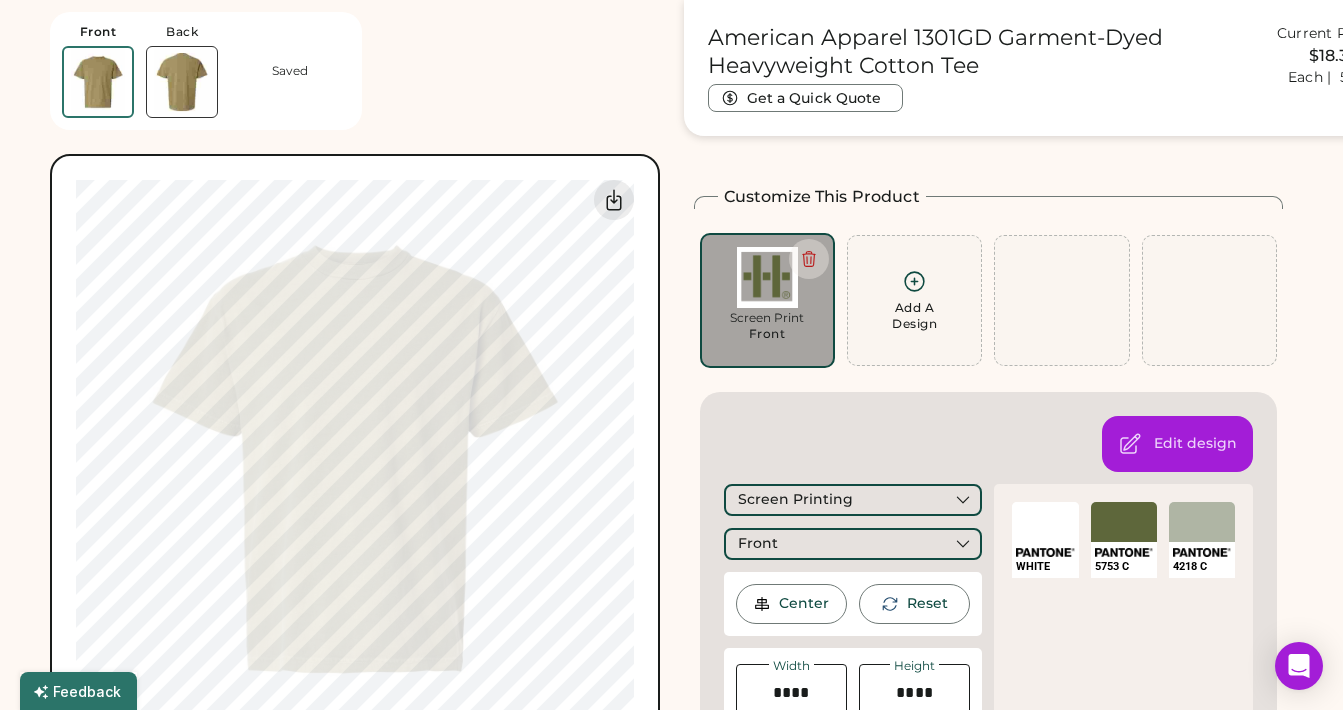 click on "WHITE" at bounding box center [1045, 540] 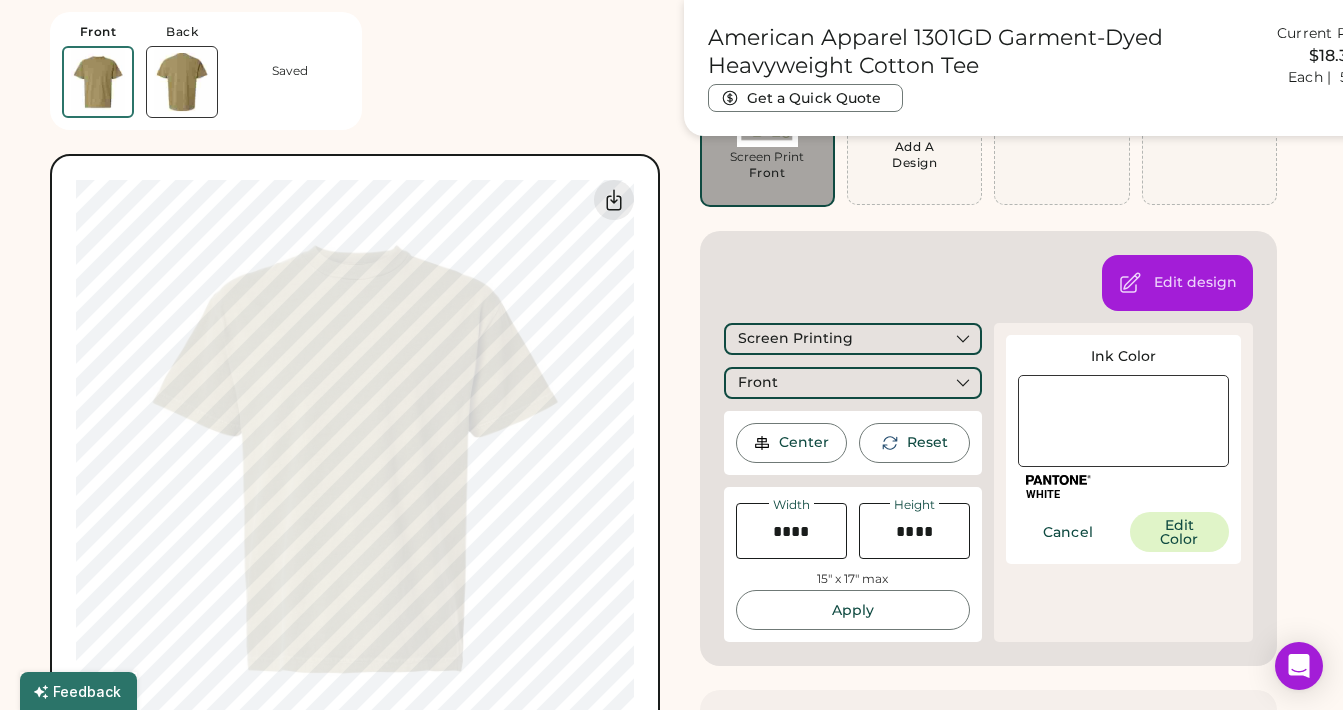scroll, scrollTop: 235, scrollLeft: 0, axis: vertical 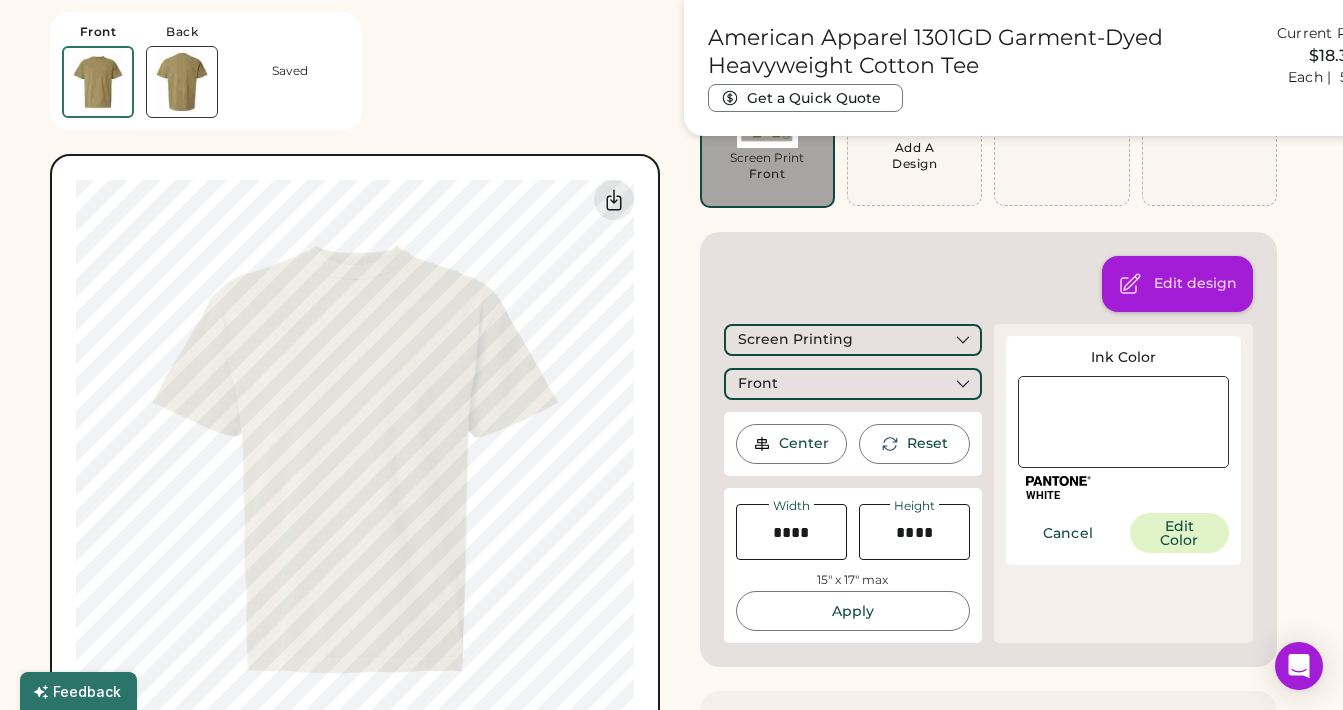click on "Edit design" at bounding box center (1177, 284) 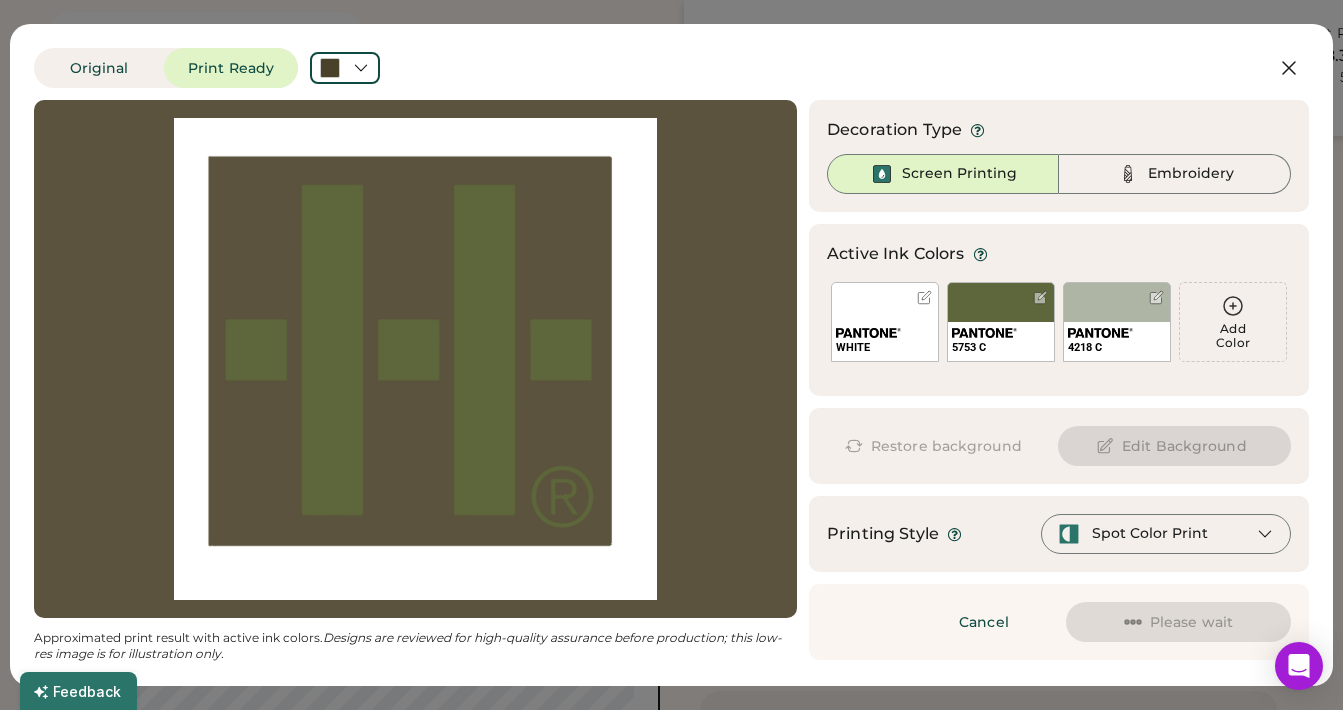 click at bounding box center (415, 359) 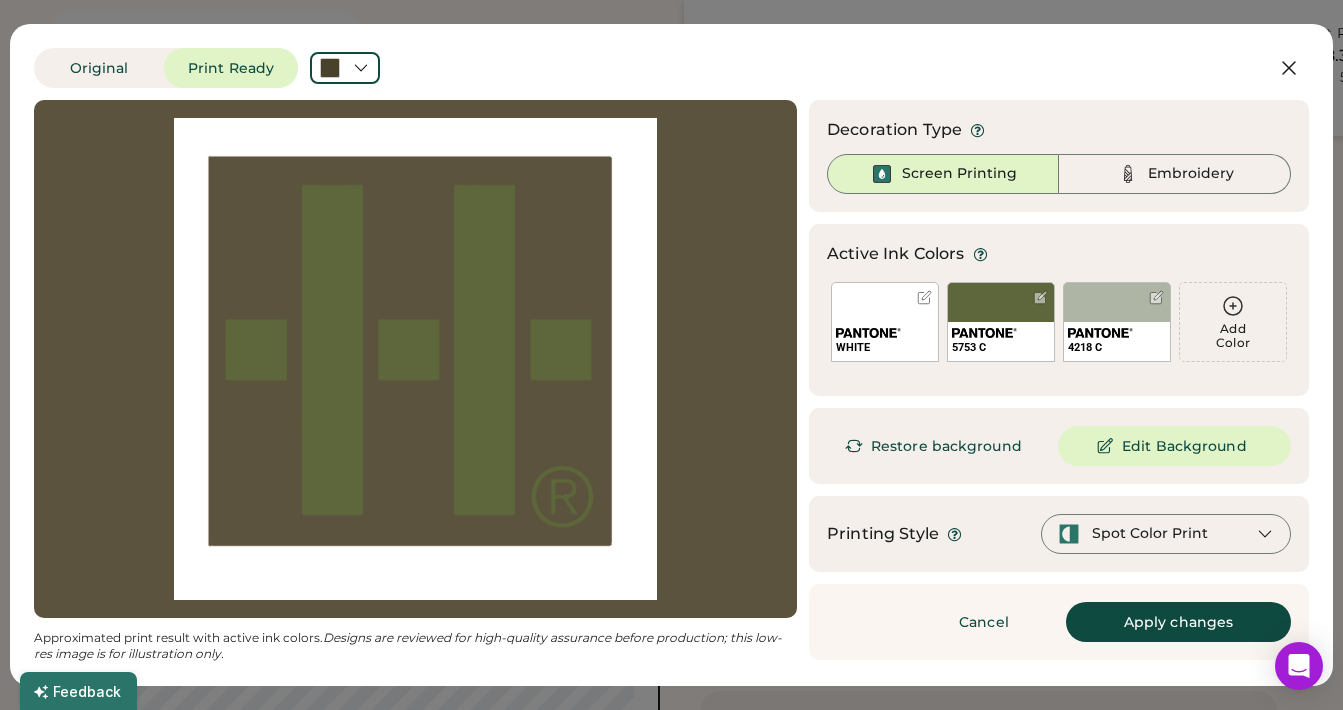 click on "Edit Background" at bounding box center (1174, 446) 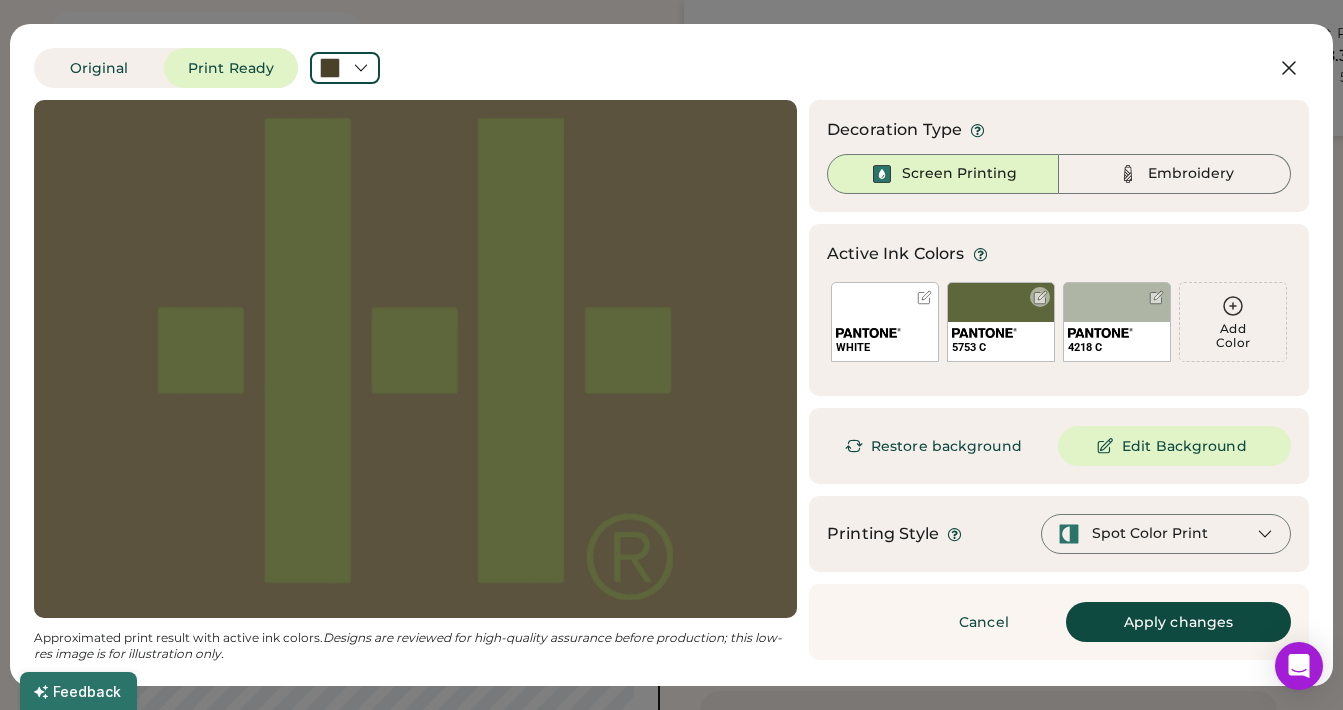 click at bounding box center (1040, 297) 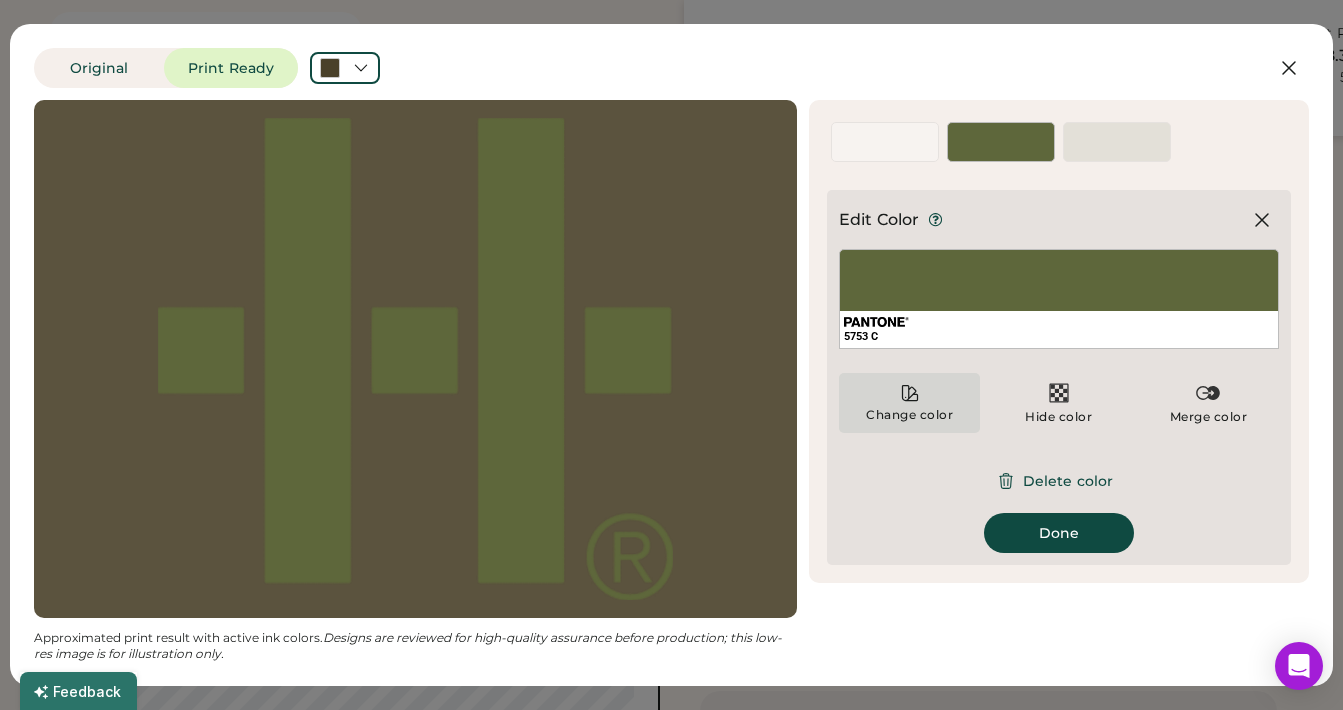click 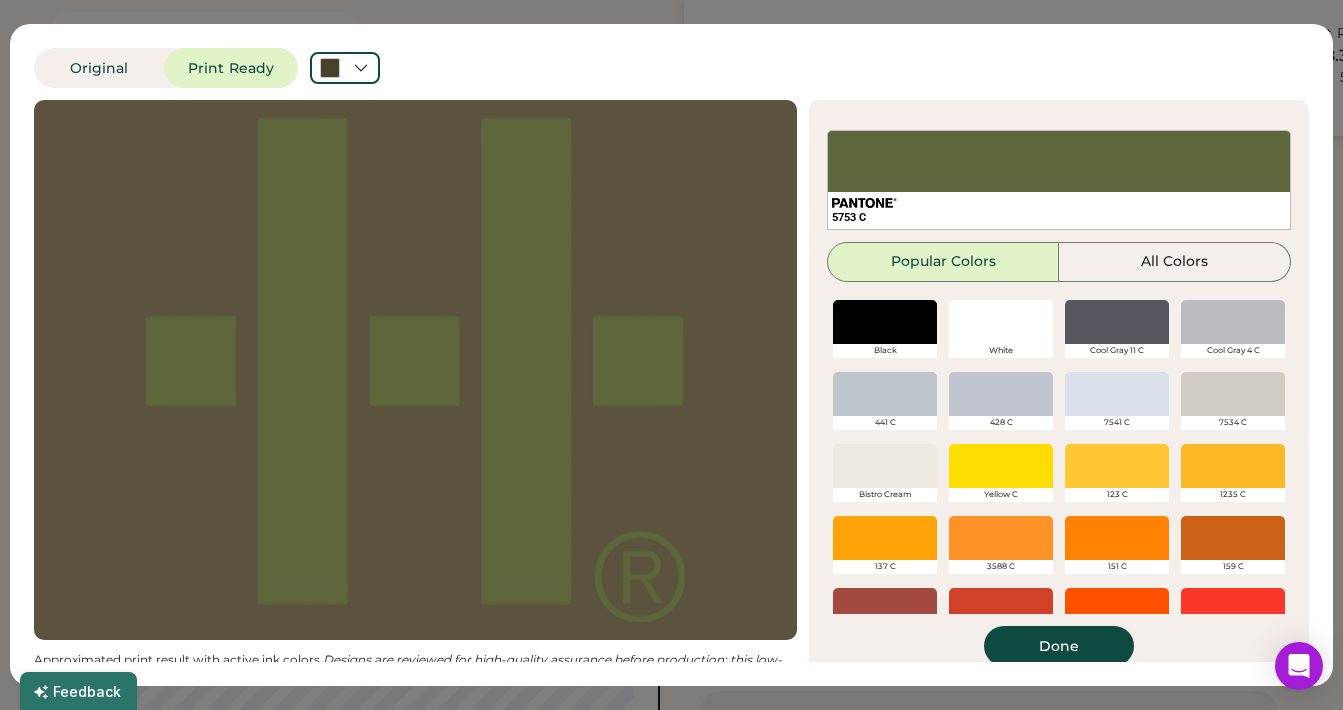 click at bounding box center (1001, 322) 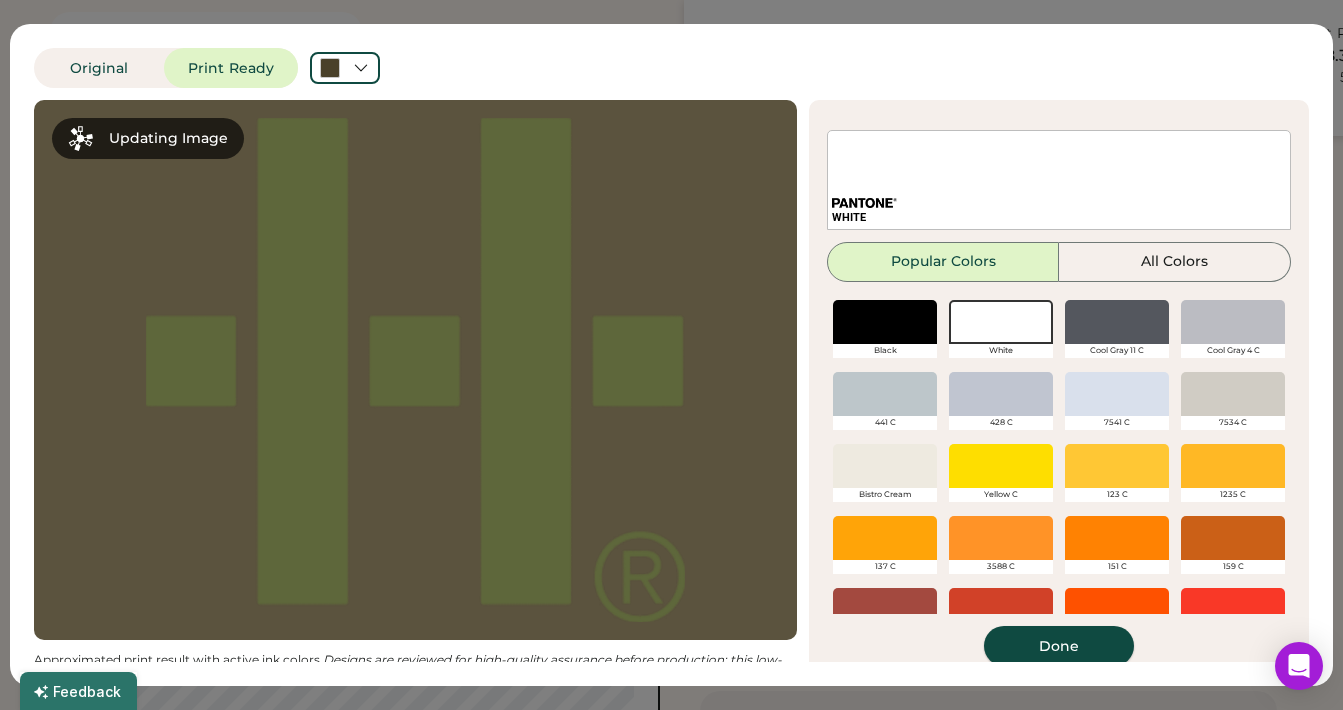 click on "Done" at bounding box center [1059, 646] 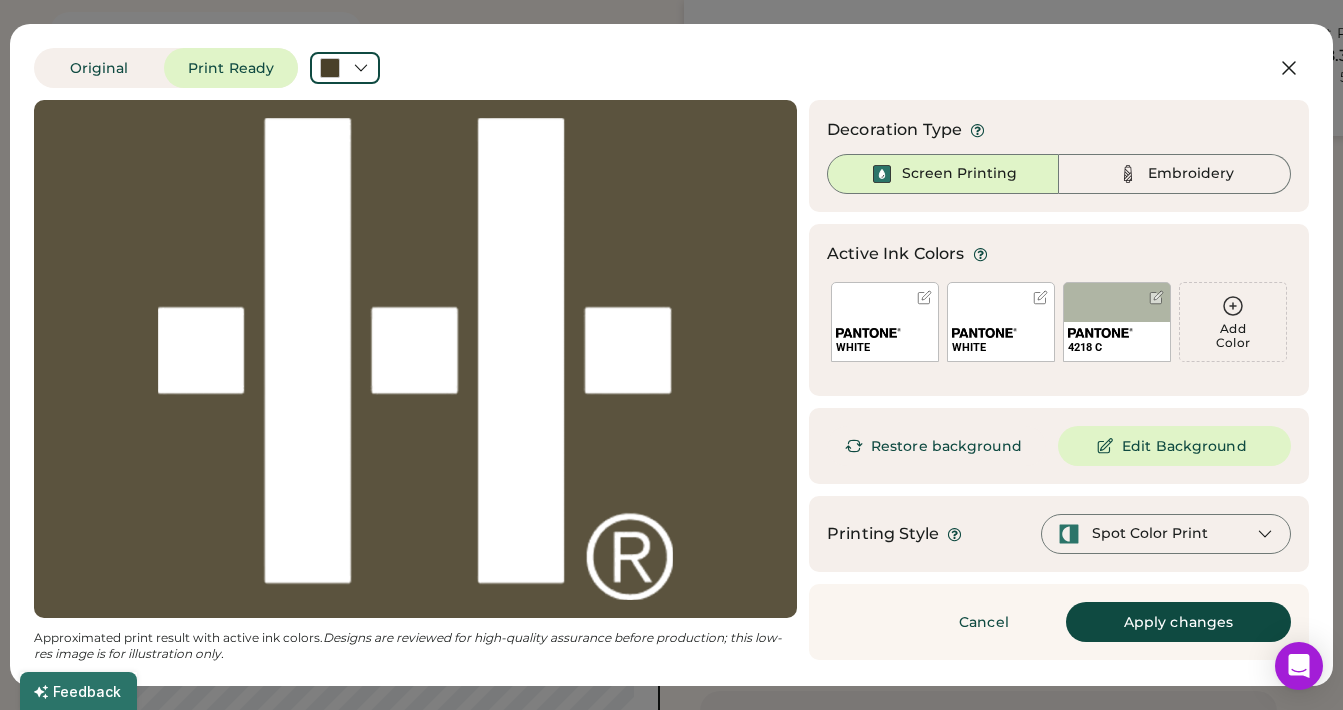 click on "Apply changes" at bounding box center [1178, 622] 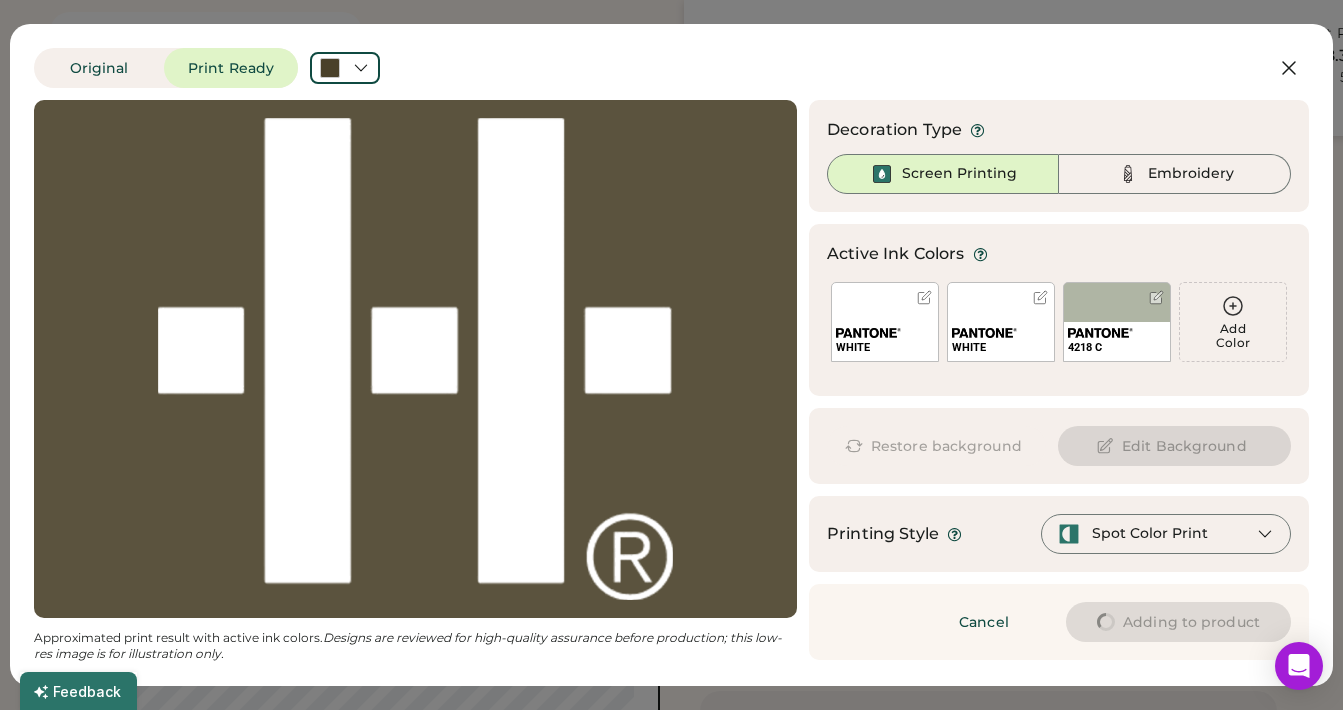 type on "****" 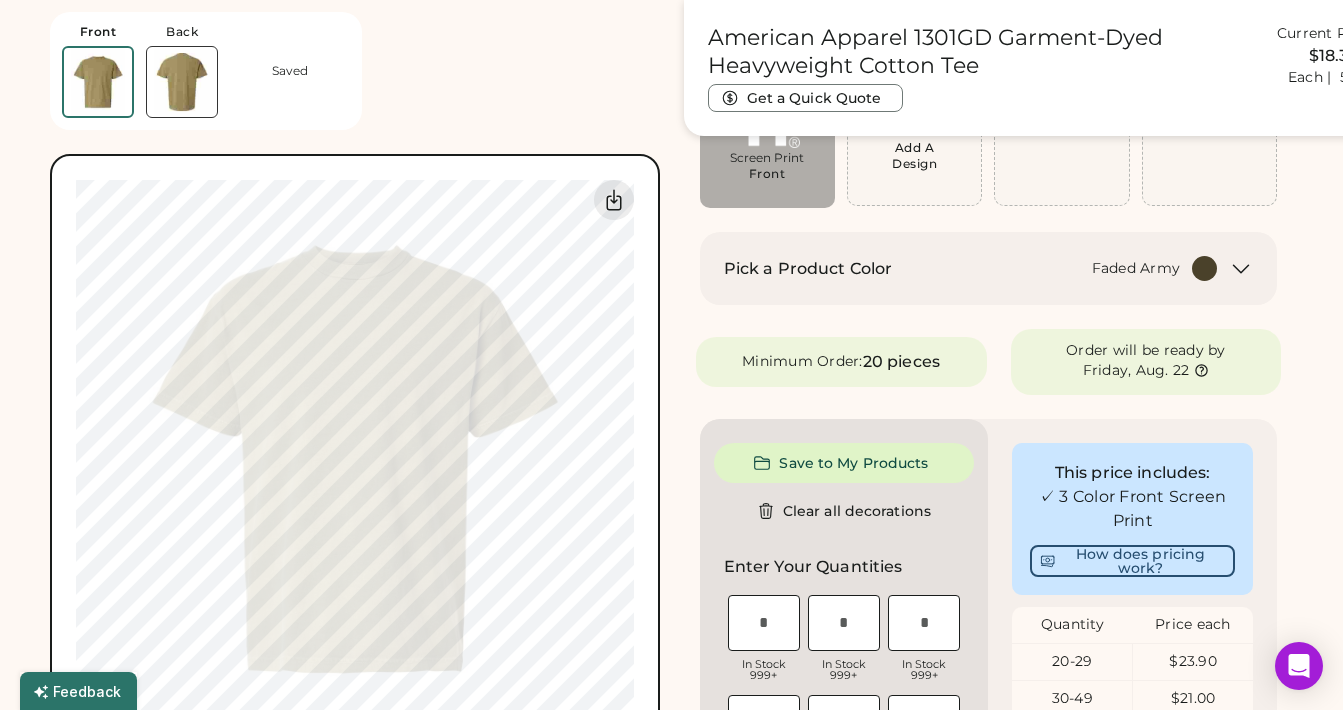 type on "****" 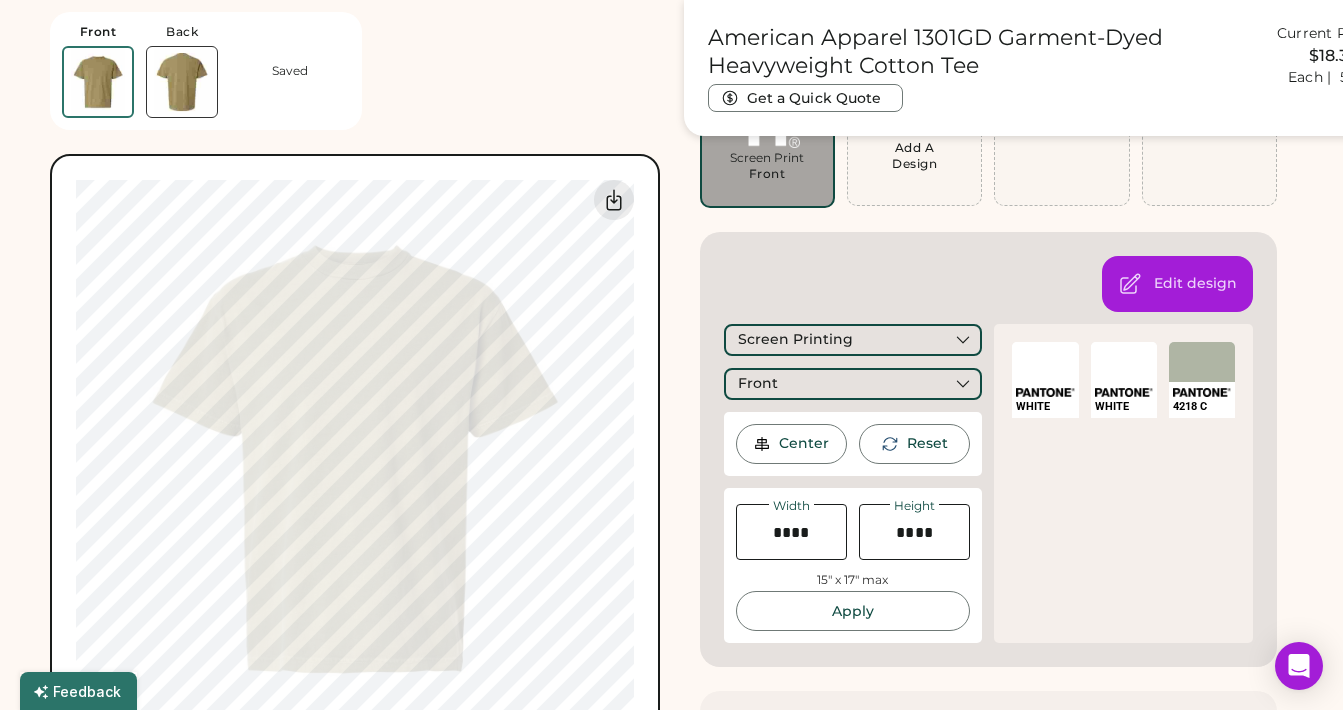 type on "****" 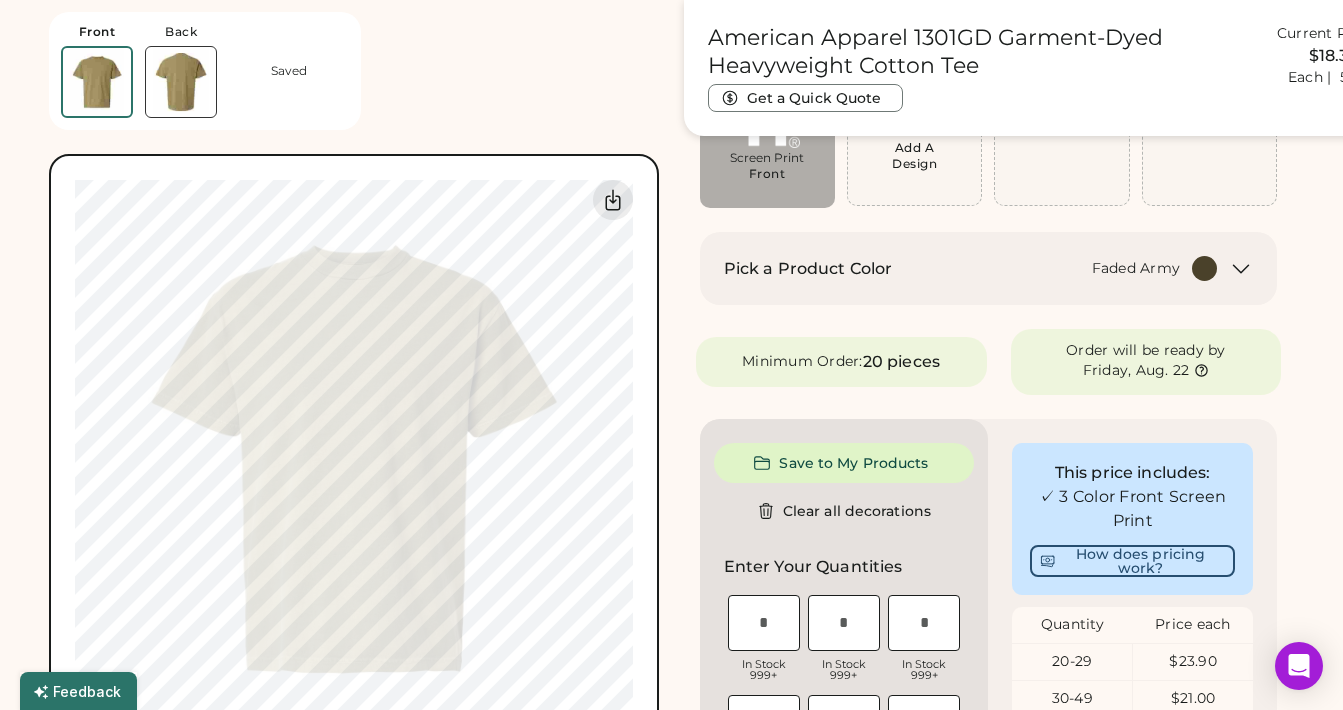 scroll, scrollTop: 242, scrollLeft: 0, axis: vertical 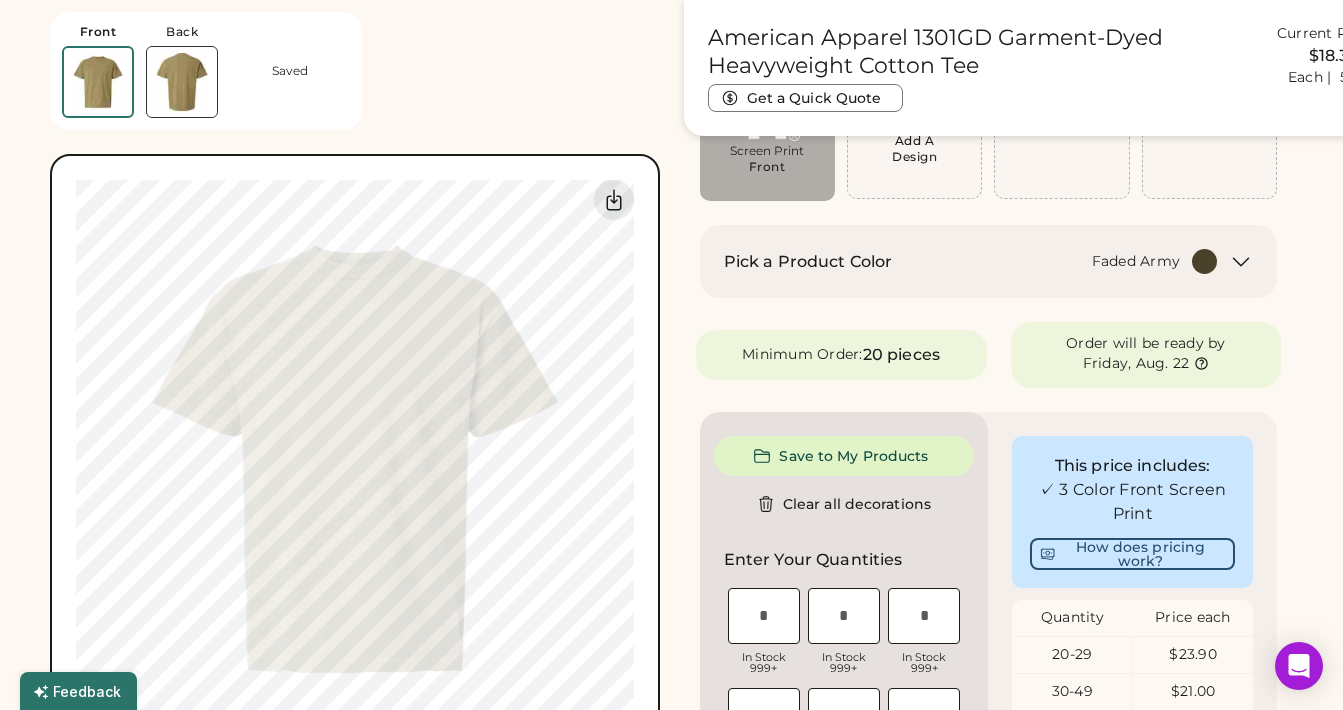 click at bounding box center (182, 82) 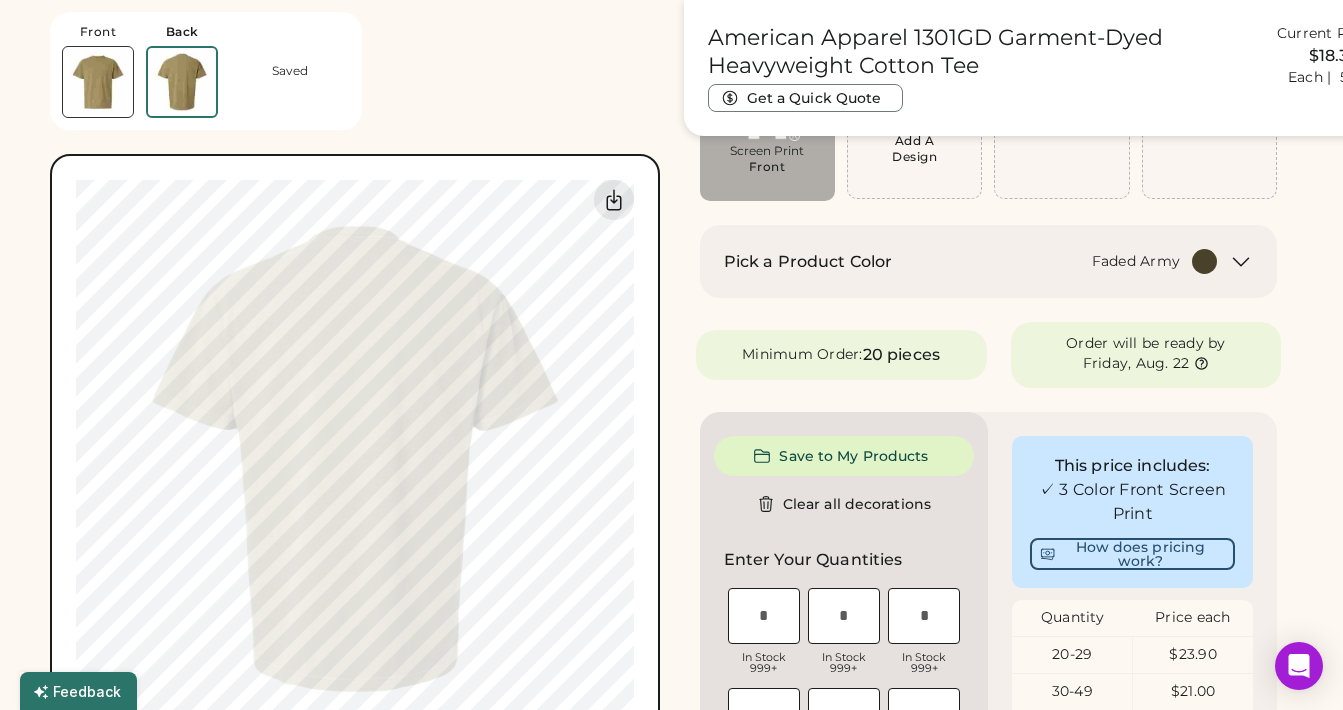 click at bounding box center [98, 82] 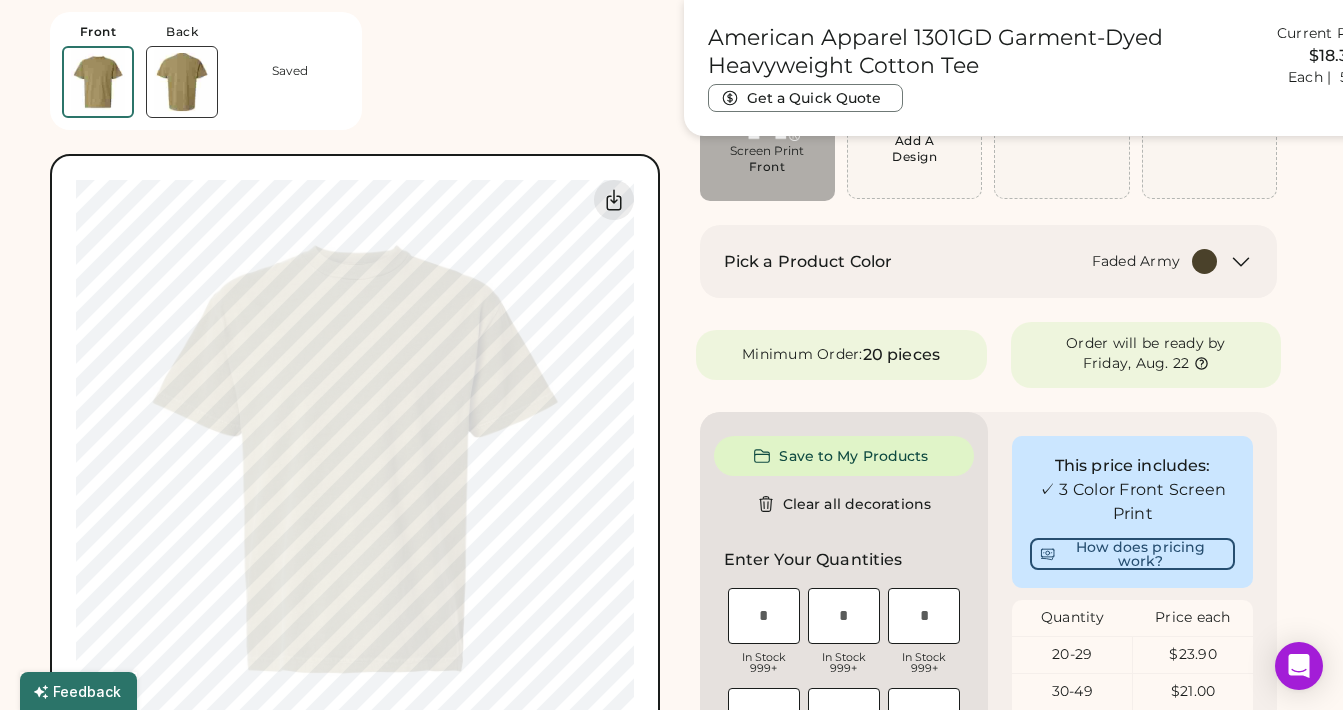 click at bounding box center [182, 82] 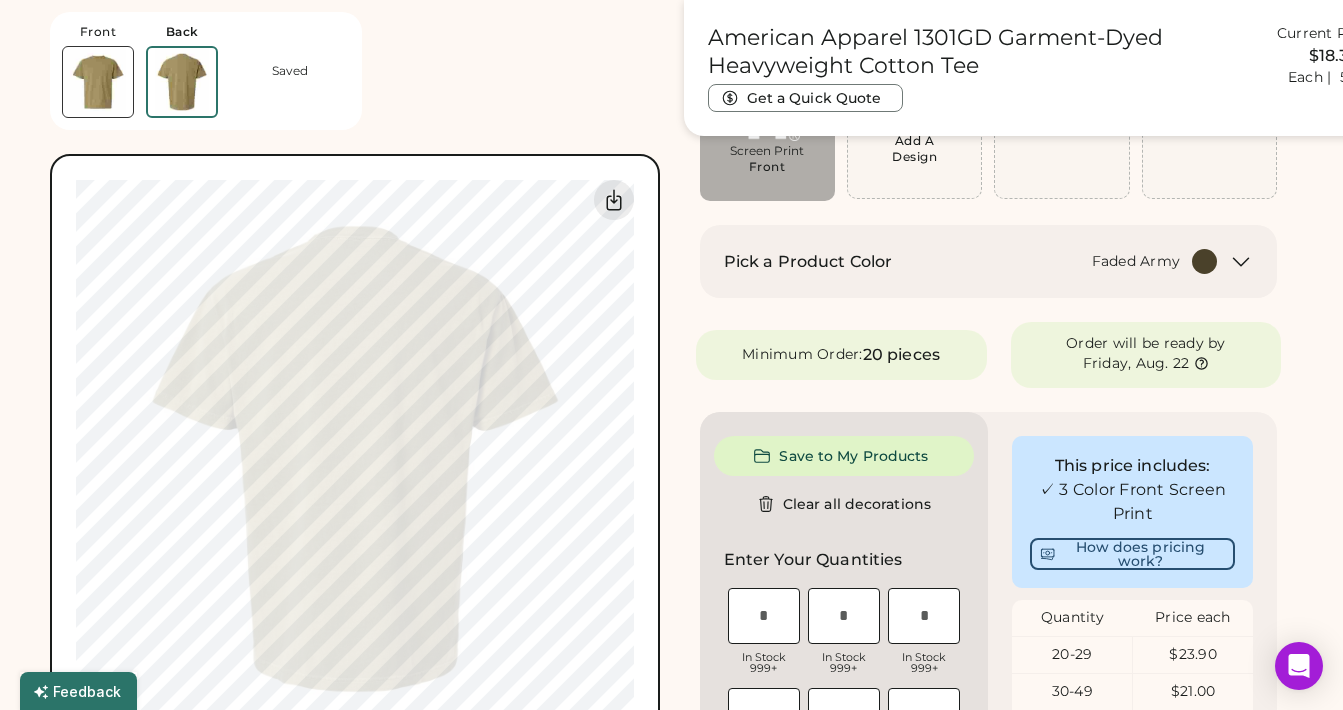 click at bounding box center [98, 82] 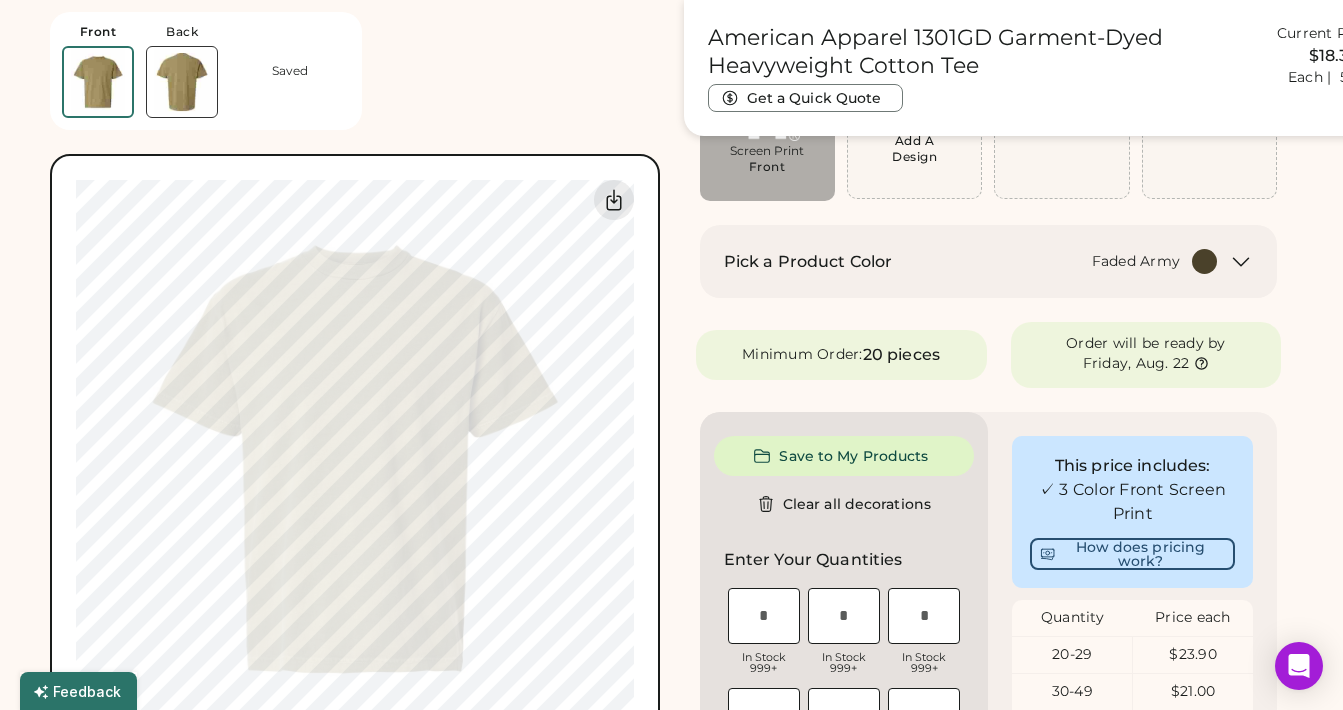 click at bounding box center (182, 82) 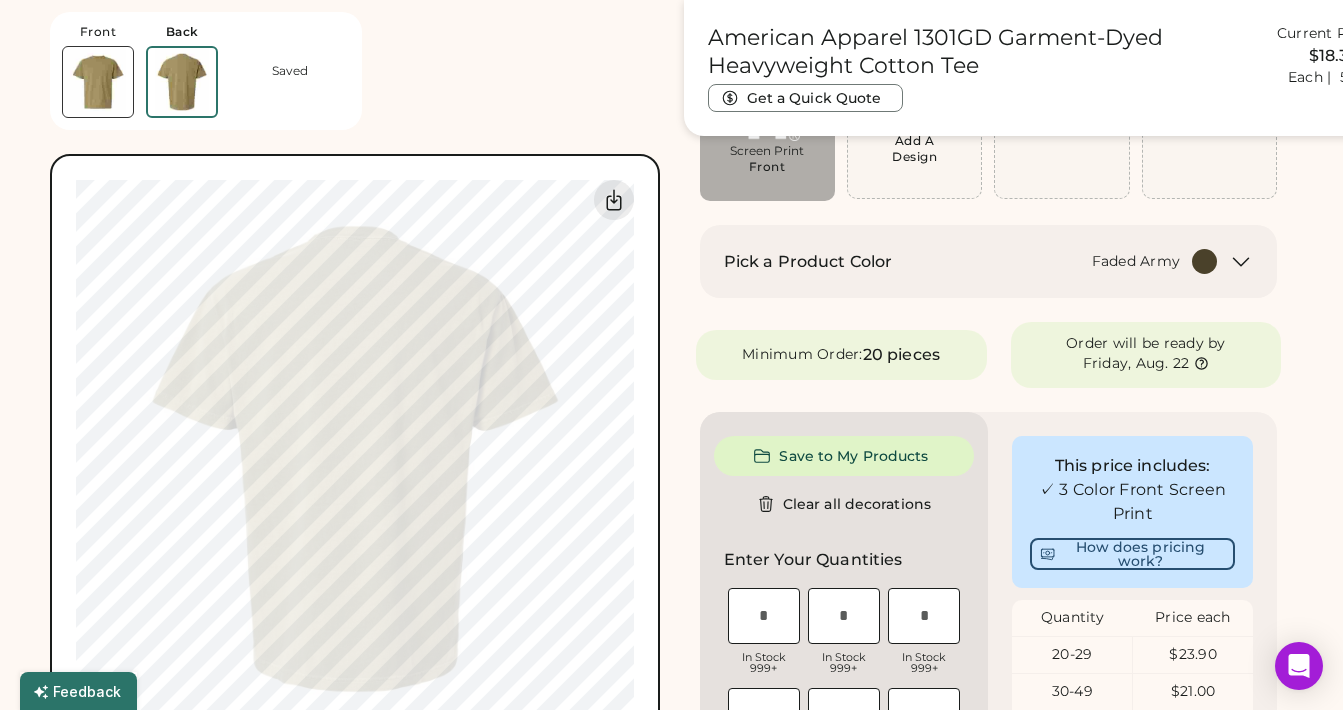 click at bounding box center (98, 82) 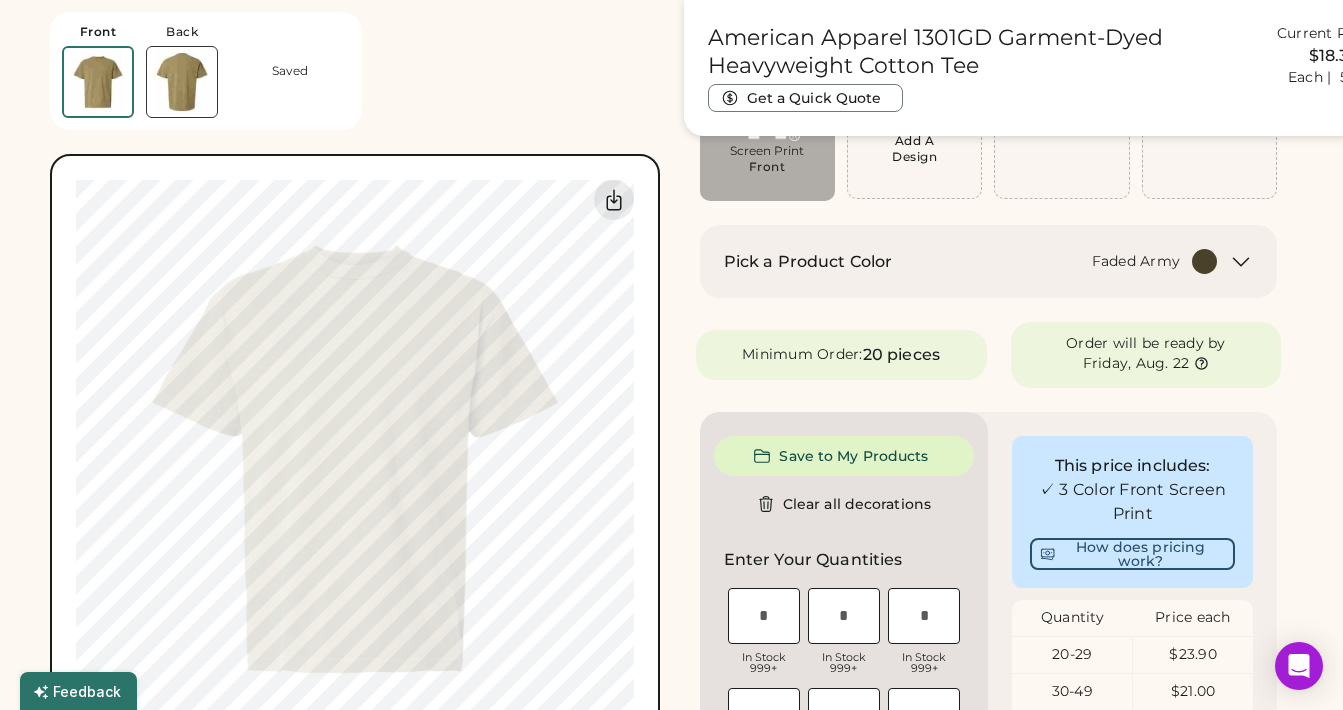 click at bounding box center (182, 82) 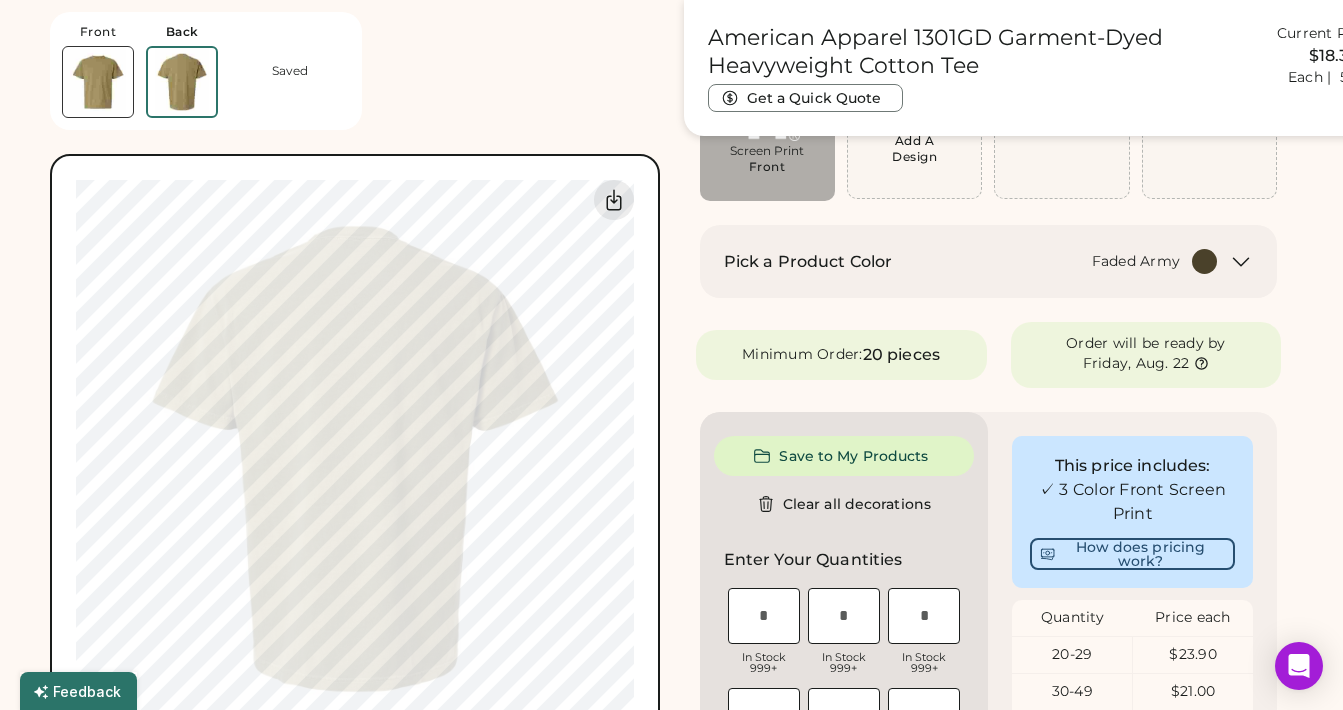 click at bounding box center (98, 82) 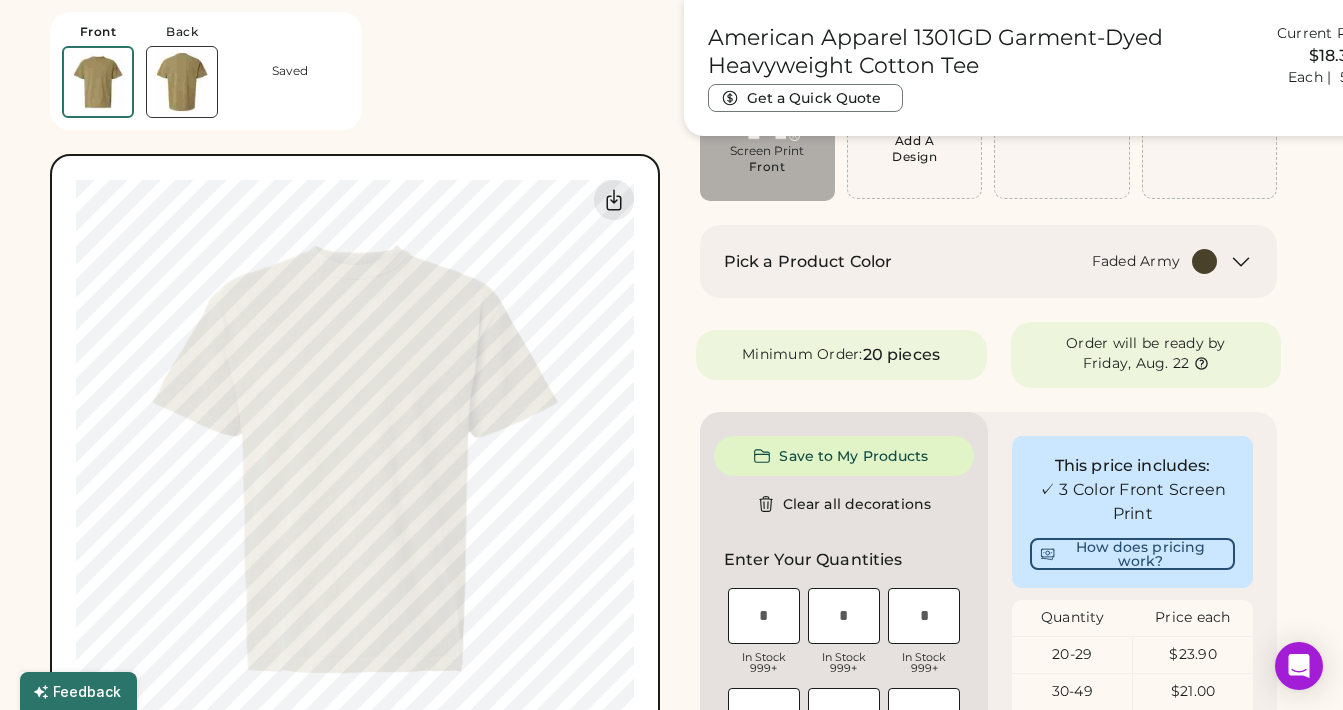 click at bounding box center [182, 82] 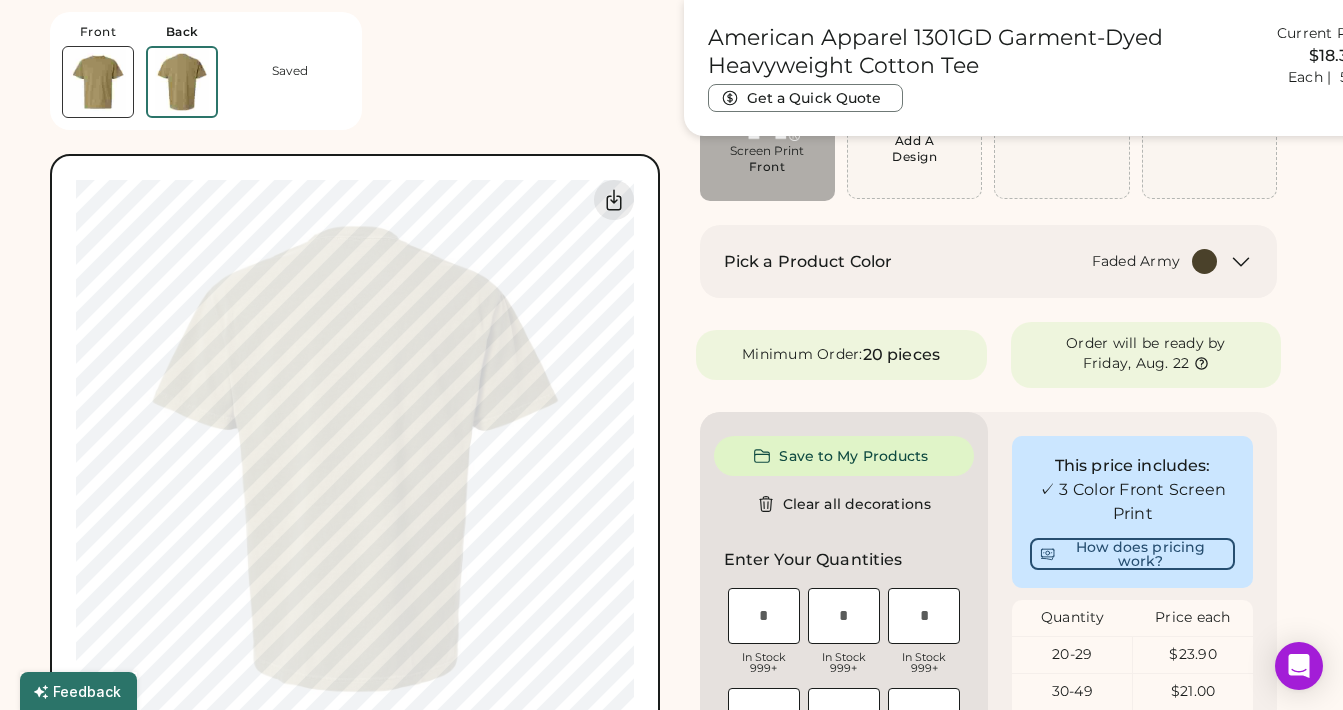 click at bounding box center [98, 82] 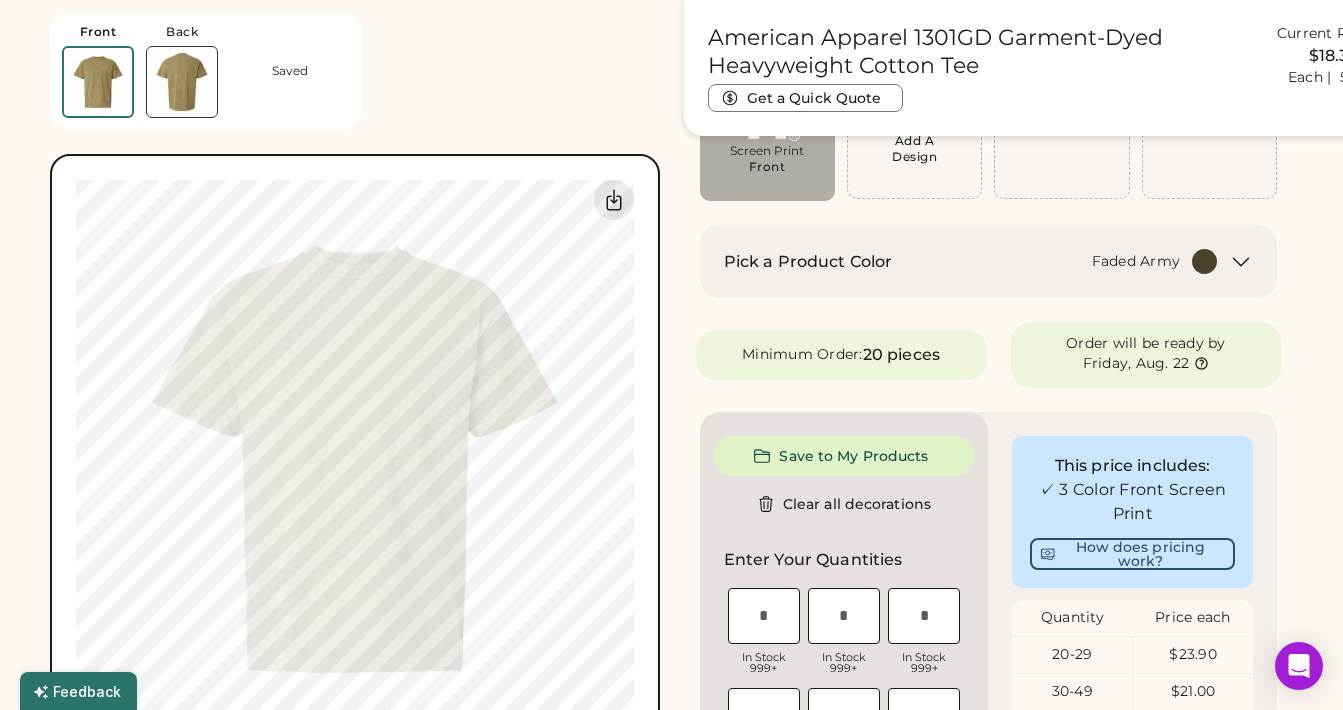 type on "****" 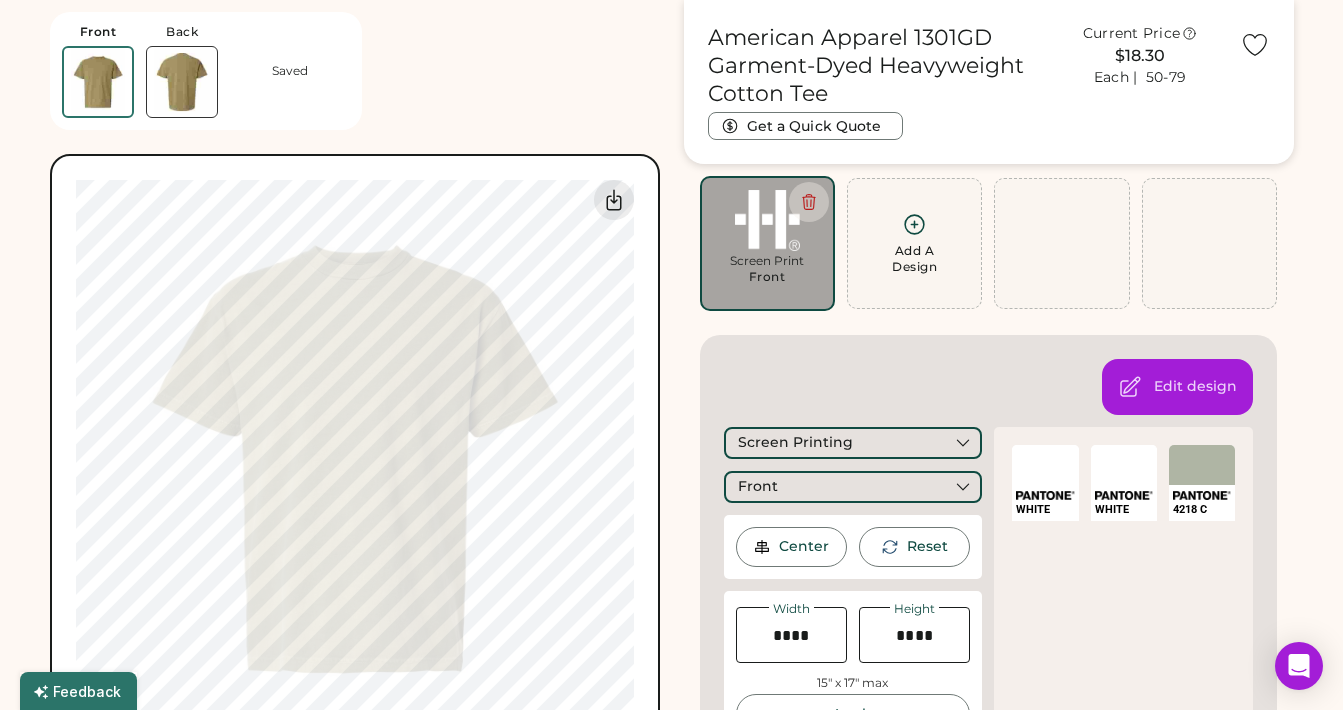 scroll, scrollTop: 139, scrollLeft: 0, axis: vertical 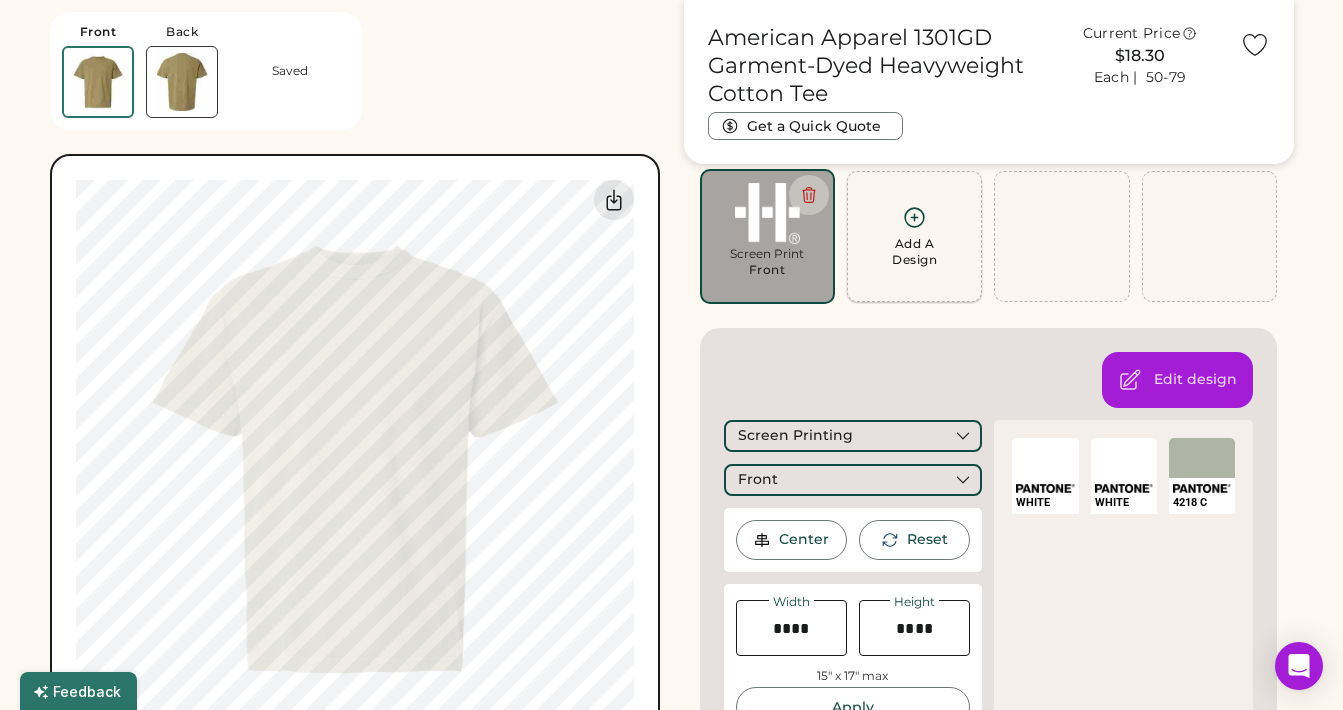 click on "Add A
Design" at bounding box center [914, 236] 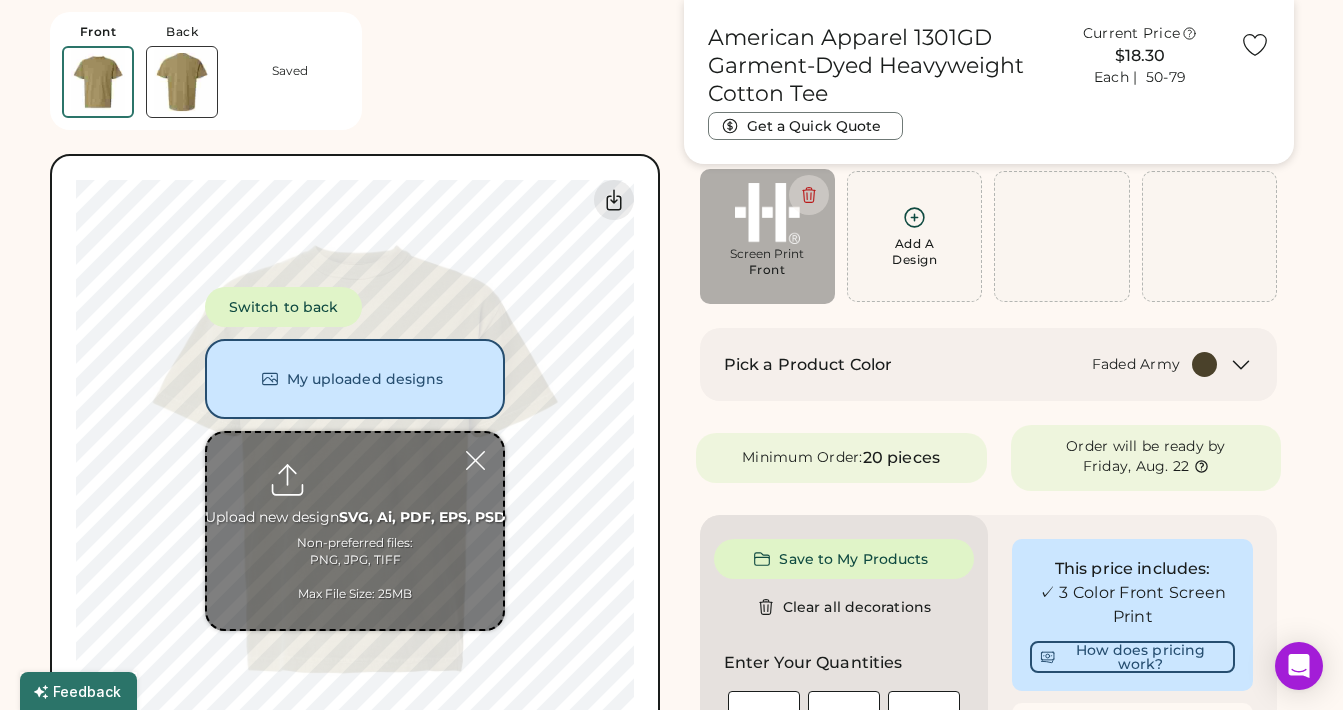 click on "Front Back Saved Switch to back    My uploaded designs Upload new design
SVG, Ai, PDF, EPS, PSD Non-preferred files:
PNG, JPG, TIFF Max File Size: 25MB    Guidelines are approximate; our team will confirm the correct placement.    My uploaded designs Upload Your Design
Ai, PDF, EPS, SVG, PSD Non-preferred files:
PNG, JPG, TIFF Max File Size: 25MB 0% 0%" at bounding box center (355, 382) 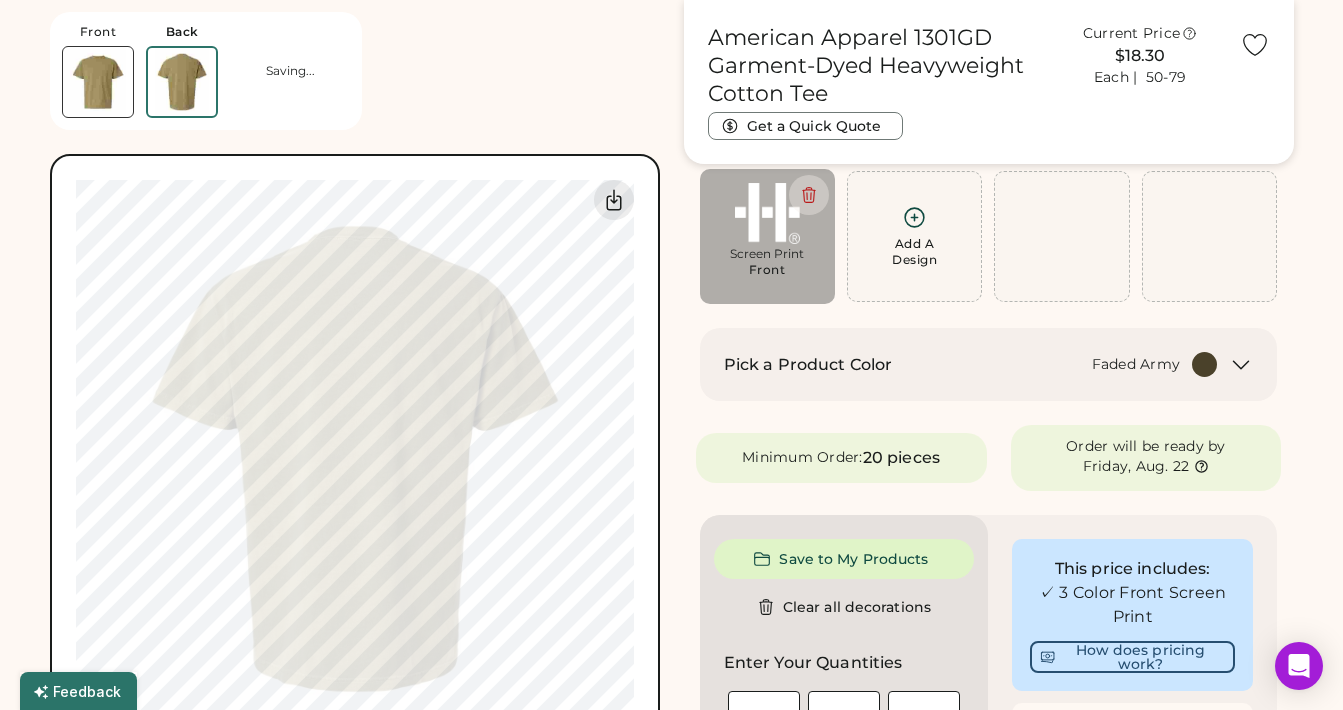 click at bounding box center (98, 82) 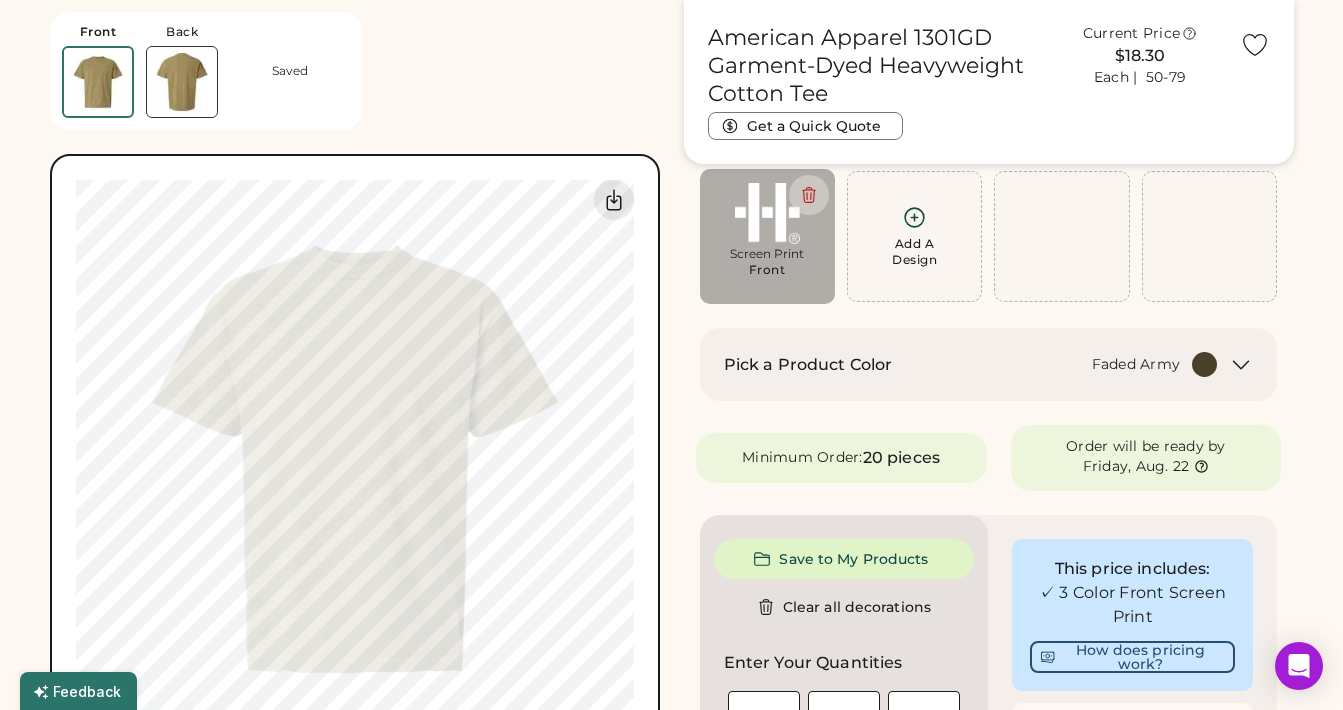 click at bounding box center [182, 82] 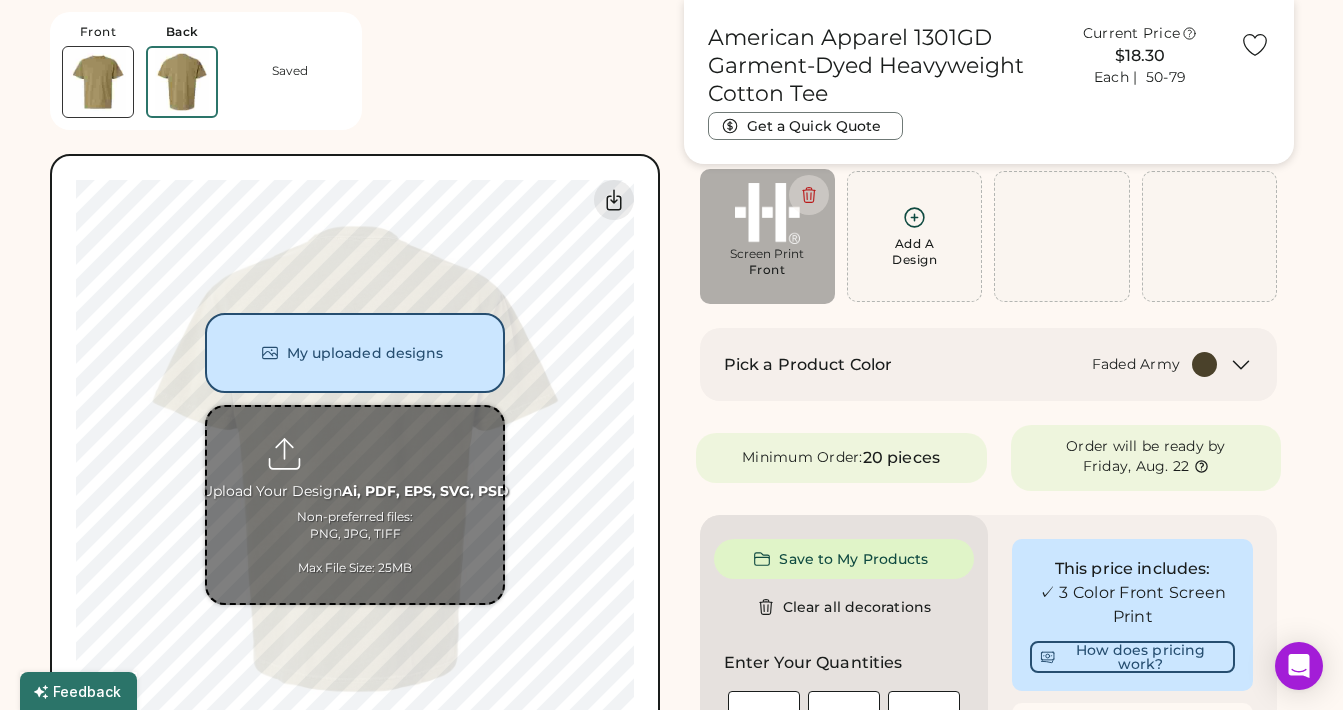 click at bounding box center [355, 505] 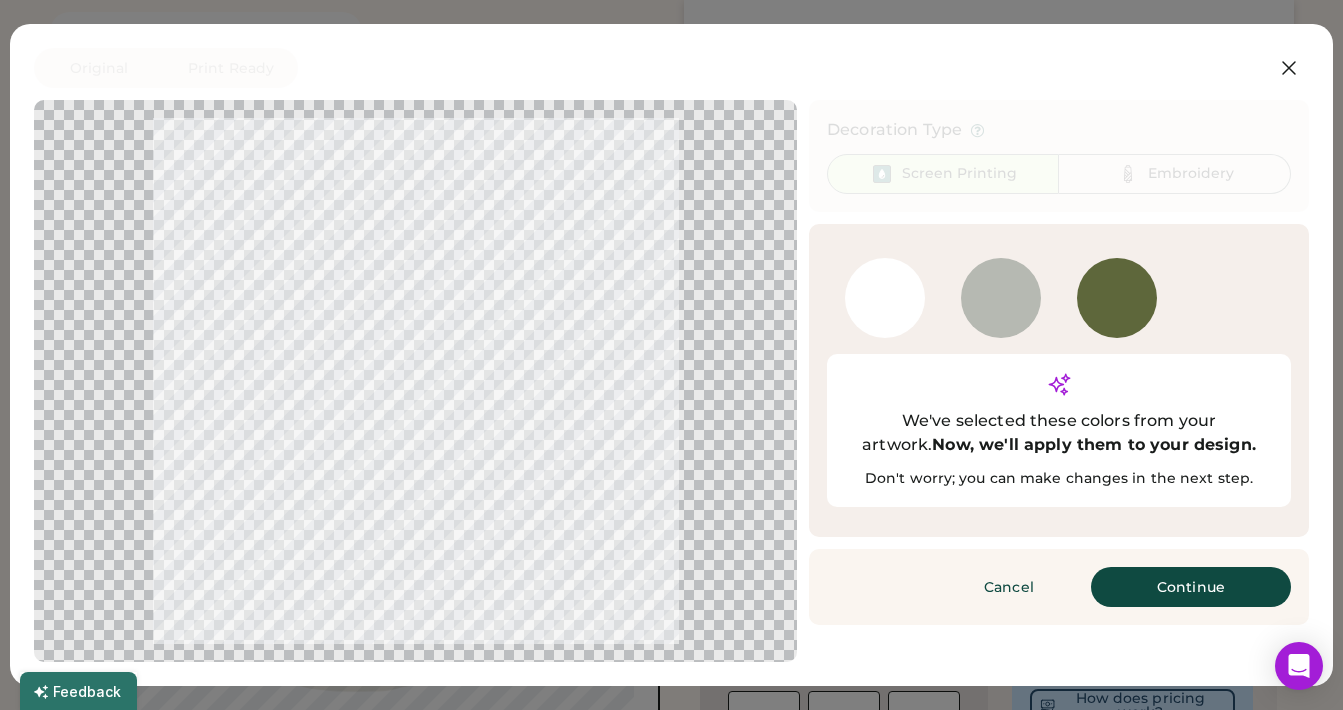 click on "Continue" at bounding box center (1191, 587) 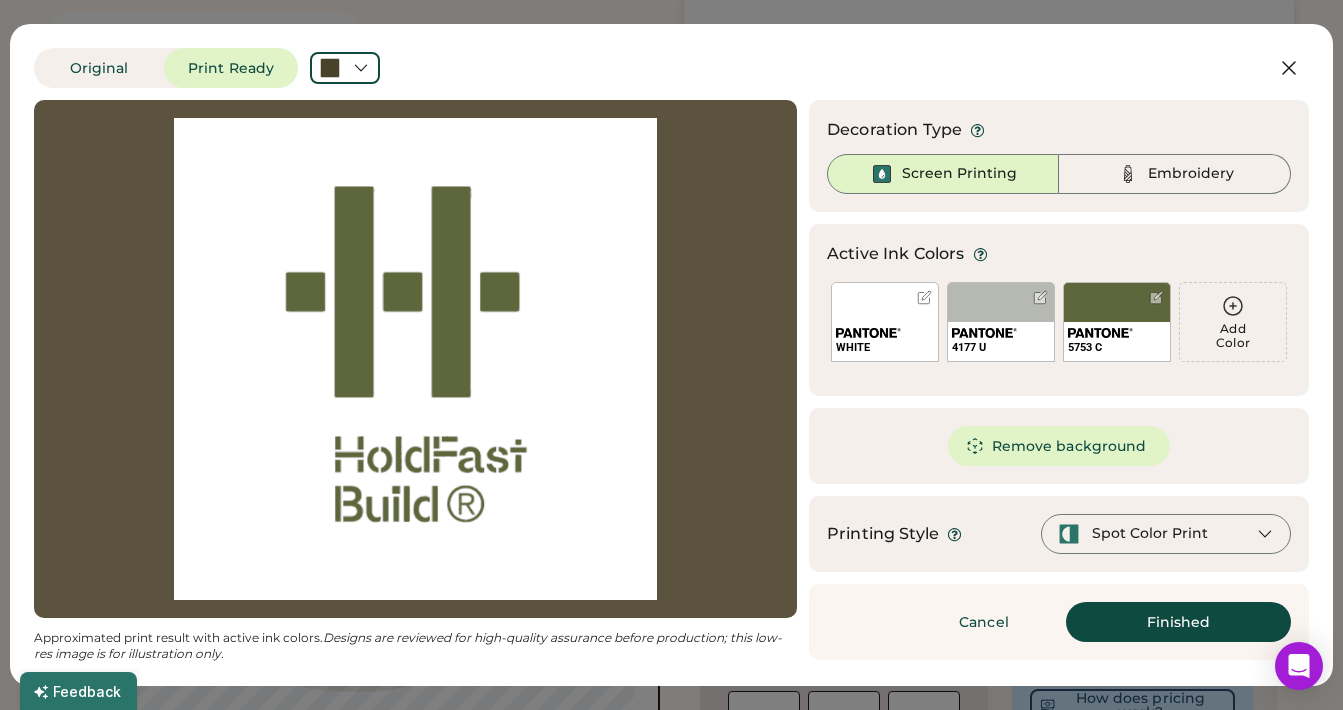 click on "Remove background" at bounding box center (1059, 446) 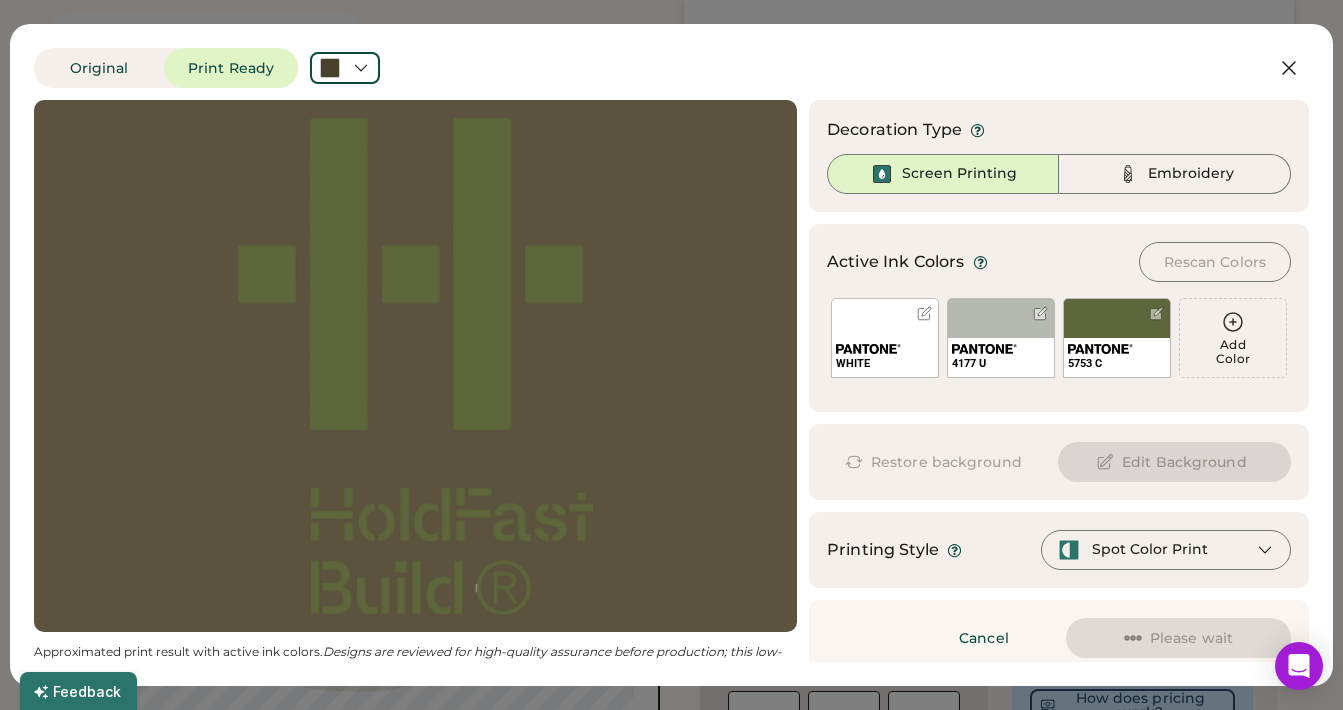 click on "Edit Background" at bounding box center [1174, 462] 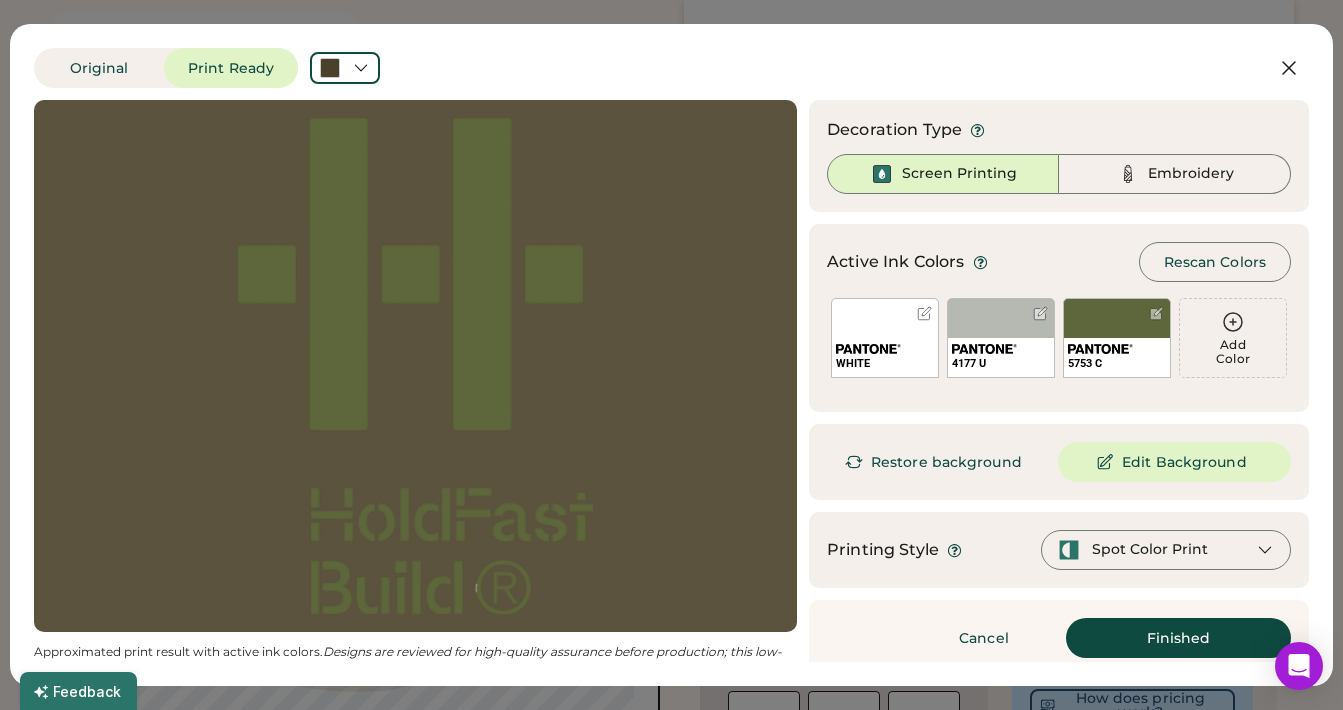 scroll, scrollTop: 0, scrollLeft: 0, axis: both 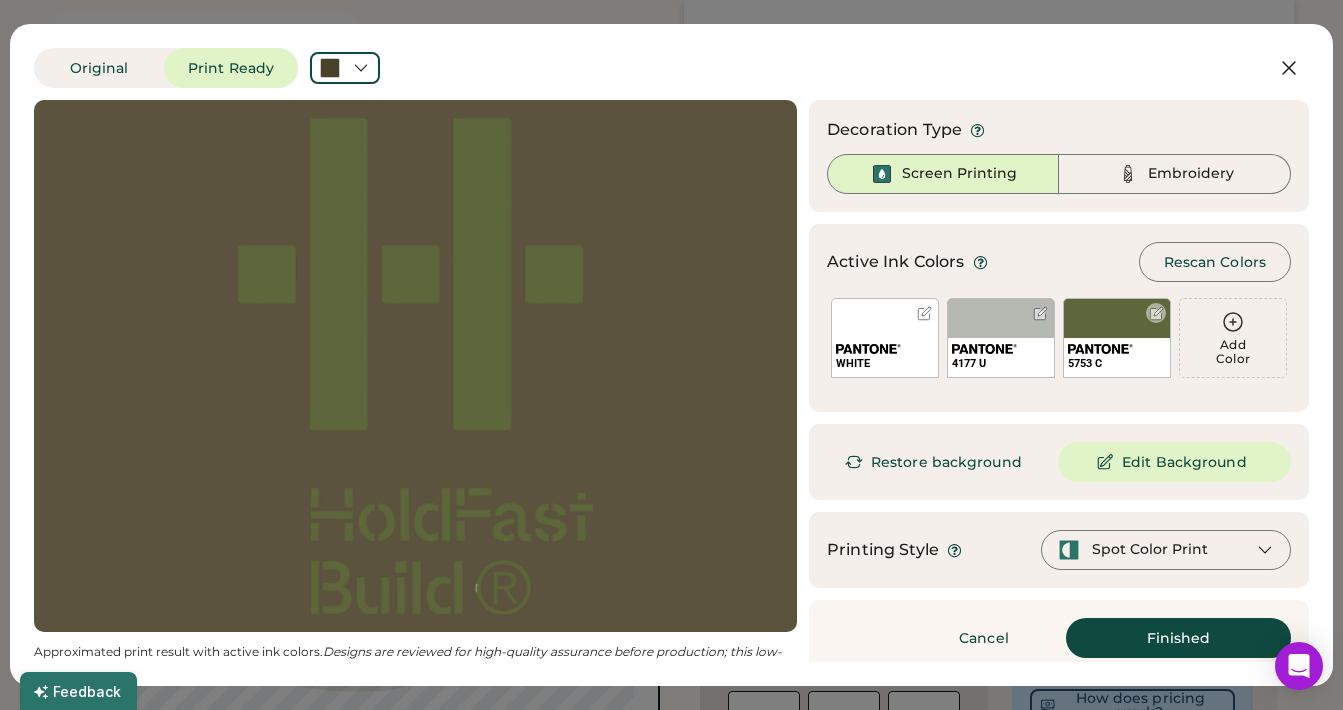 click at bounding box center [1156, 313] 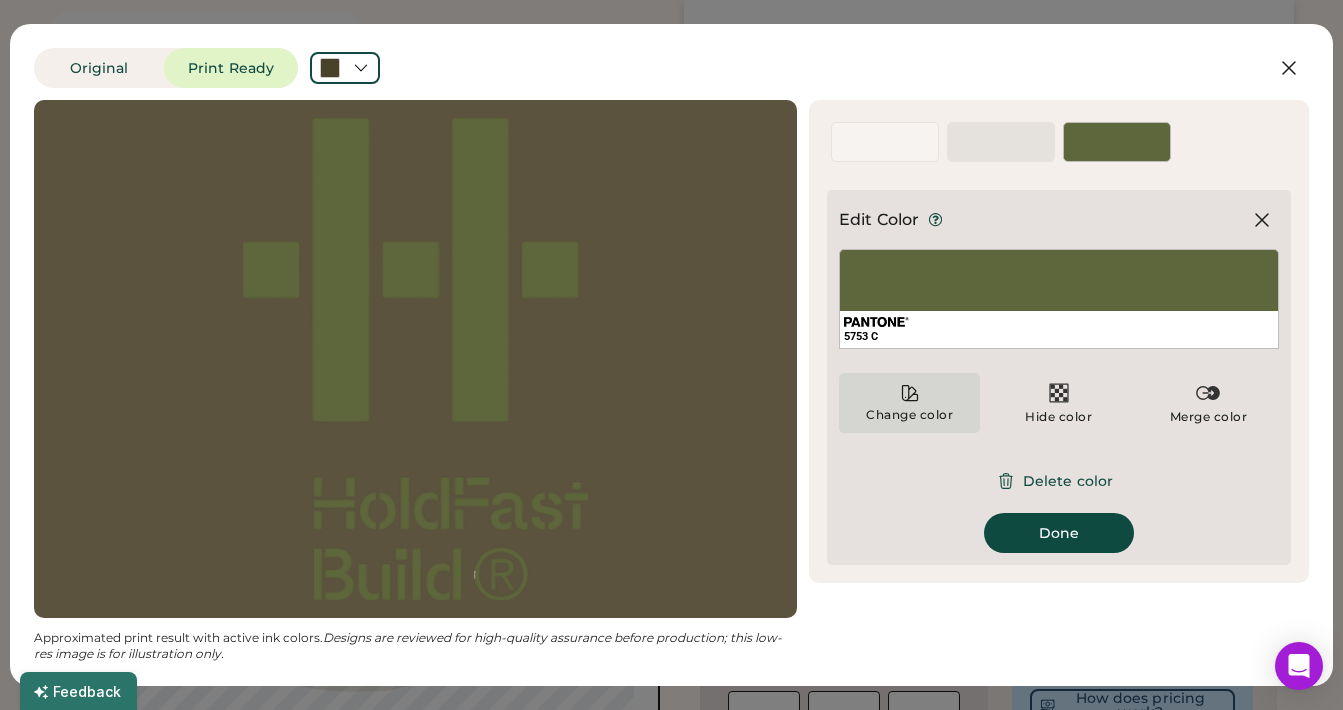 click on "Change color" at bounding box center [909, 403] 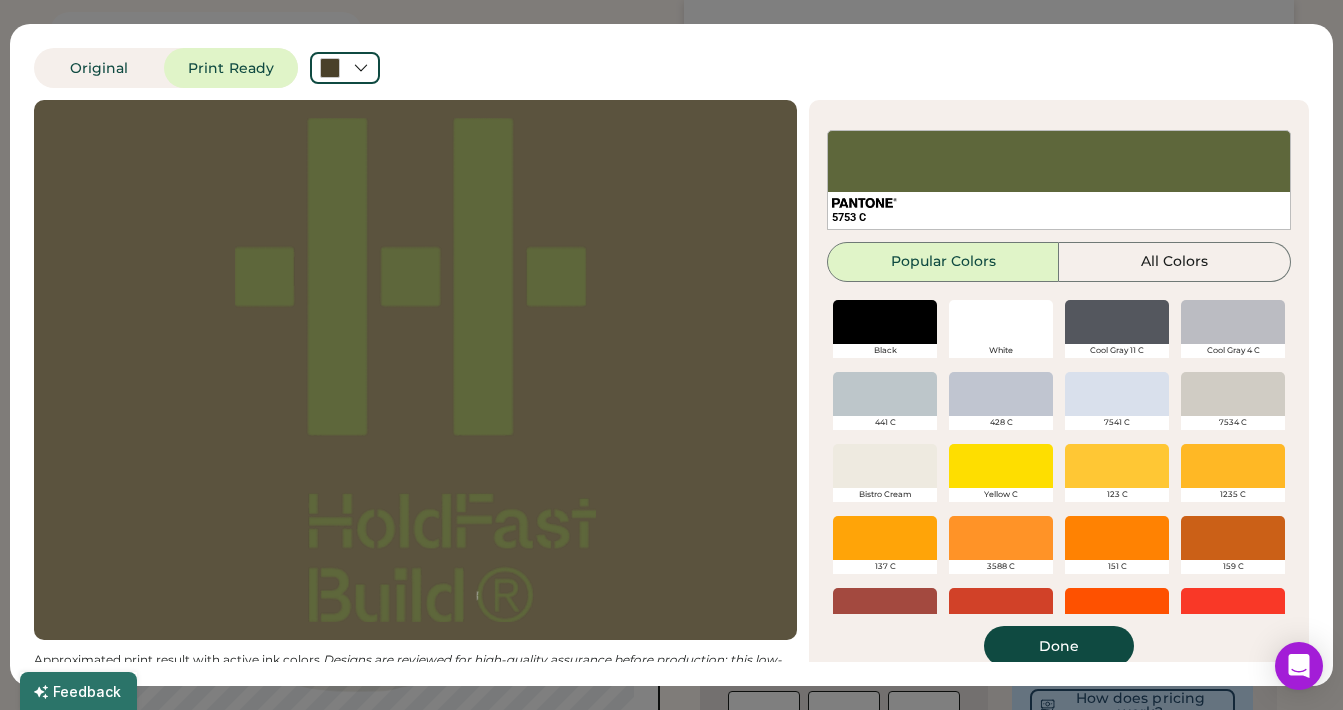 click at bounding box center [1001, 322] 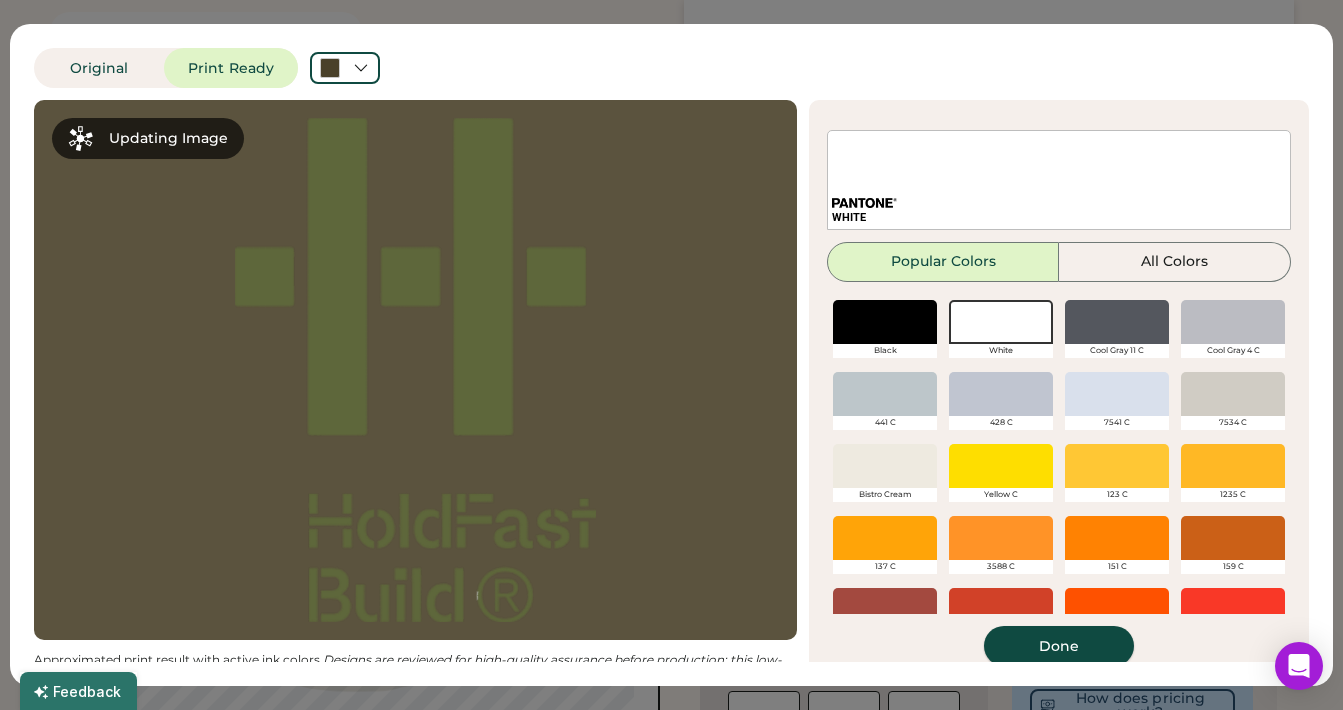 click on "Done" at bounding box center [1059, 646] 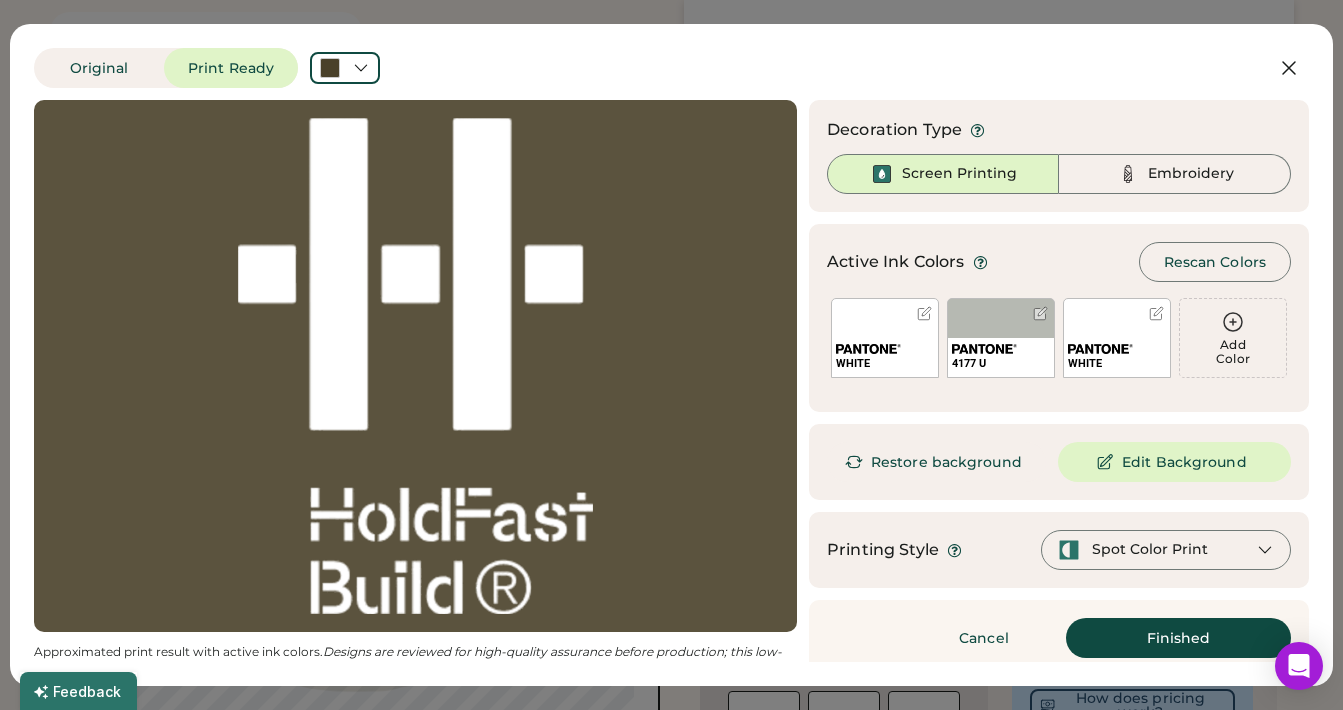 click on "Finished" at bounding box center (1178, 638) 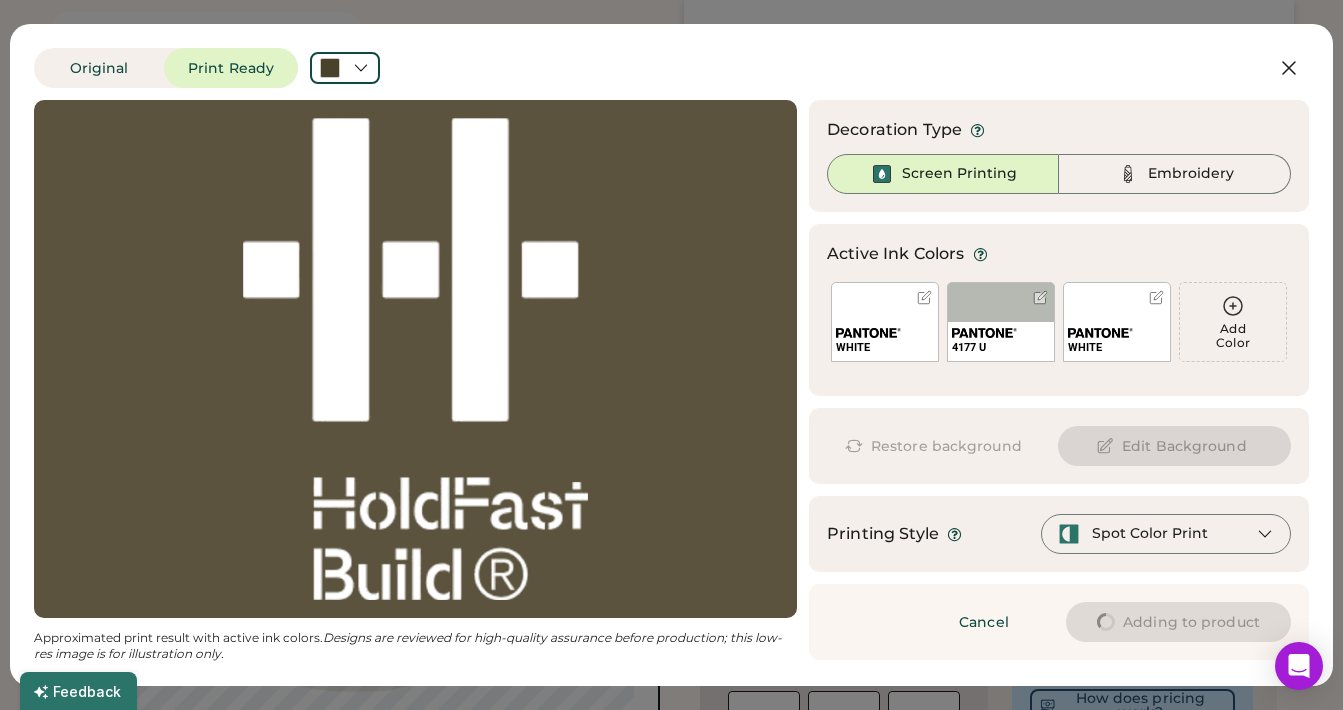 type on "****" 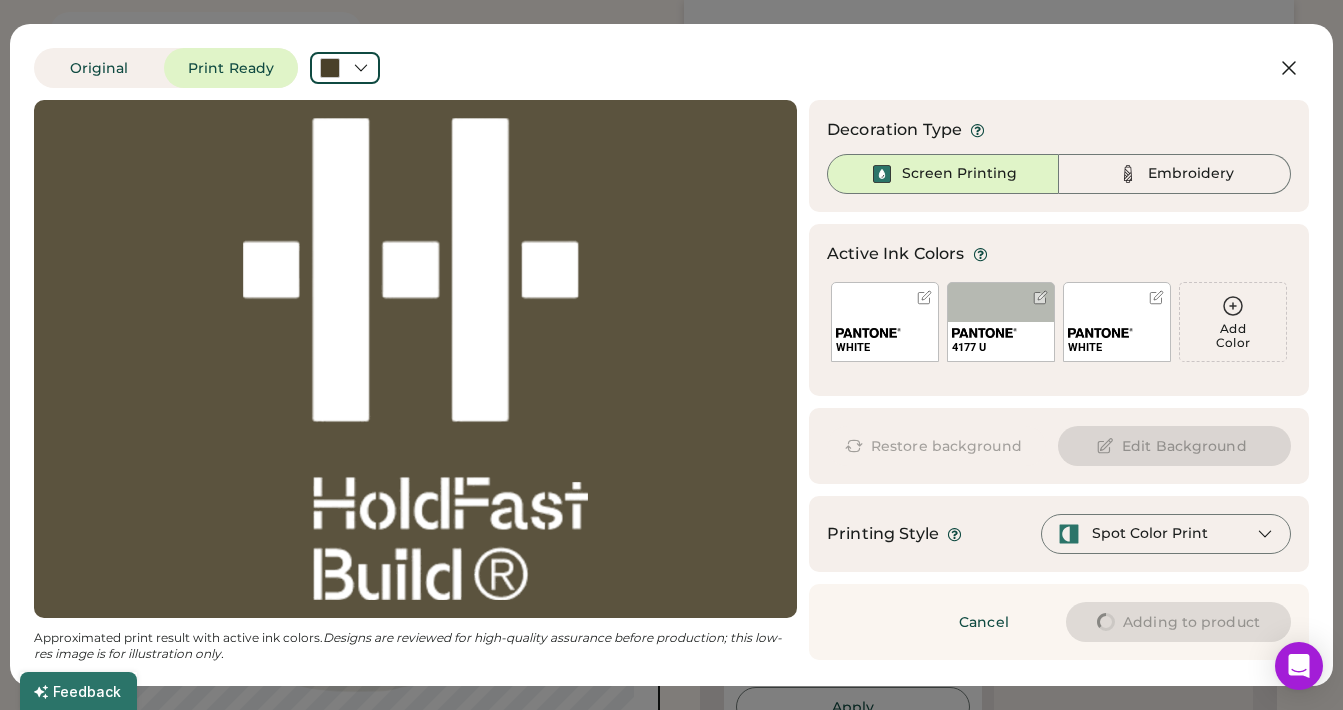 type on "****" 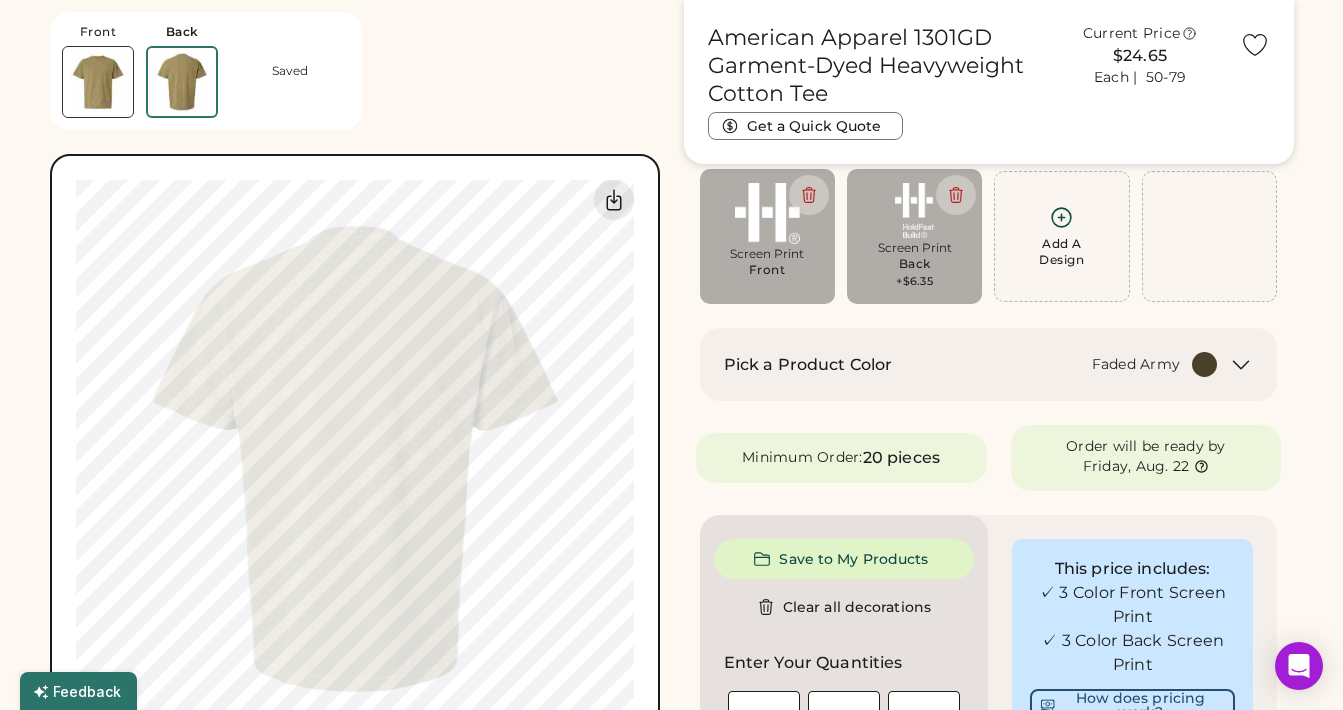 type on "****" 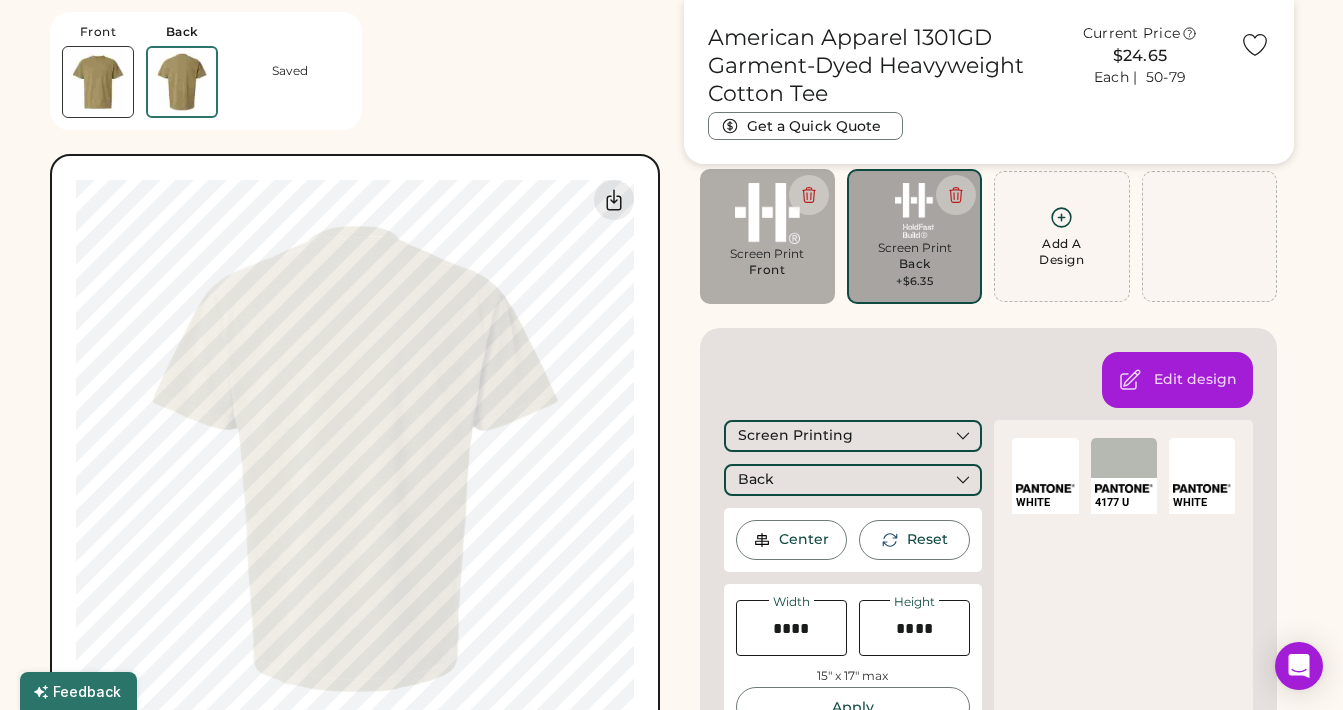 type on "****" 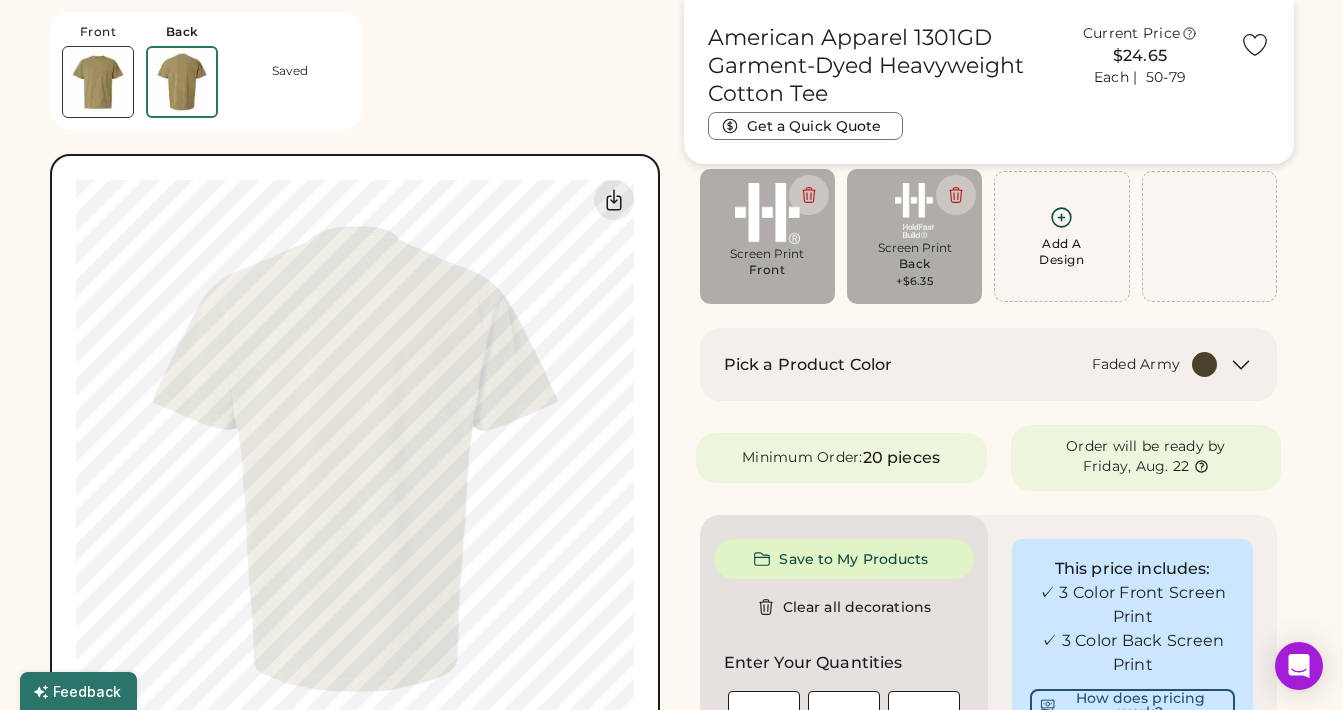 type on "****" 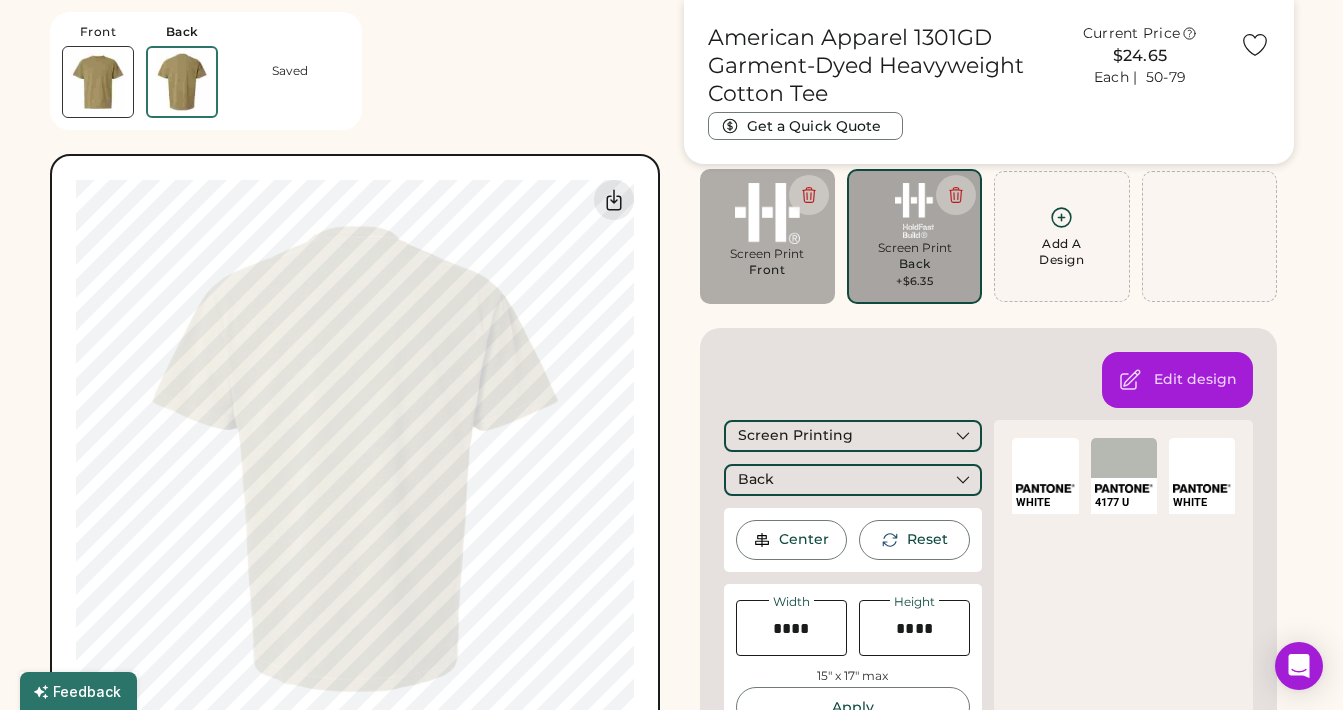 type on "****" 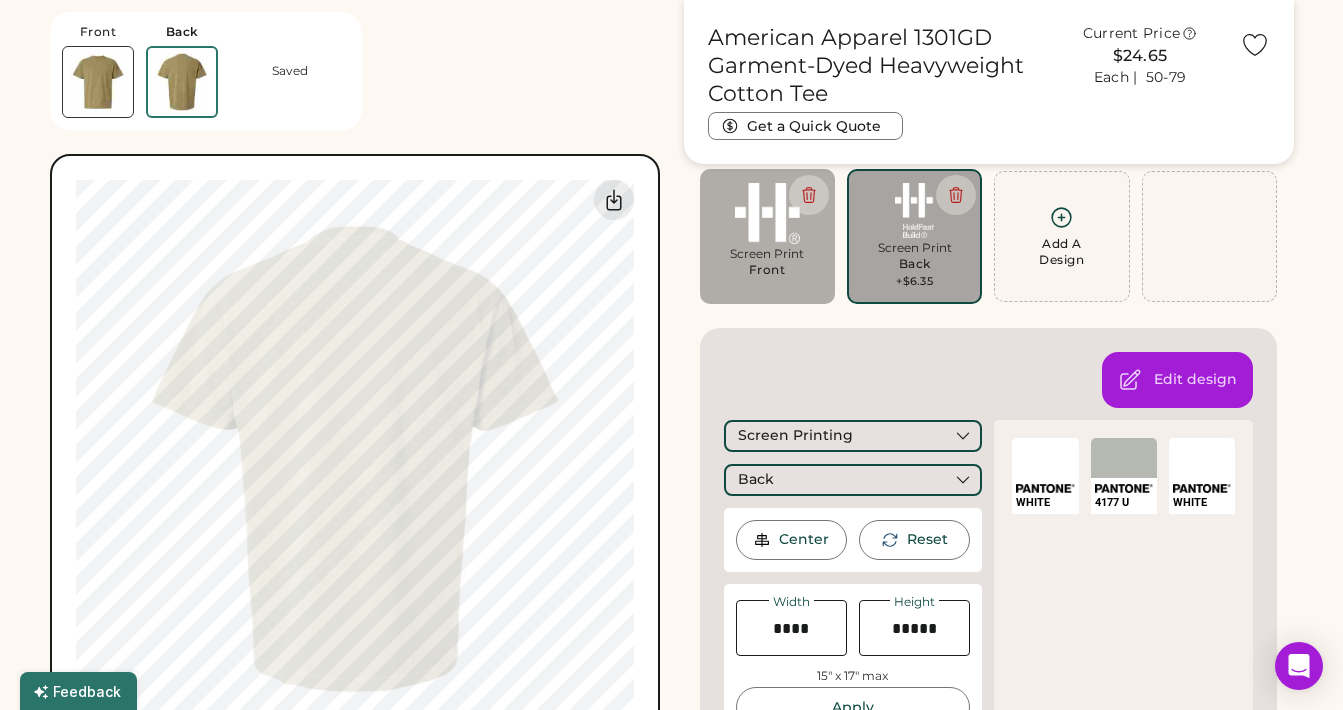 type on "****" 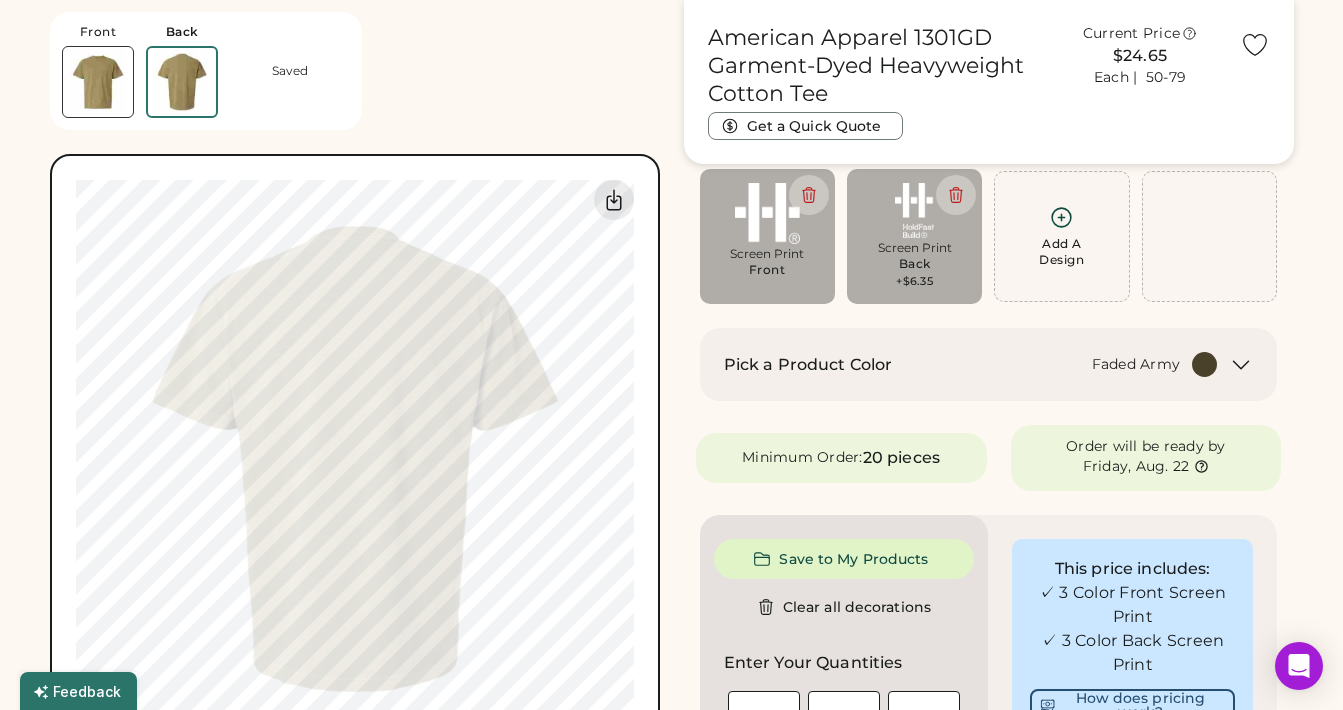 click at bounding box center (98, 82) 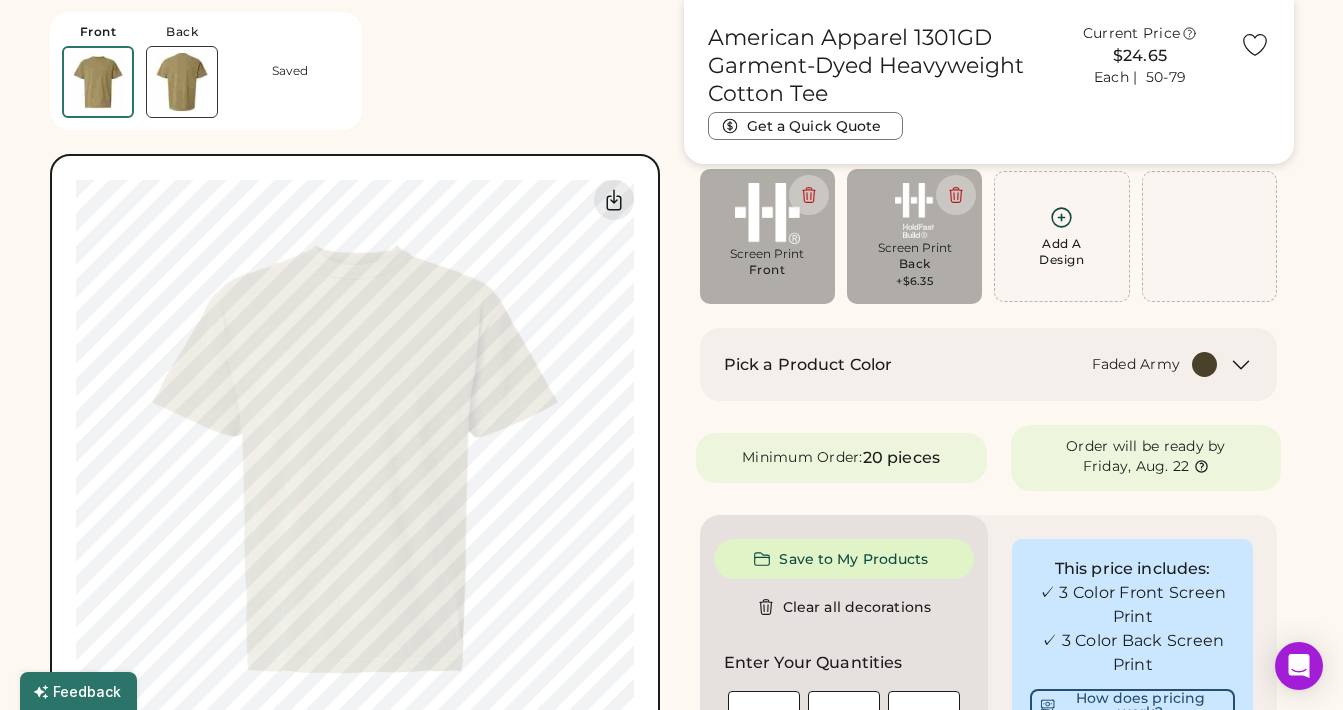 click at bounding box center (182, 82) 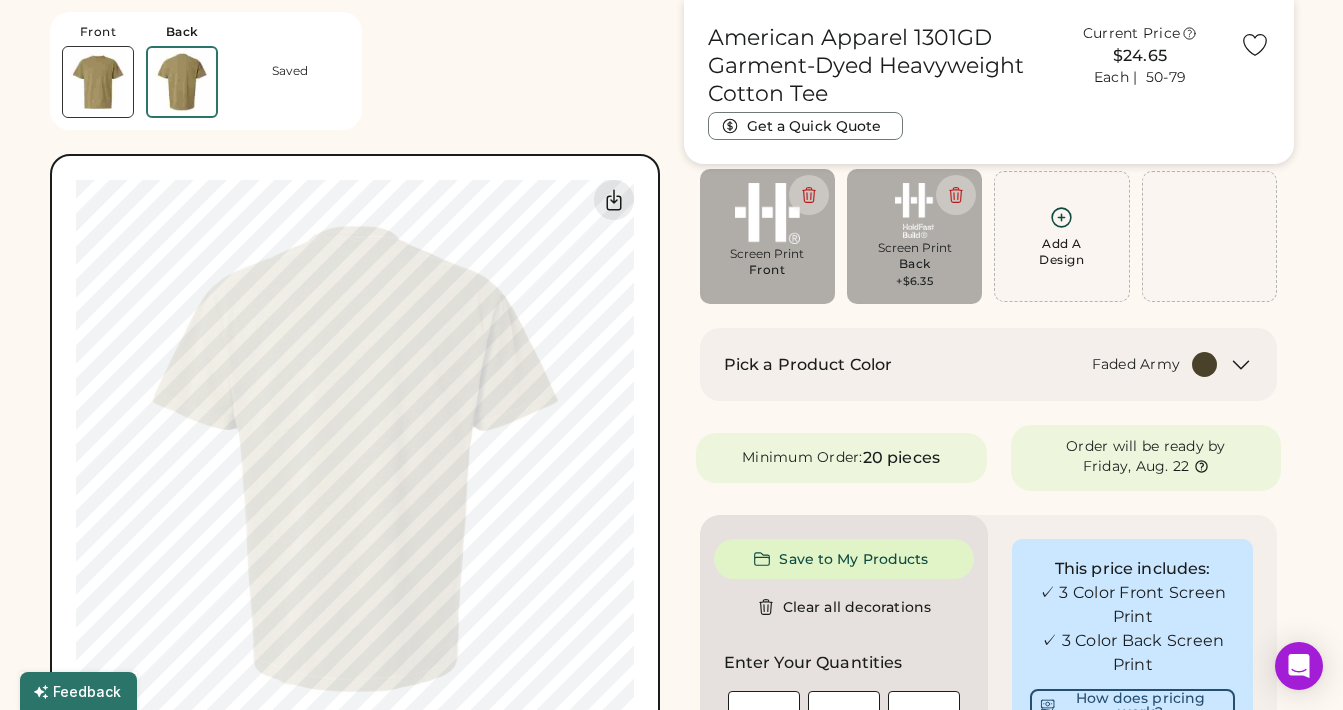 click at bounding box center (98, 82) 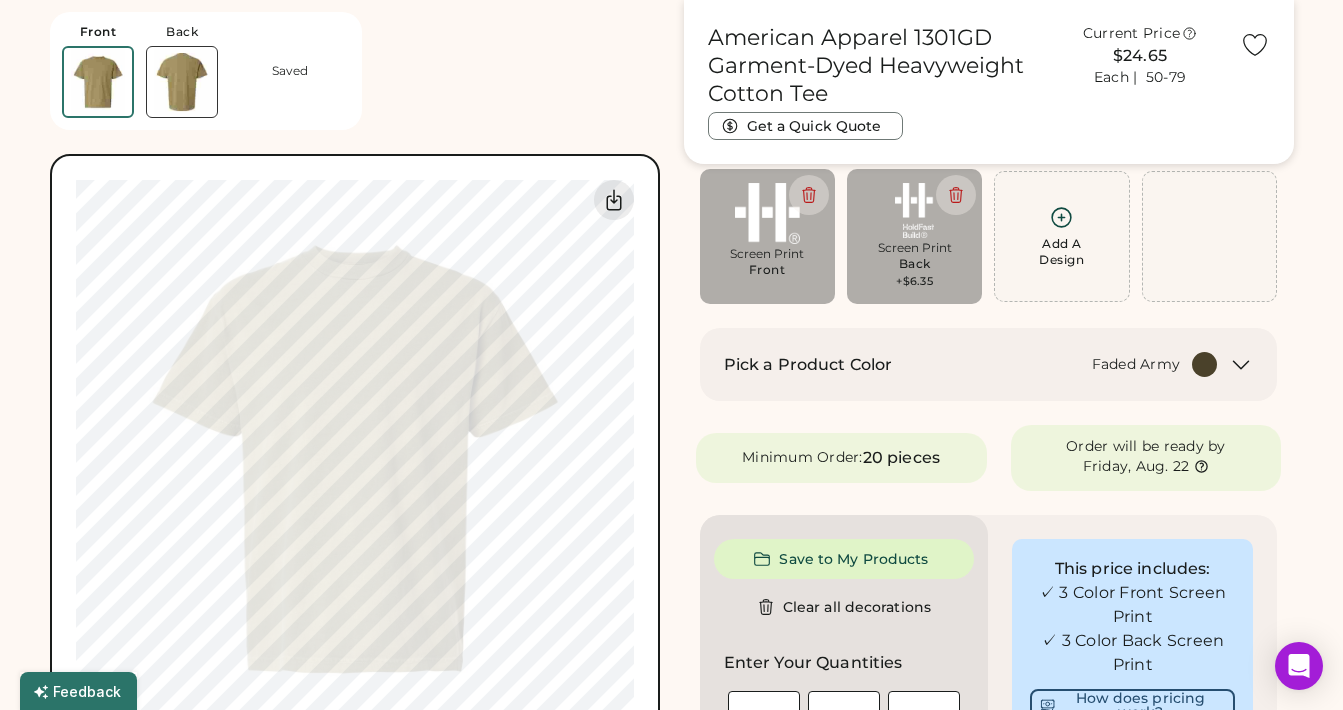 click at bounding box center [182, 82] 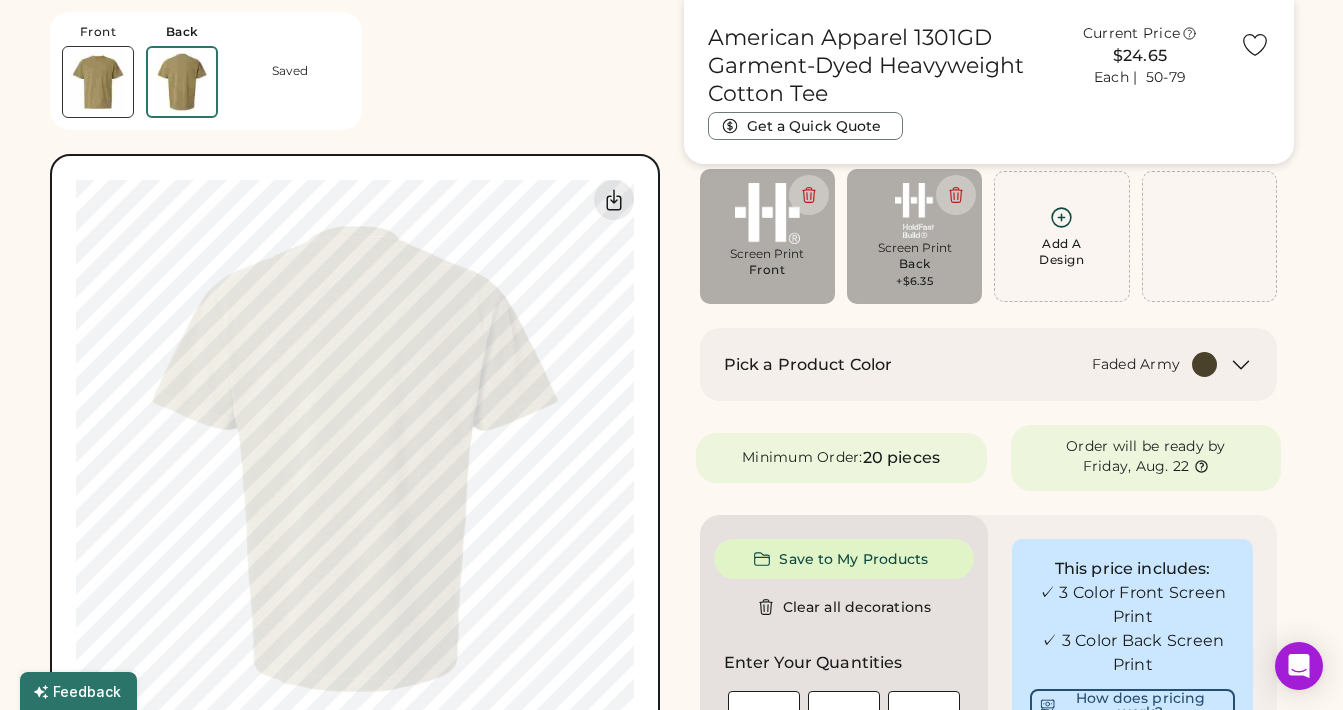 click at bounding box center [98, 82] 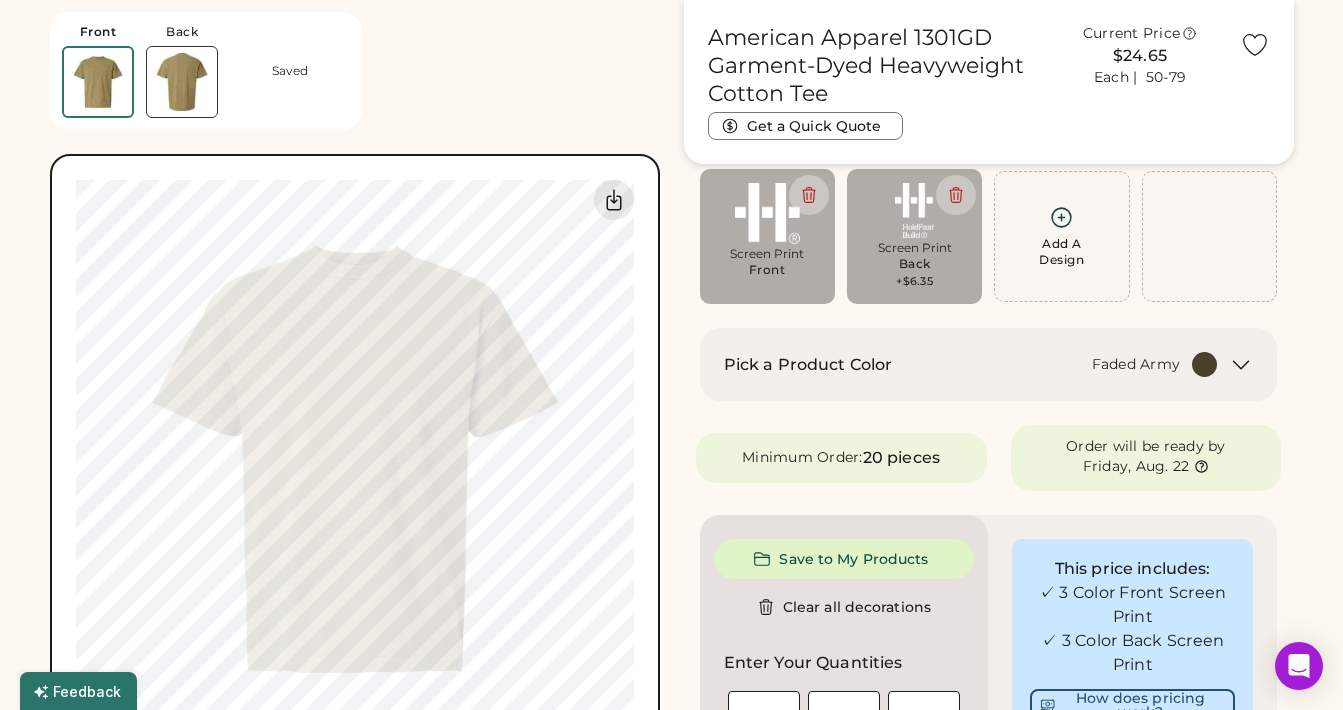 type on "****" 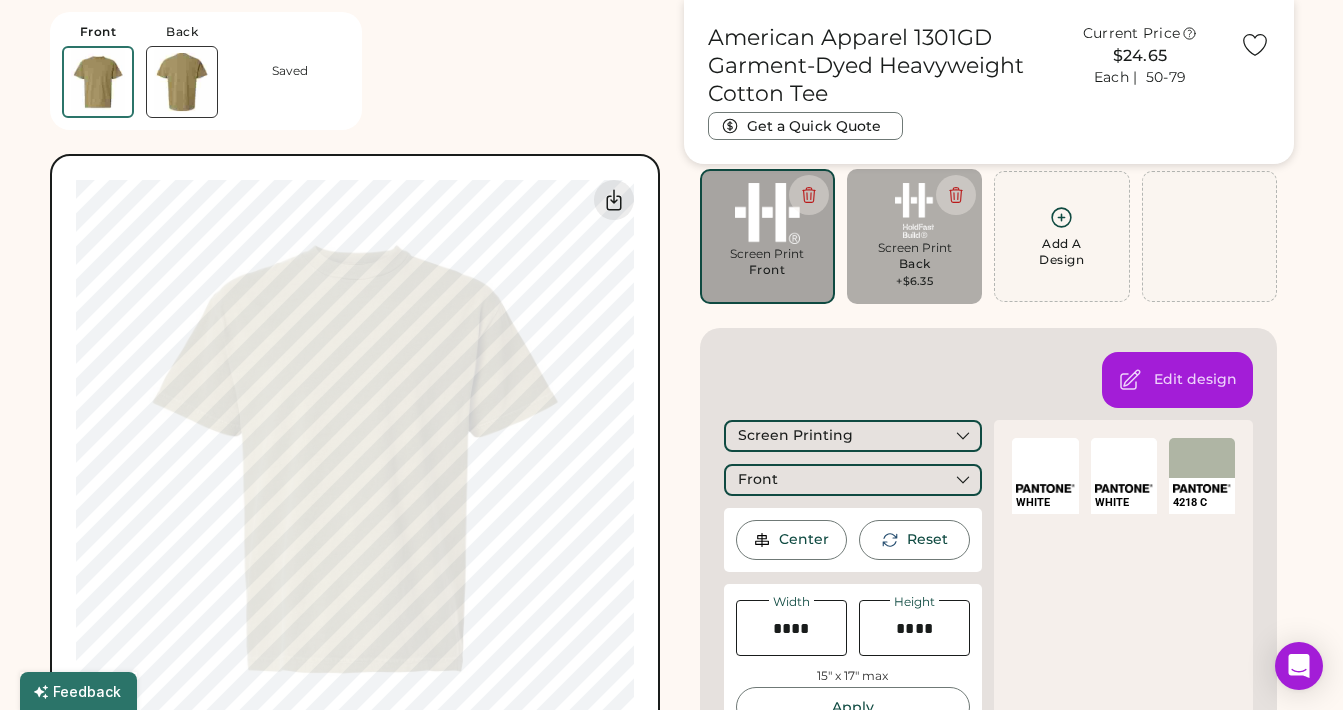 click on "Screen Print" at bounding box center (914, 248) 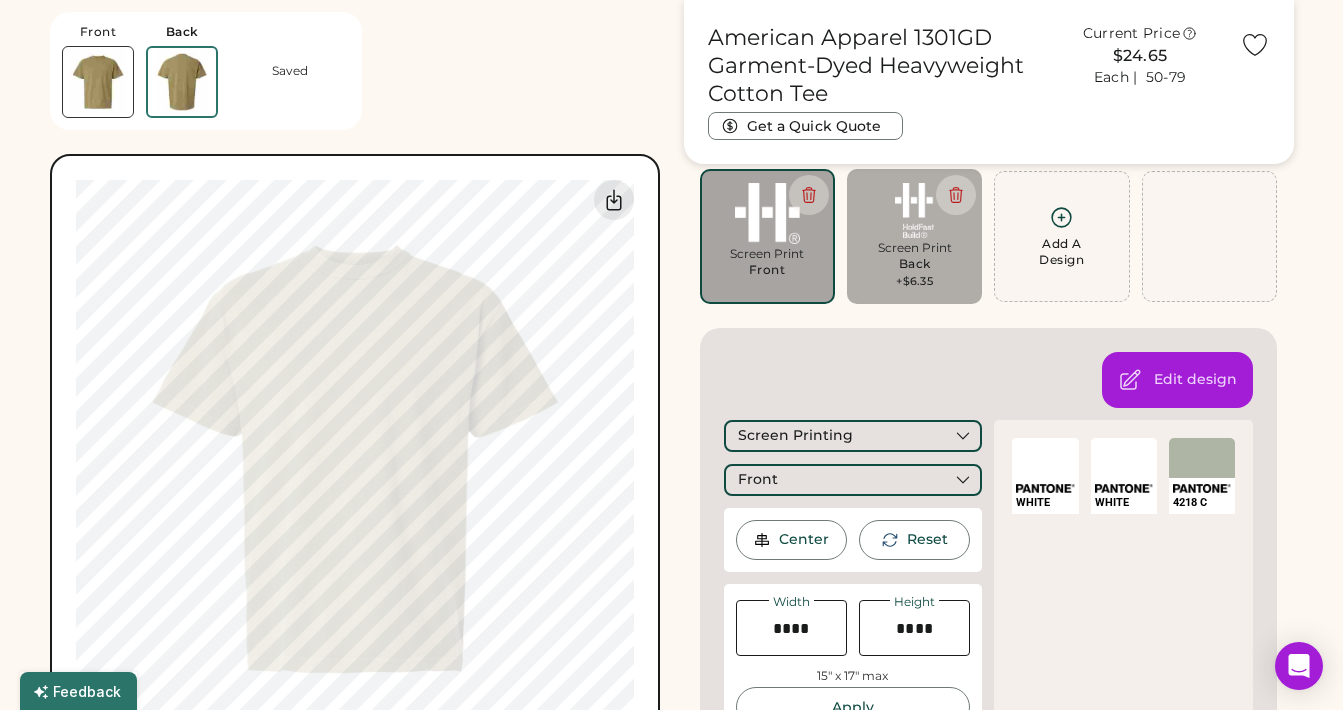 type on "****" 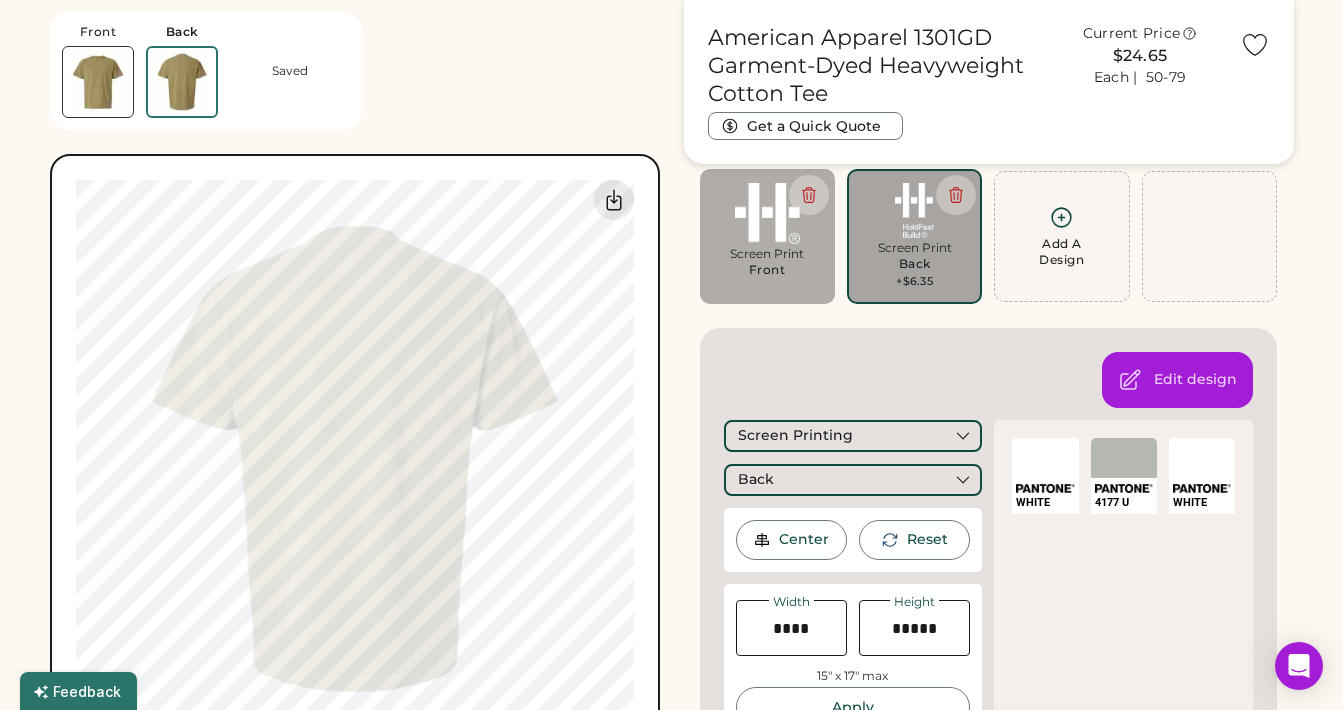 click at bounding box center (98, 82) 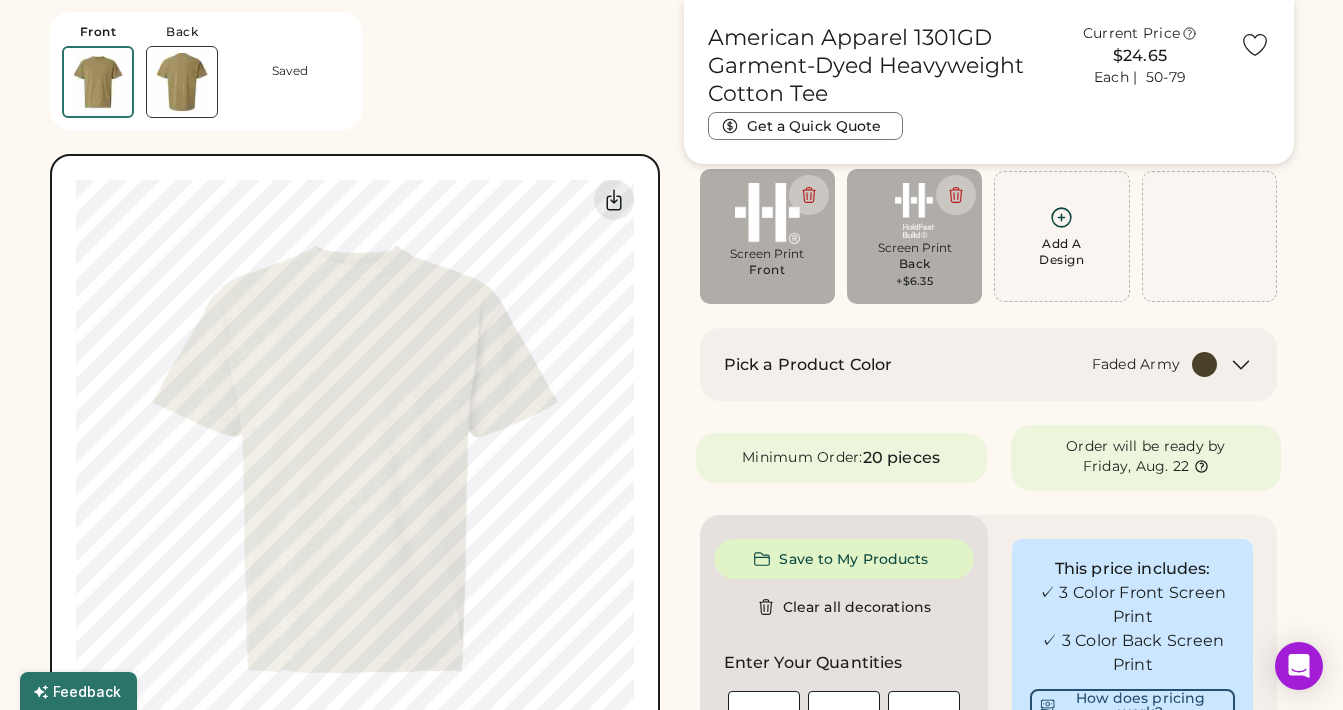 type on "****" 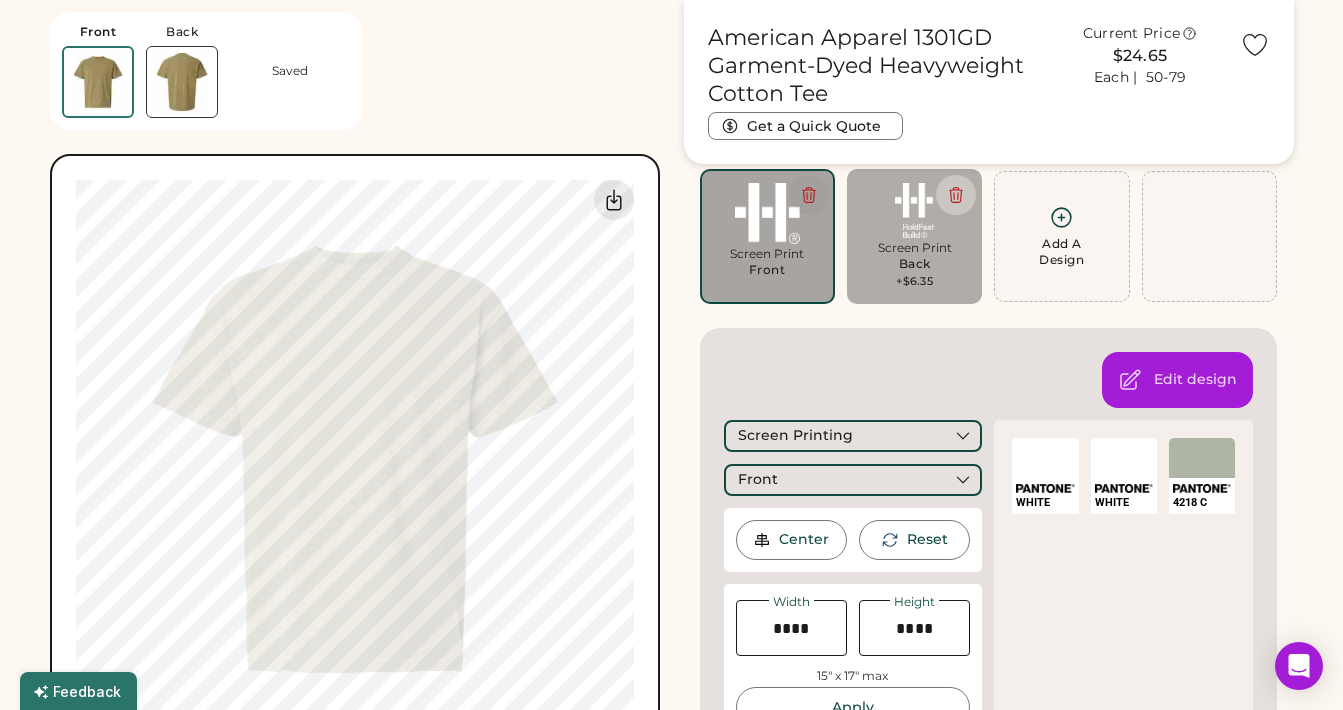 click at bounding box center (809, 195) 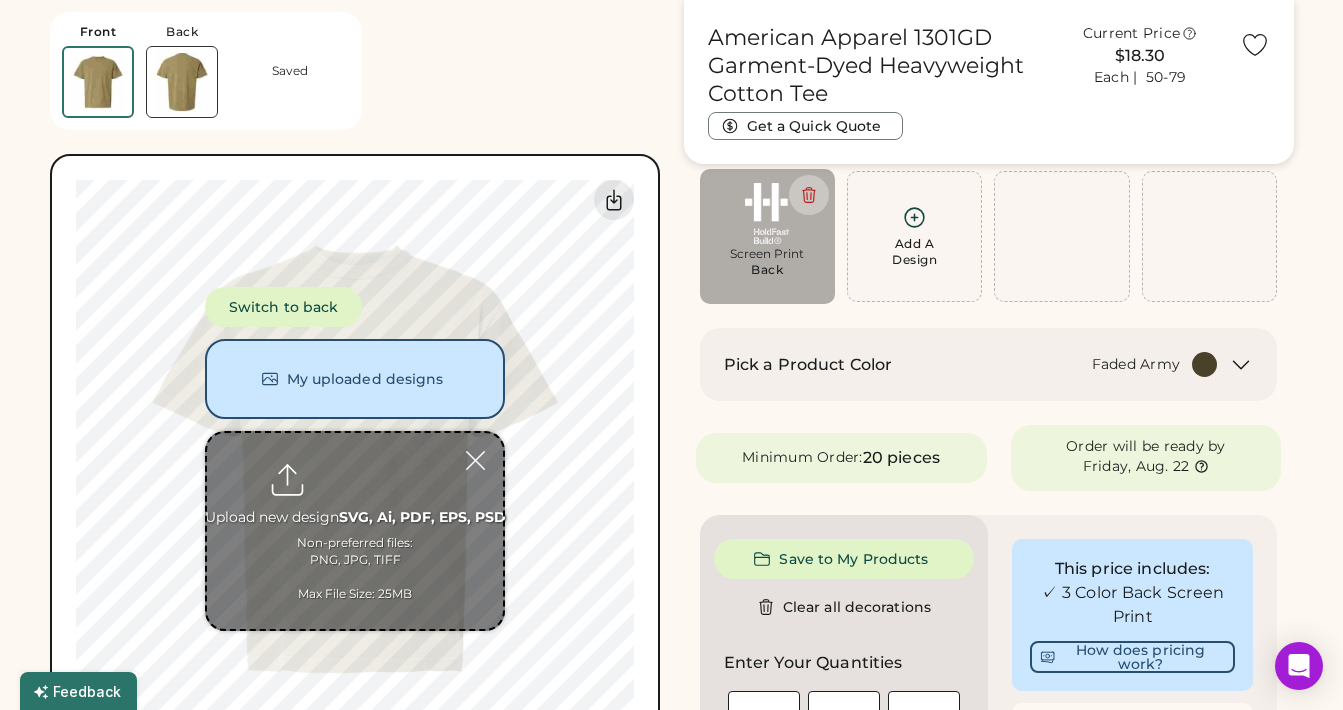 click on "My uploaded designs" at bounding box center [355, 379] 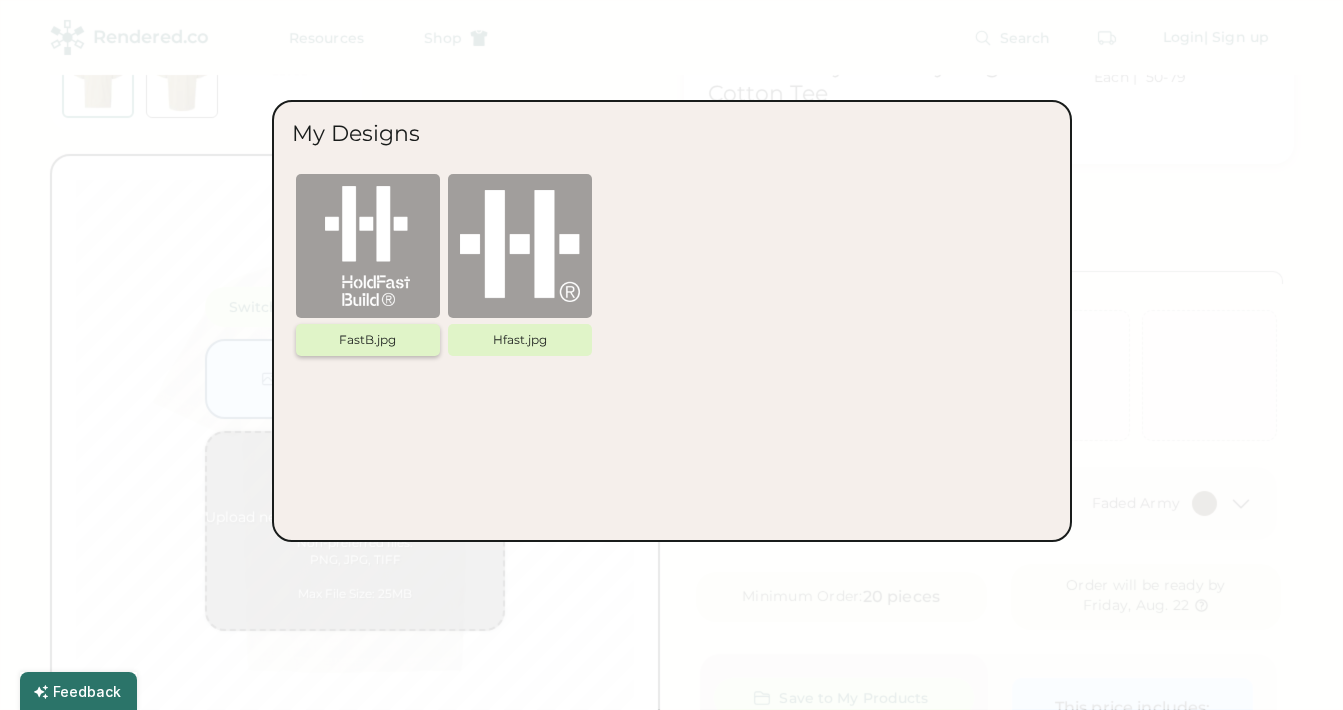 scroll, scrollTop: 139, scrollLeft: 0, axis: vertical 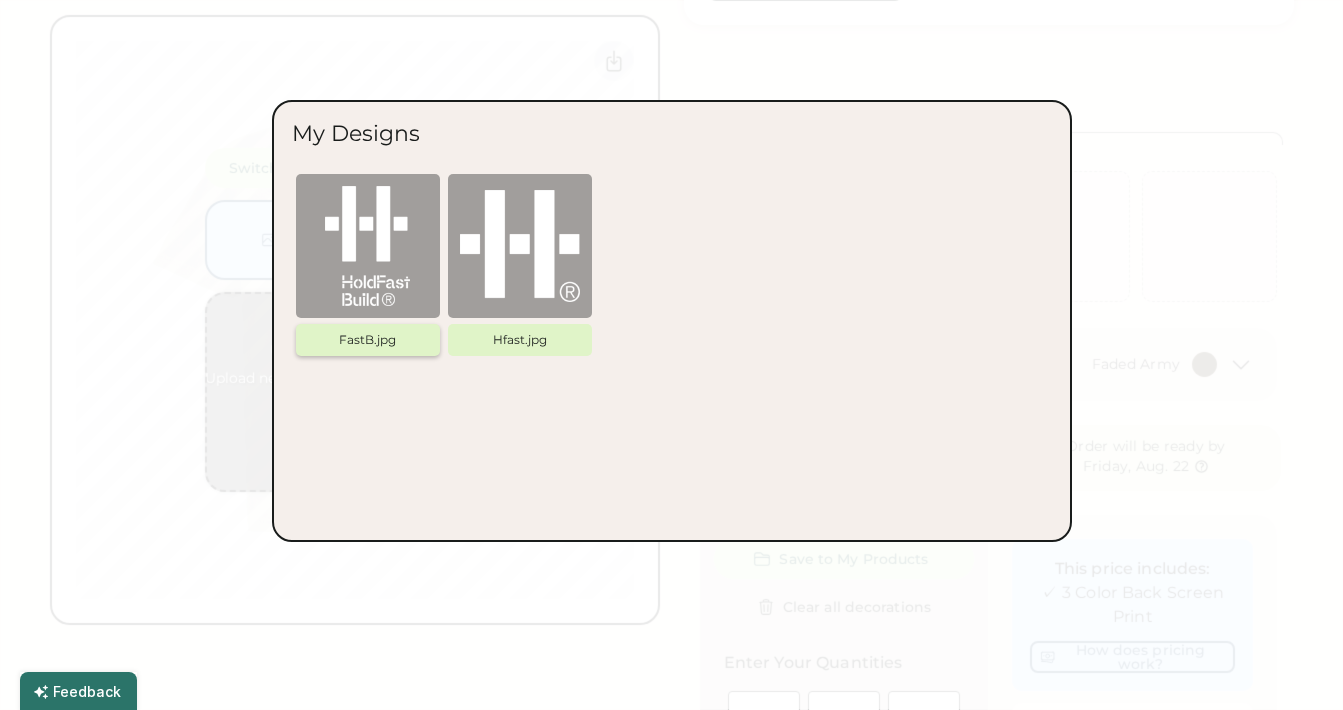 click at bounding box center [368, 246] 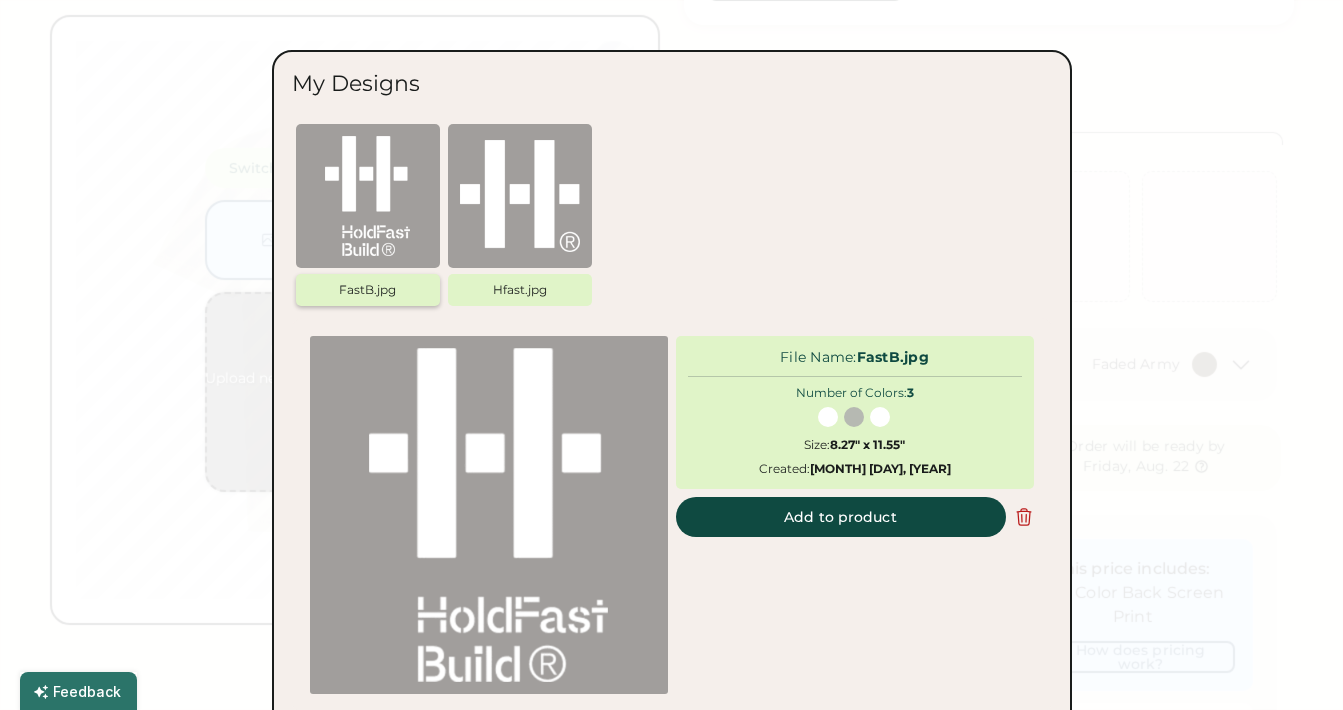 scroll, scrollTop: 240, scrollLeft: 0, axis: vertical 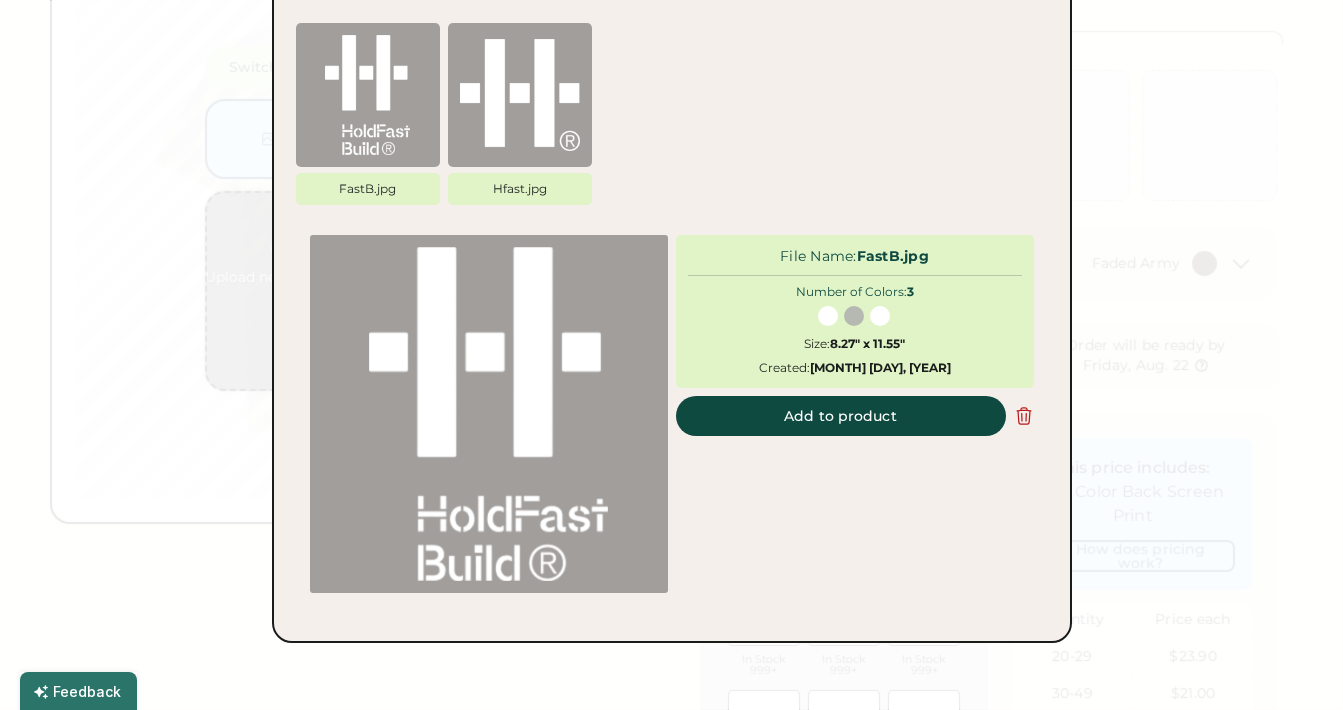 click on "Add to product" at bounding box center [841, 416] 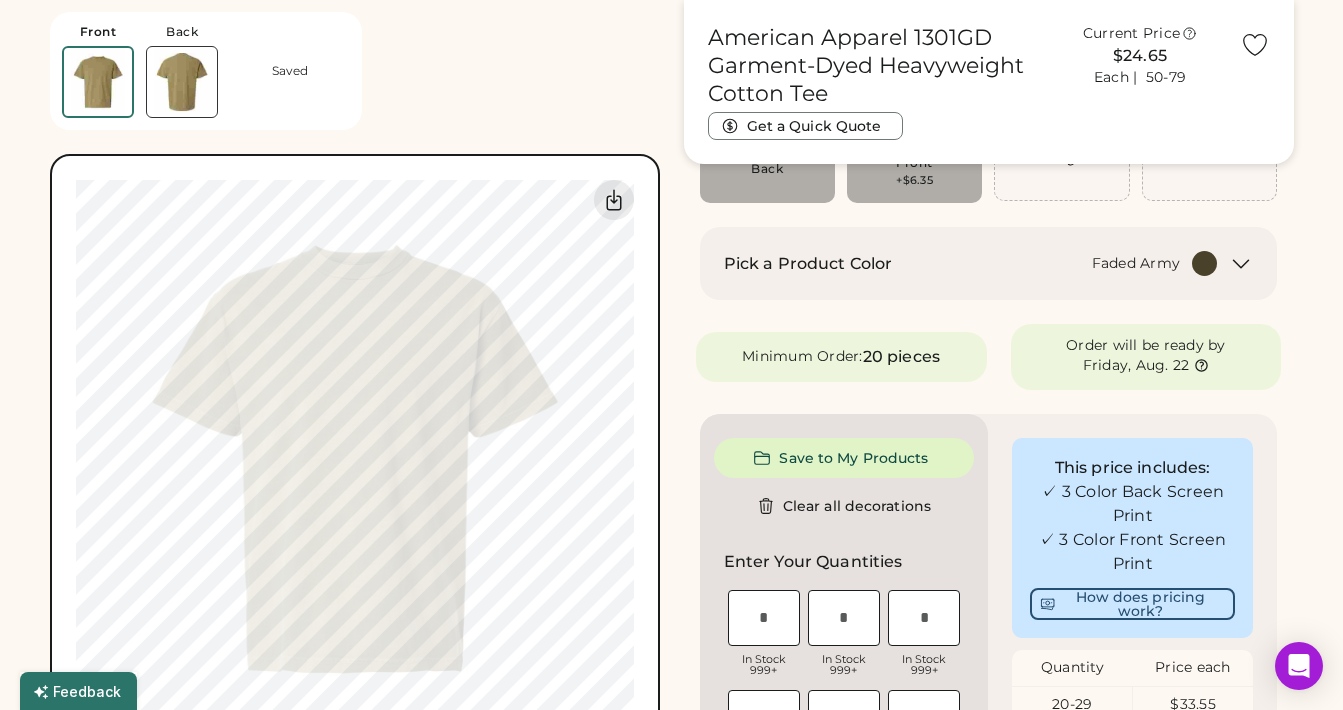click at bounding box center [182, 82] 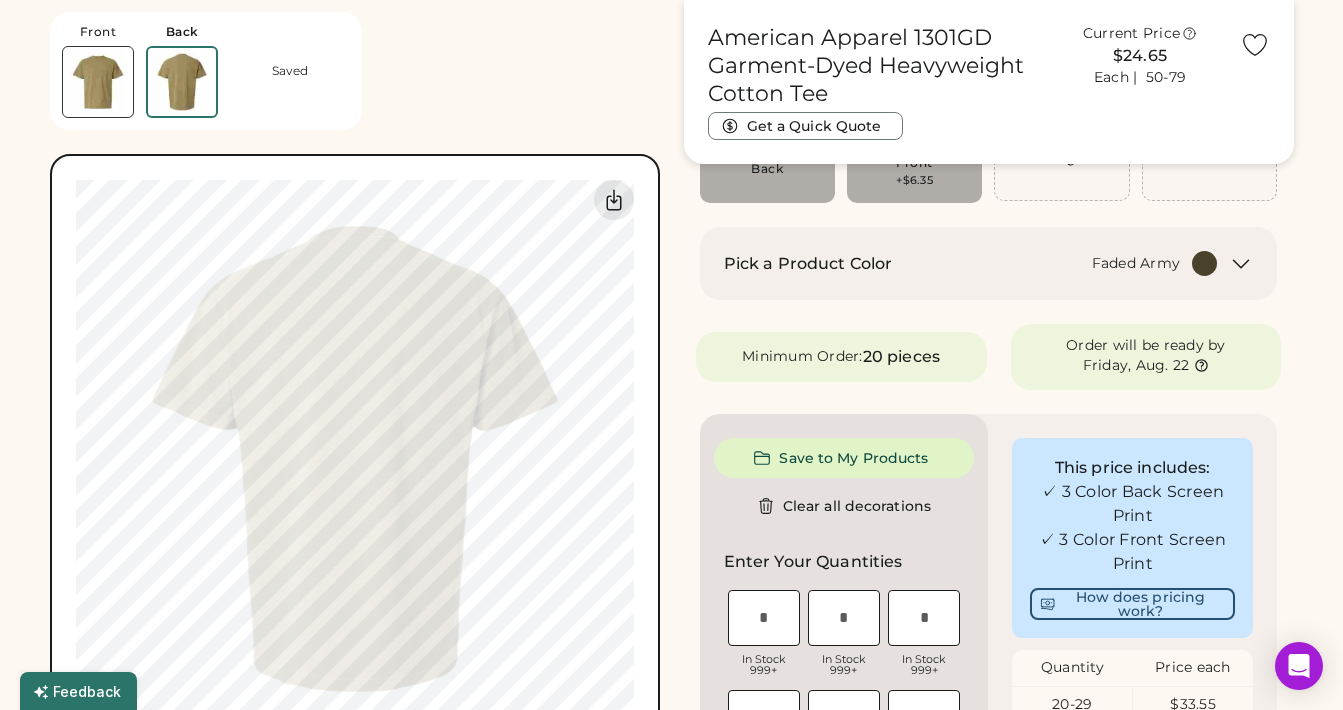 click at bounding box center (98, 82) 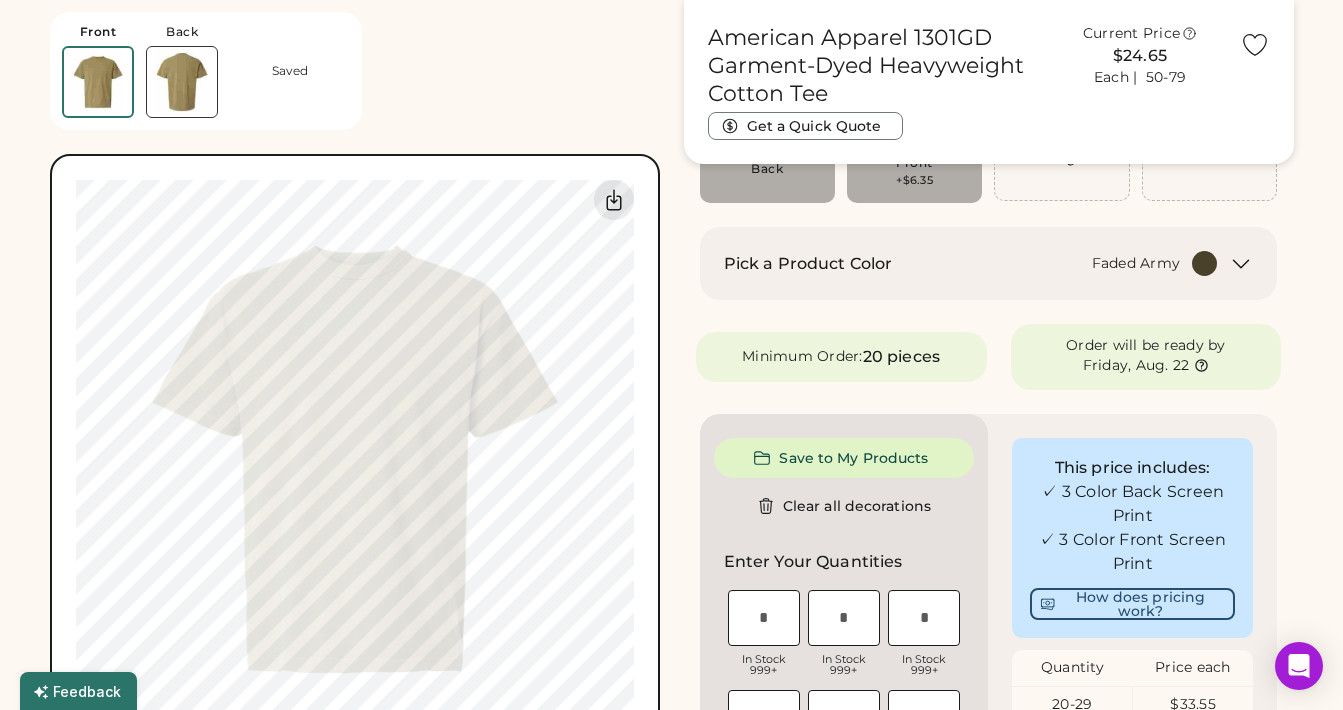 click at bounding box center [182, 82] 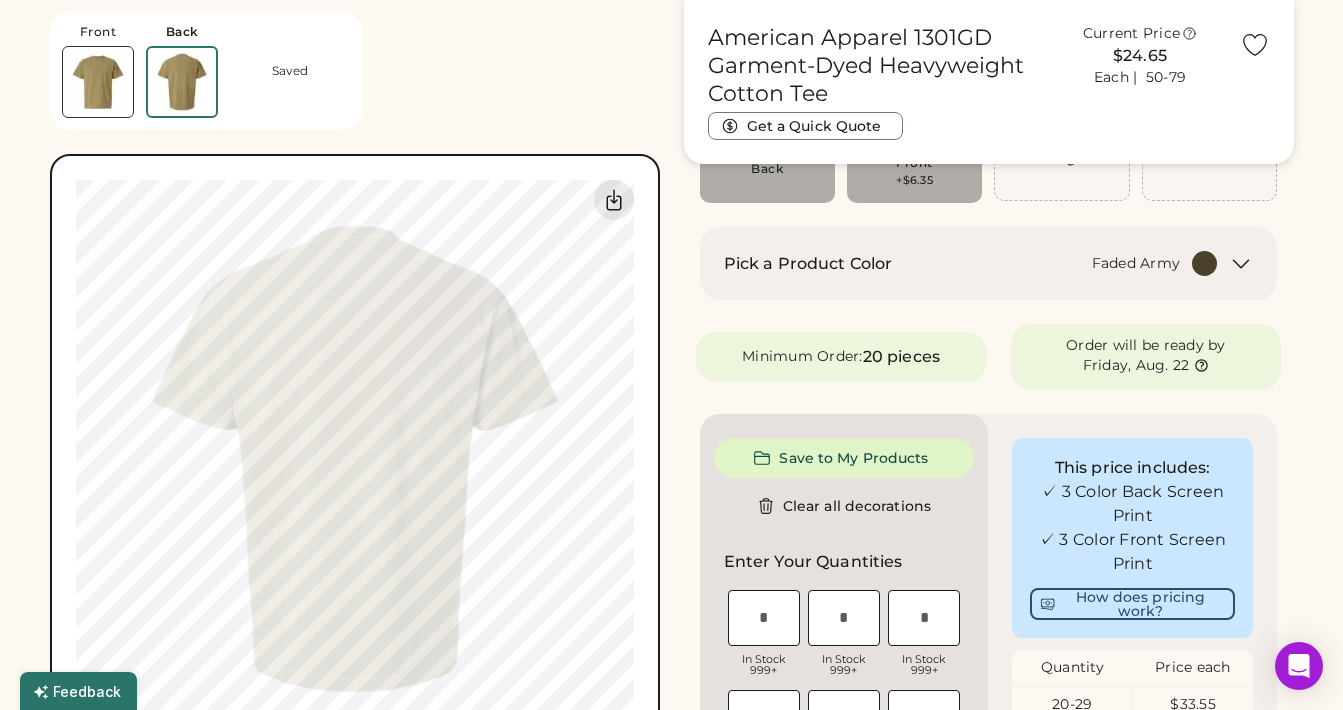 click at bounding box center (98, 82) 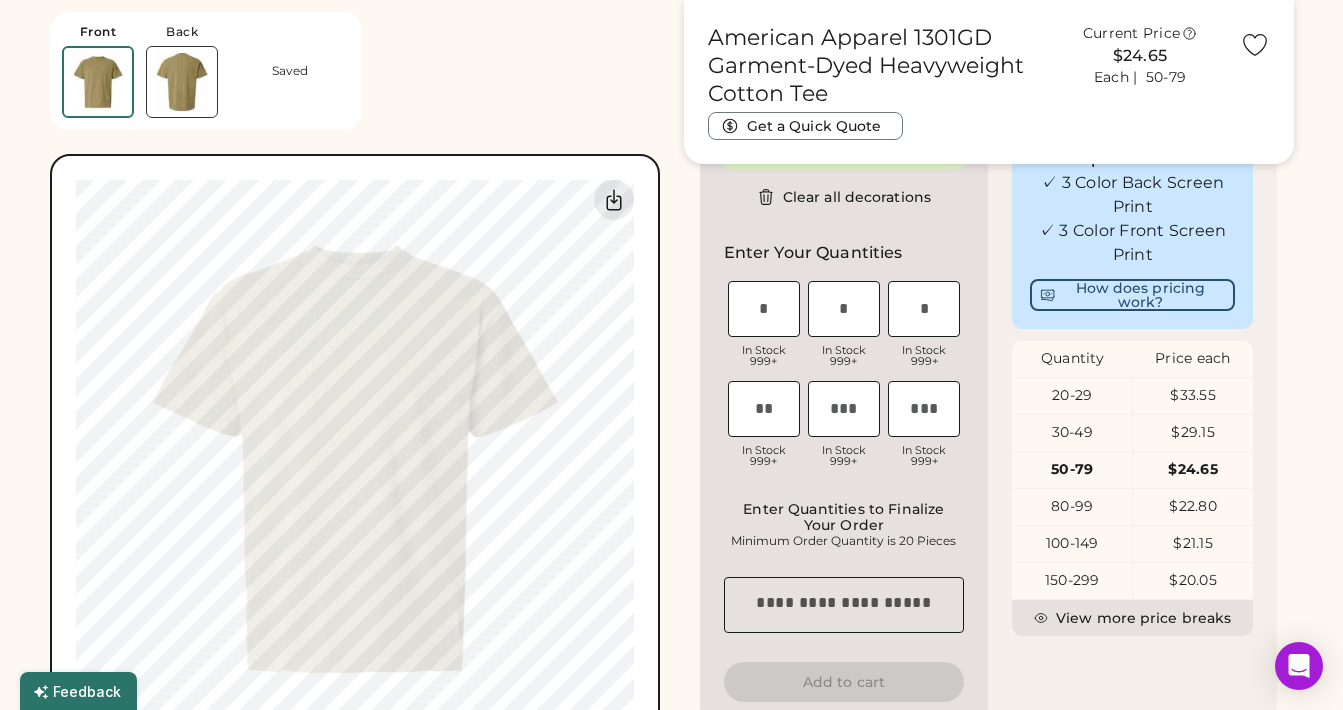 scroll, scrollTop: 573, scrollLeft: 0, axis: vertical 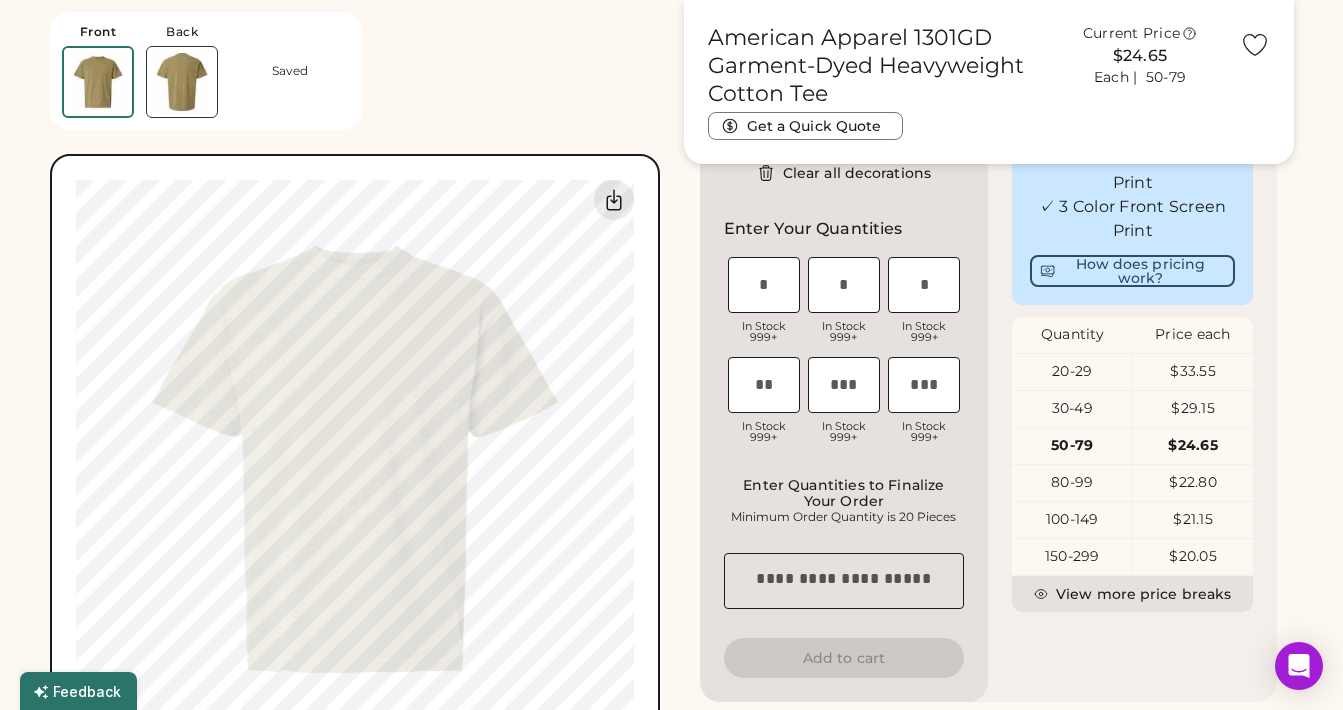 click at bounding box center [924, 285] 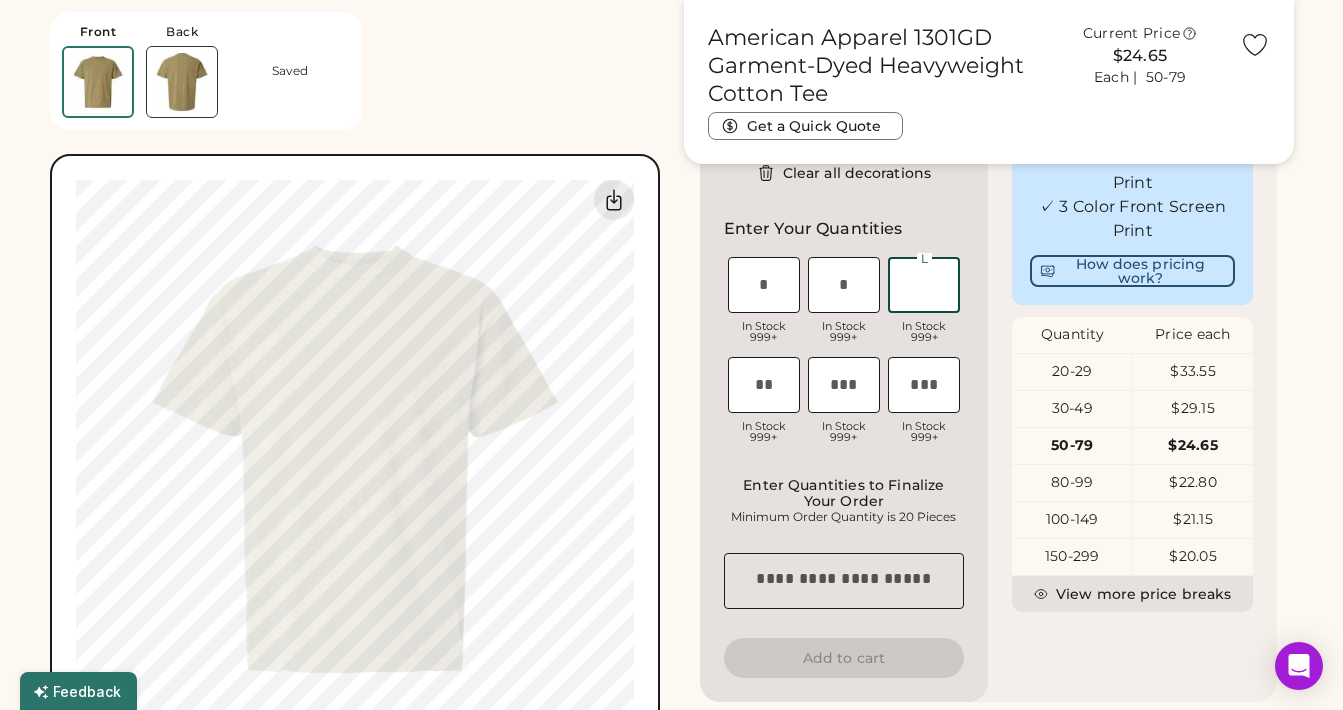 click on "Save to My Products    Clear all decorations Enter Your Quantities S In Stock
999+ M In Stock
999+ L In Stock
999+ XL In Stock
999+ 2XL In Stock
999+ 3XL In Stock
999+ Enter Quantities to Finalize Your Order Minimum Order Quantity is 20 Pieces Special instructions Add to cart" at bounding box center (844, 391) 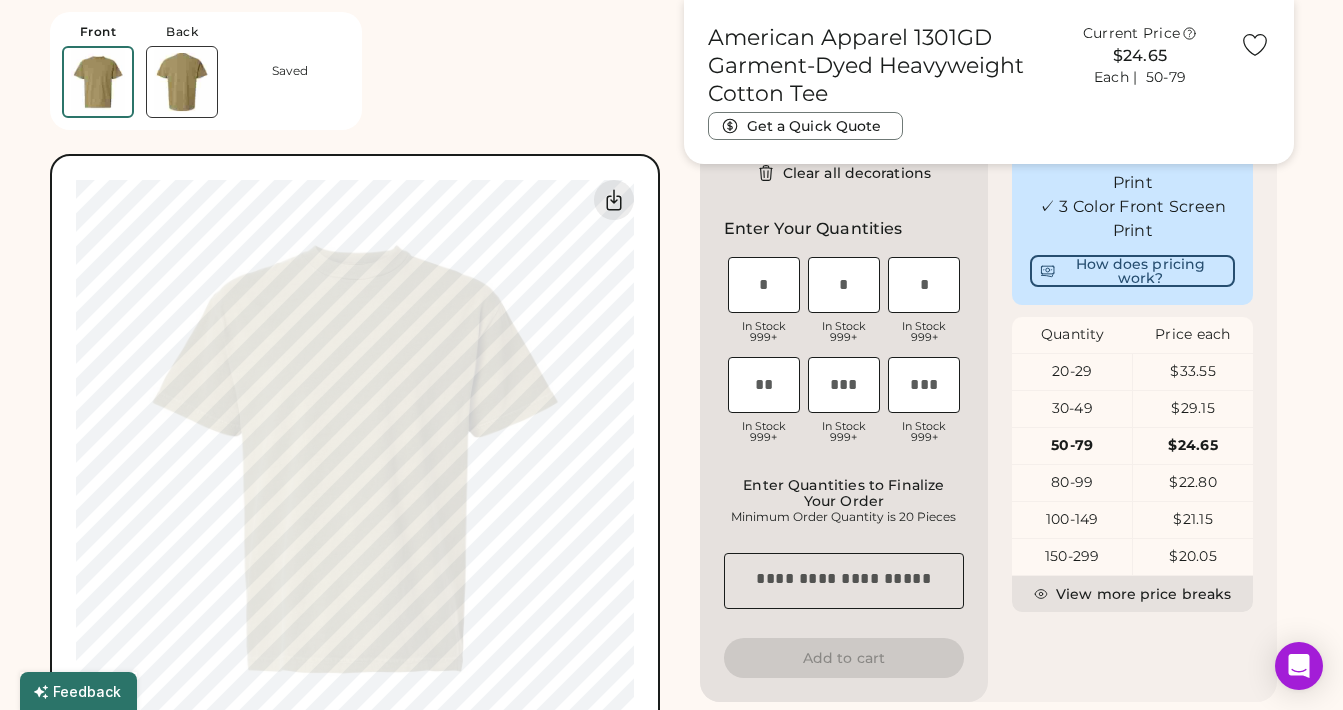 click at bounding box center (182, 82) 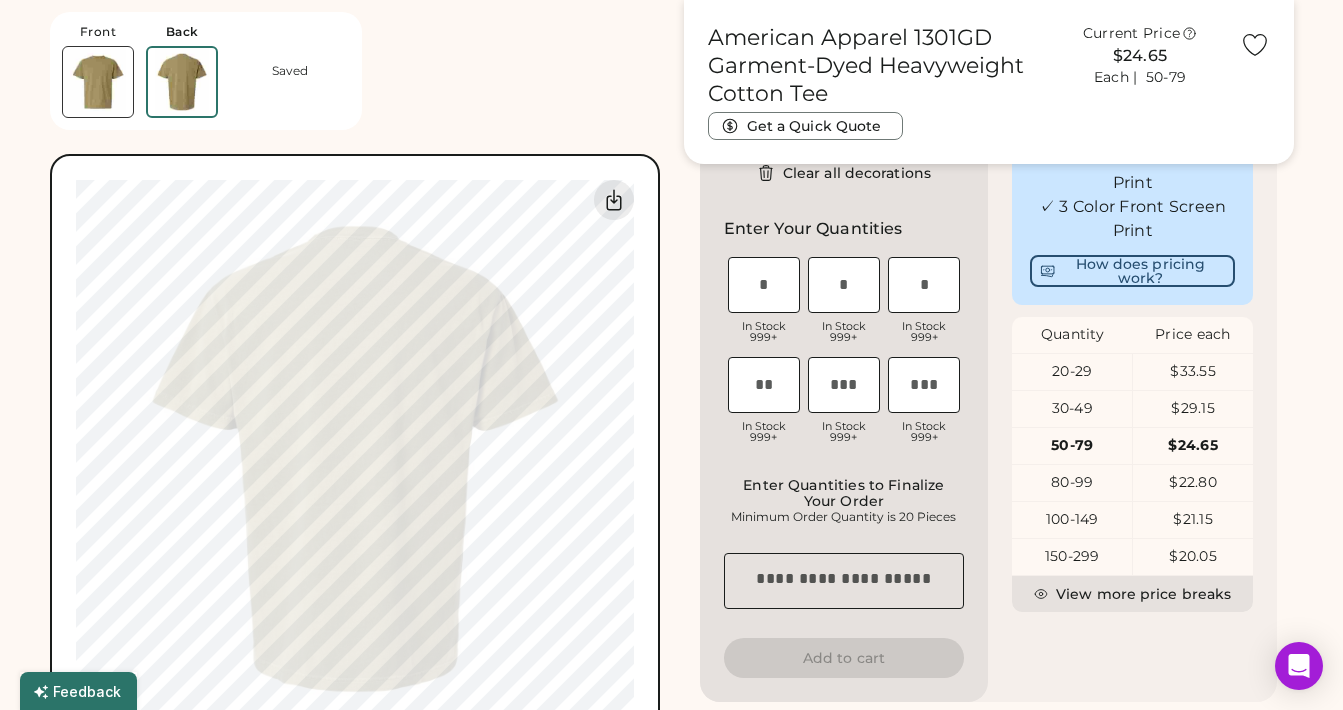 click at bounding box center (98, 82) 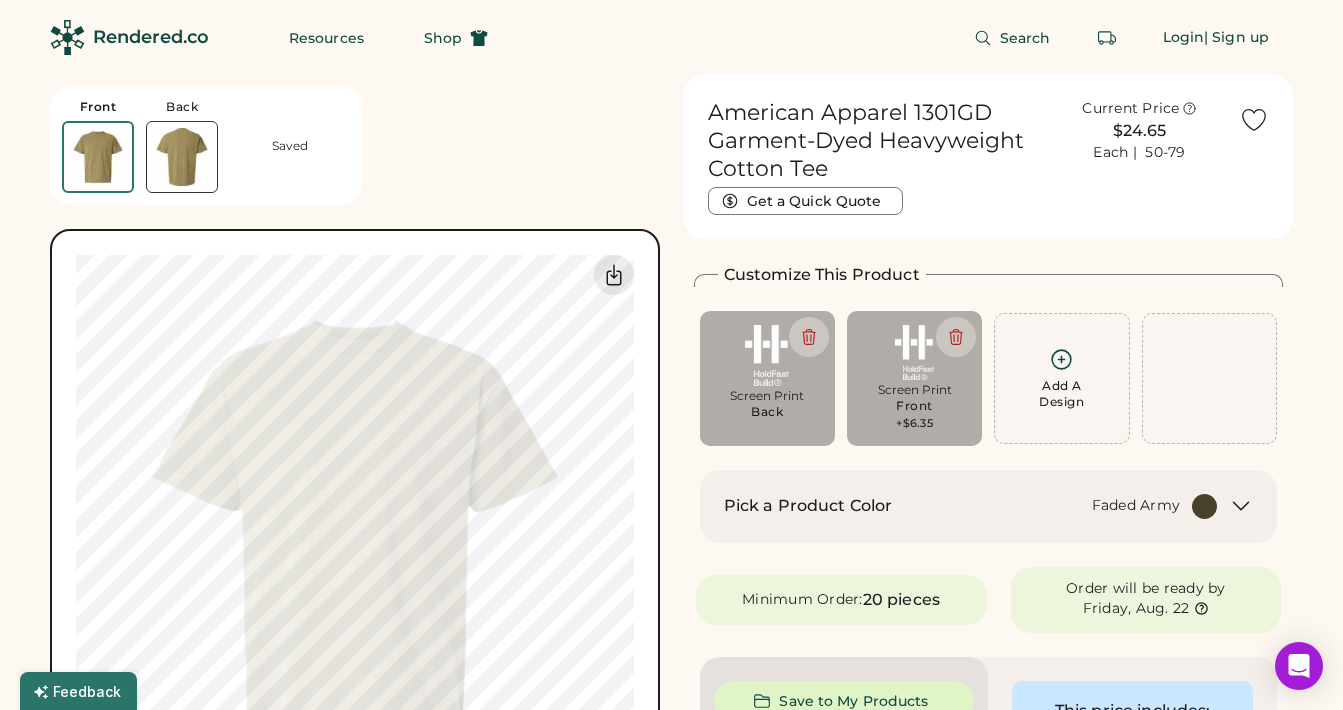 scroll, scrollTop: 0, scrollLeft: 0, axis: both 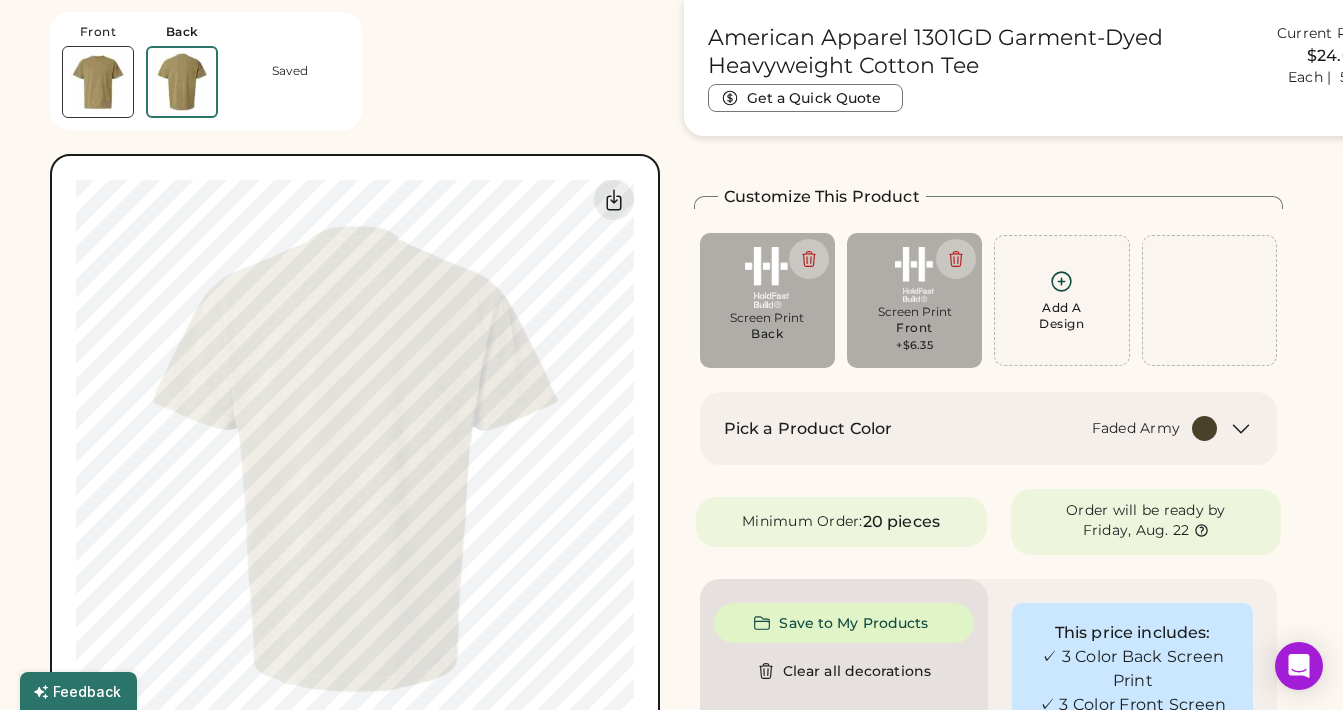 click at bounding box center [98, 82] 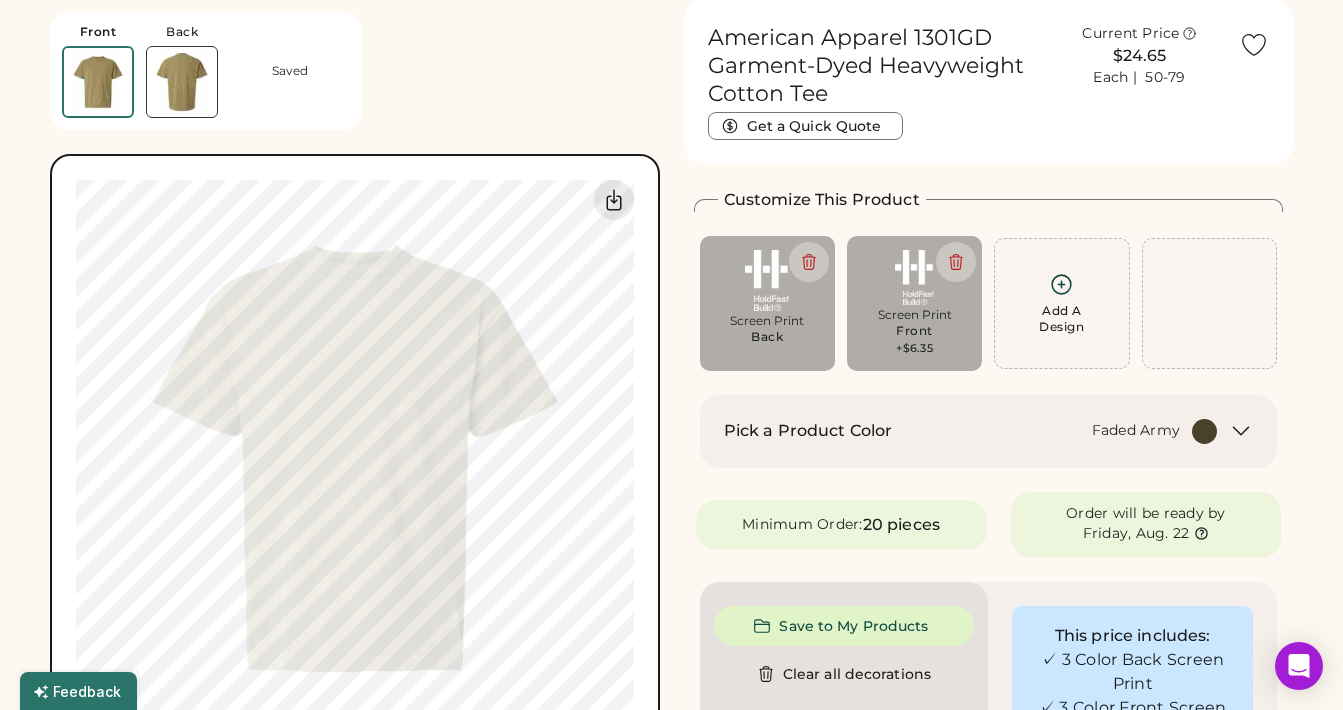 scroll, scrollTop: 0, scrollLeft: 0, axis: both 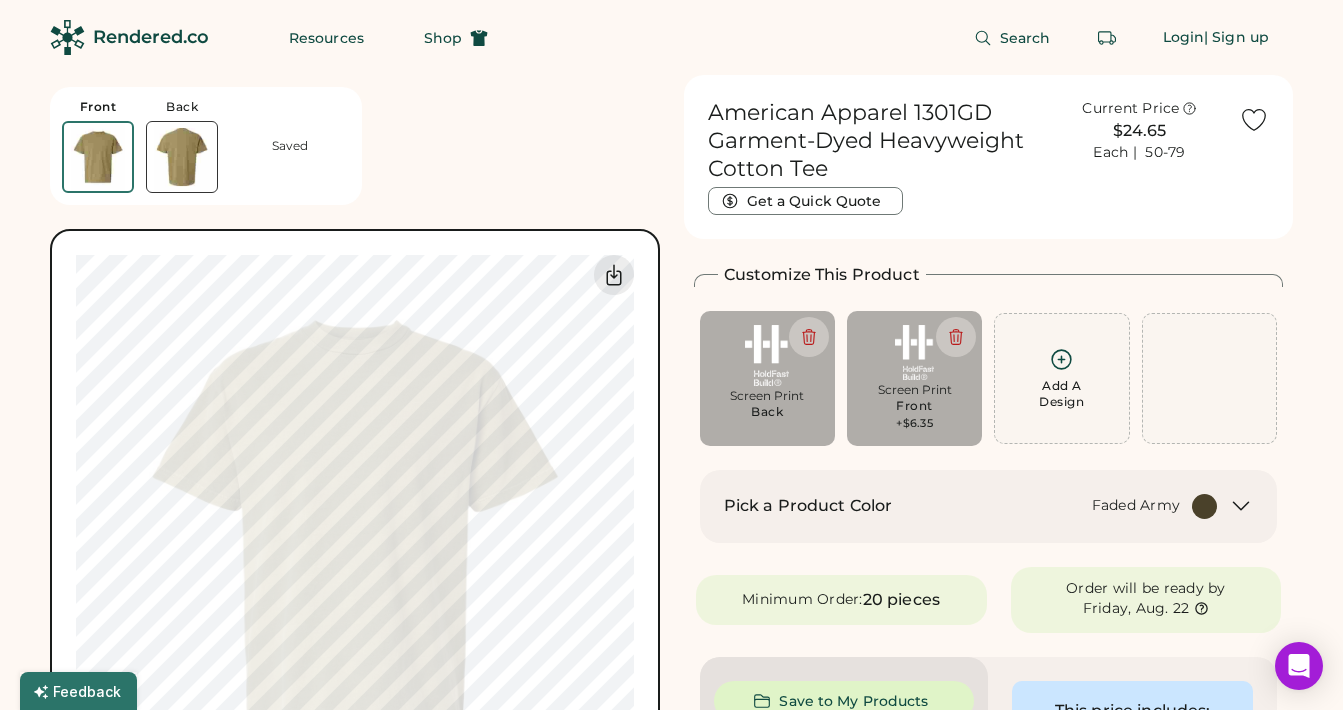 click at bounding box center [182, 157] 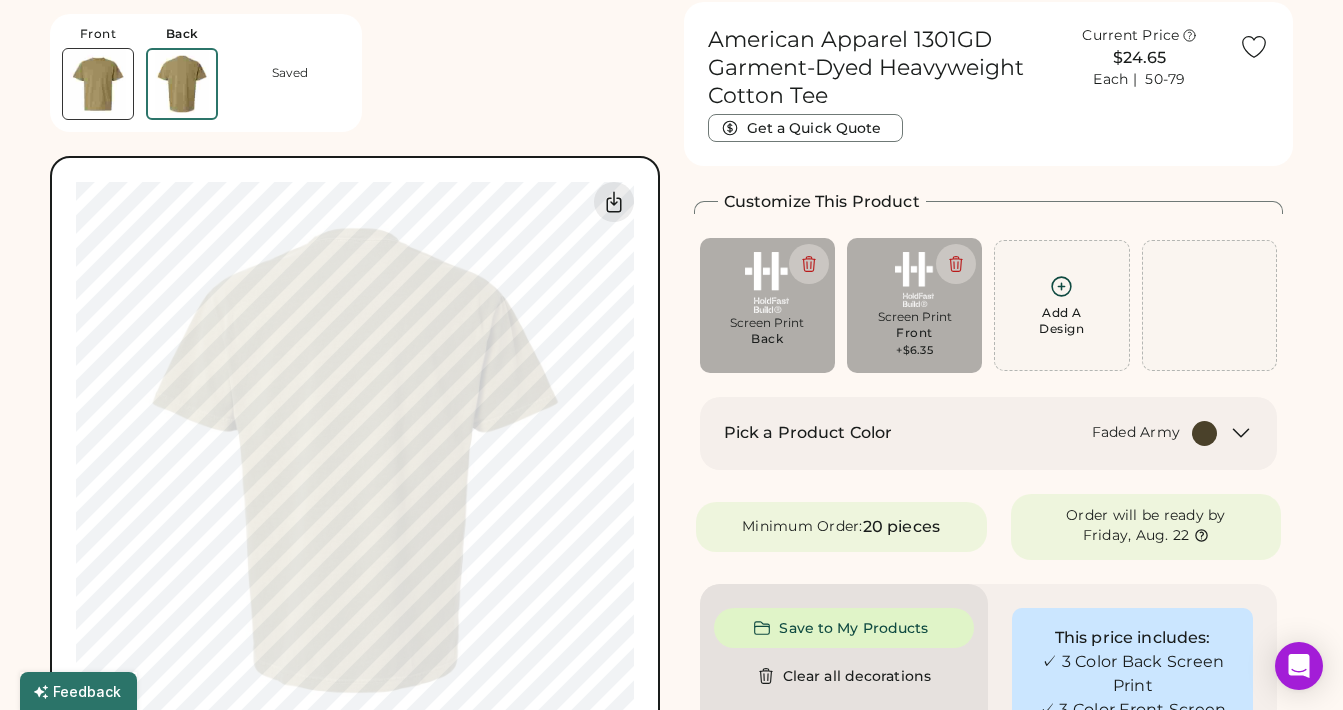 scroll, scrollTop: 75, scrollLeft: 0, axis: vertical 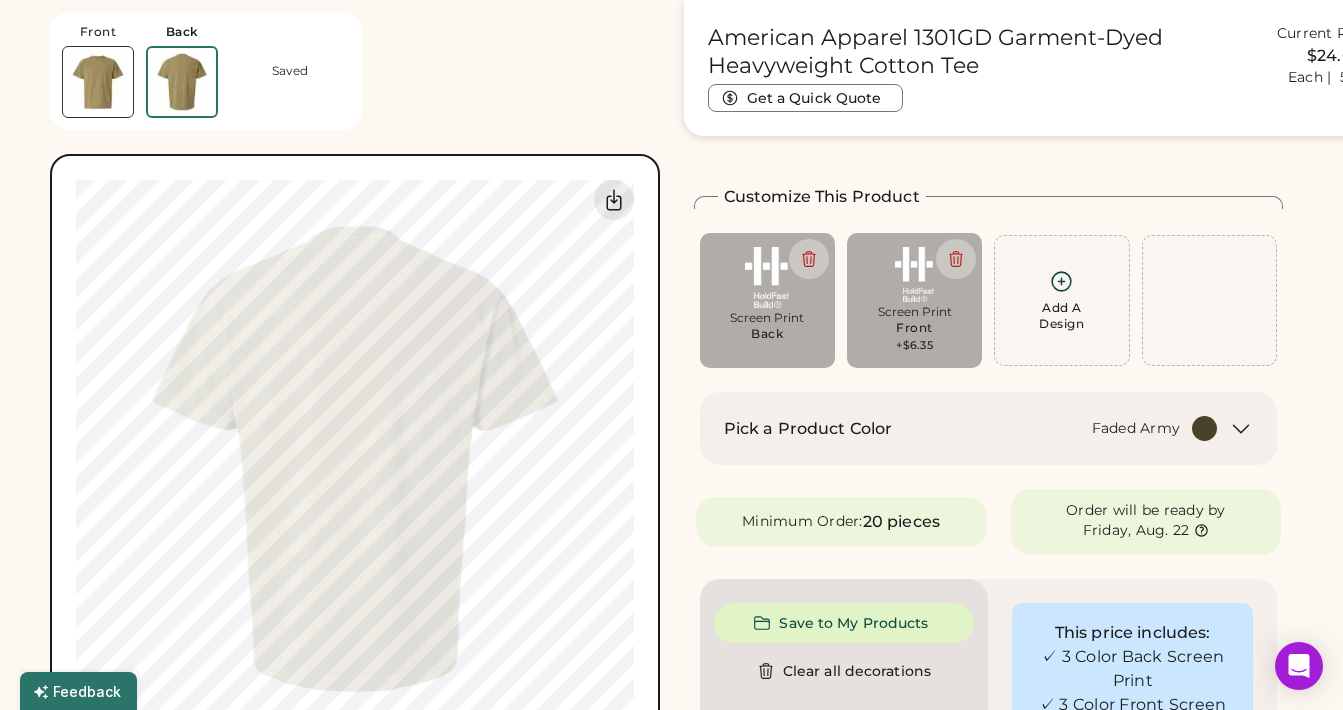 click at bounding box center (98, 82) 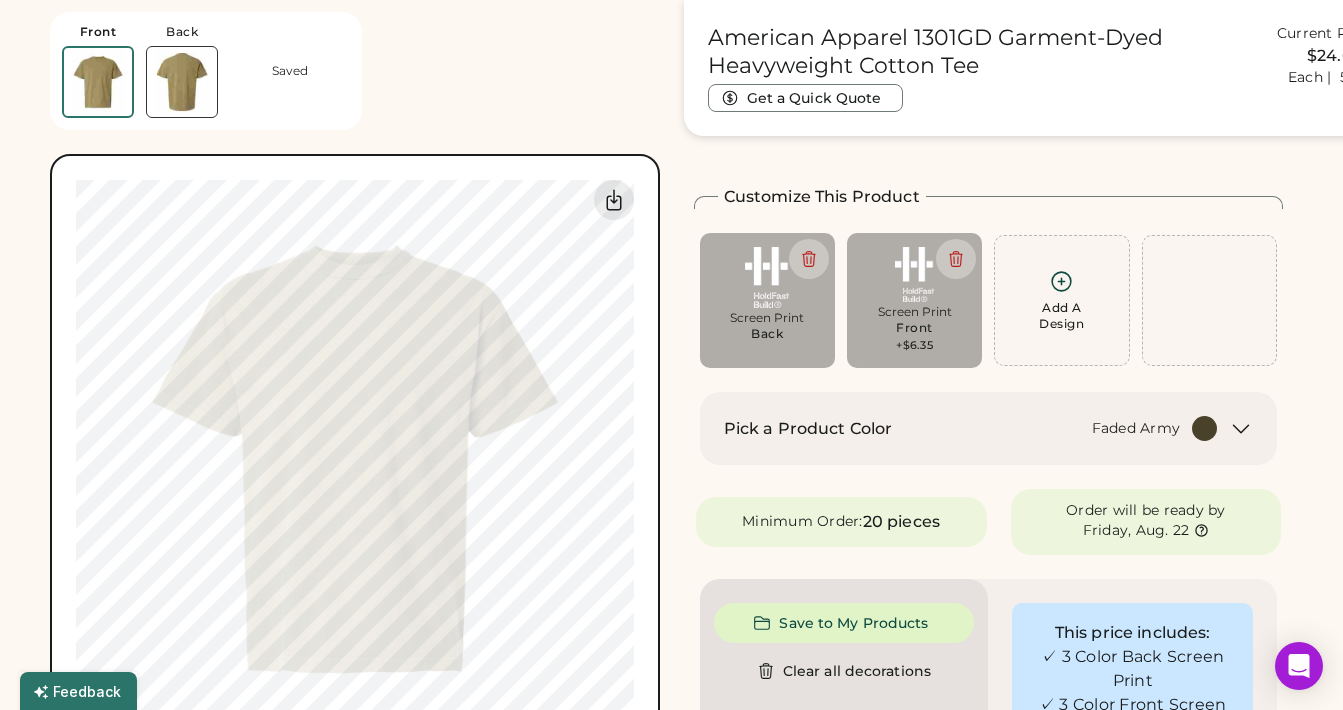 click at bounding box center (182, 82) 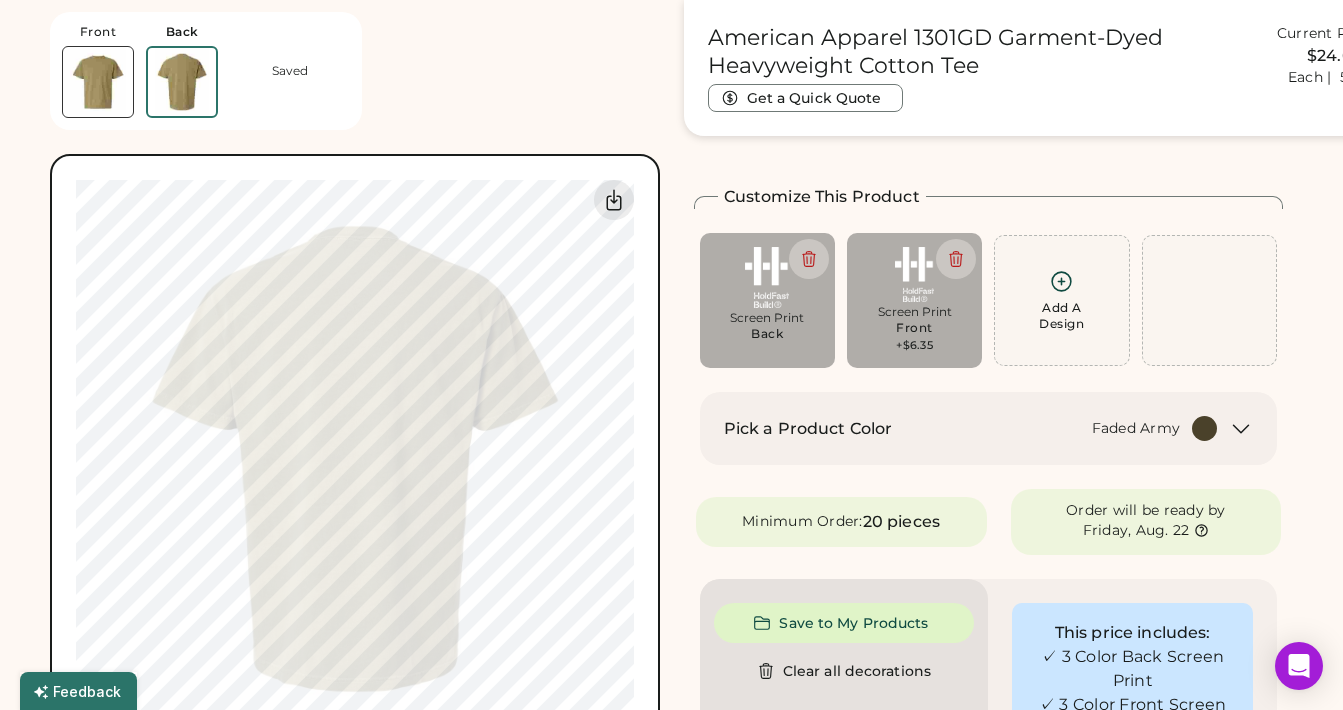 click at bounding box center [98, 82] 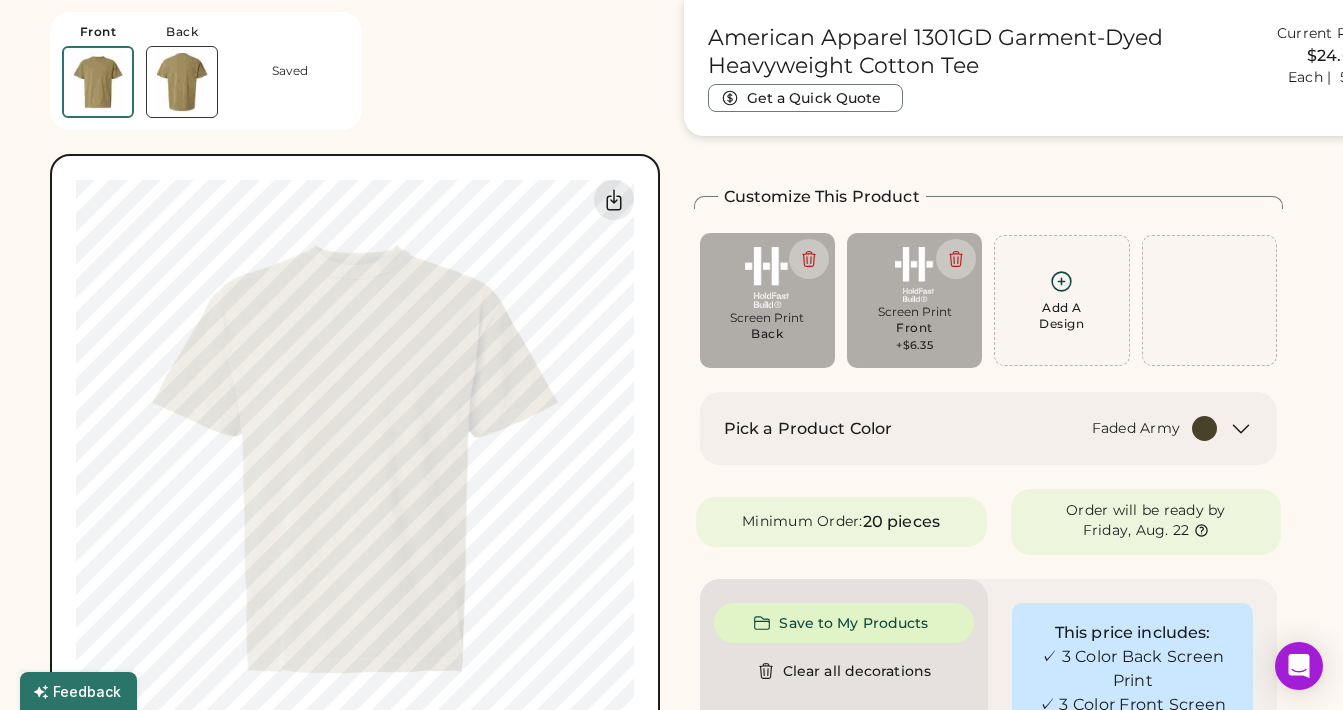 click at bounding box center [182, 82] 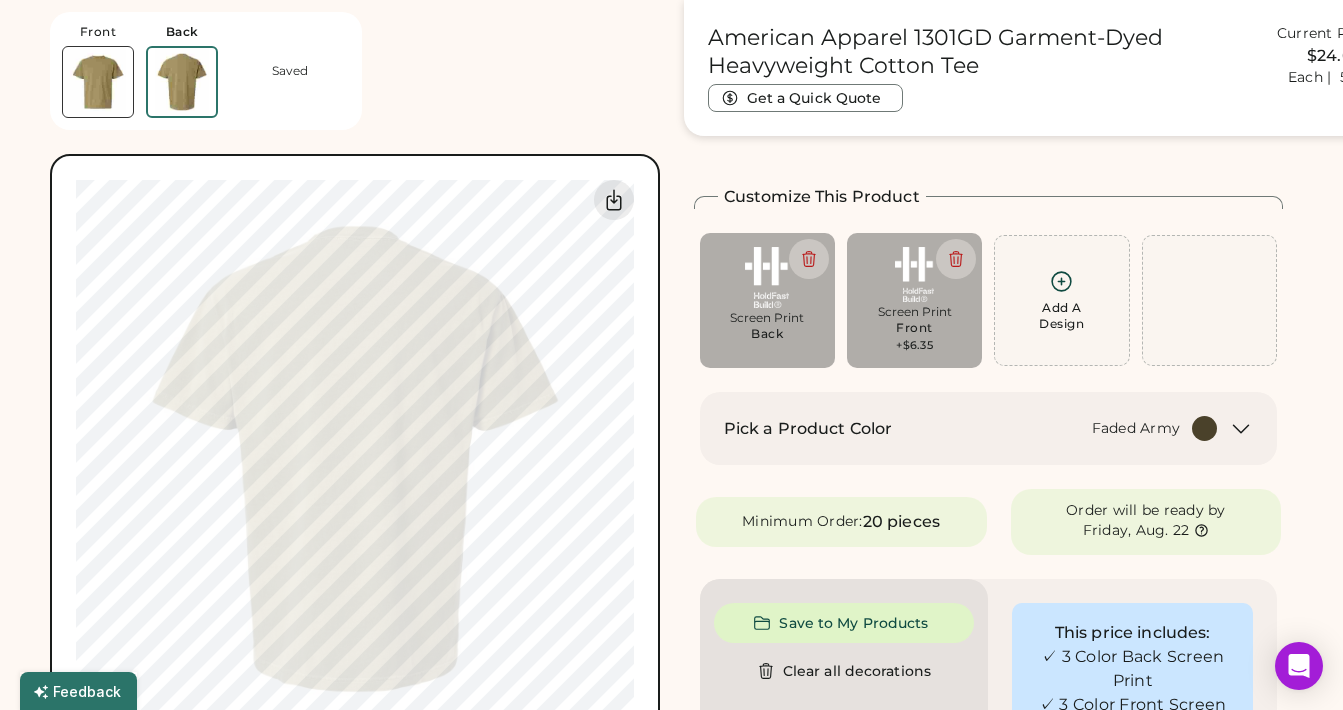 click at bounding box center [98, 82] 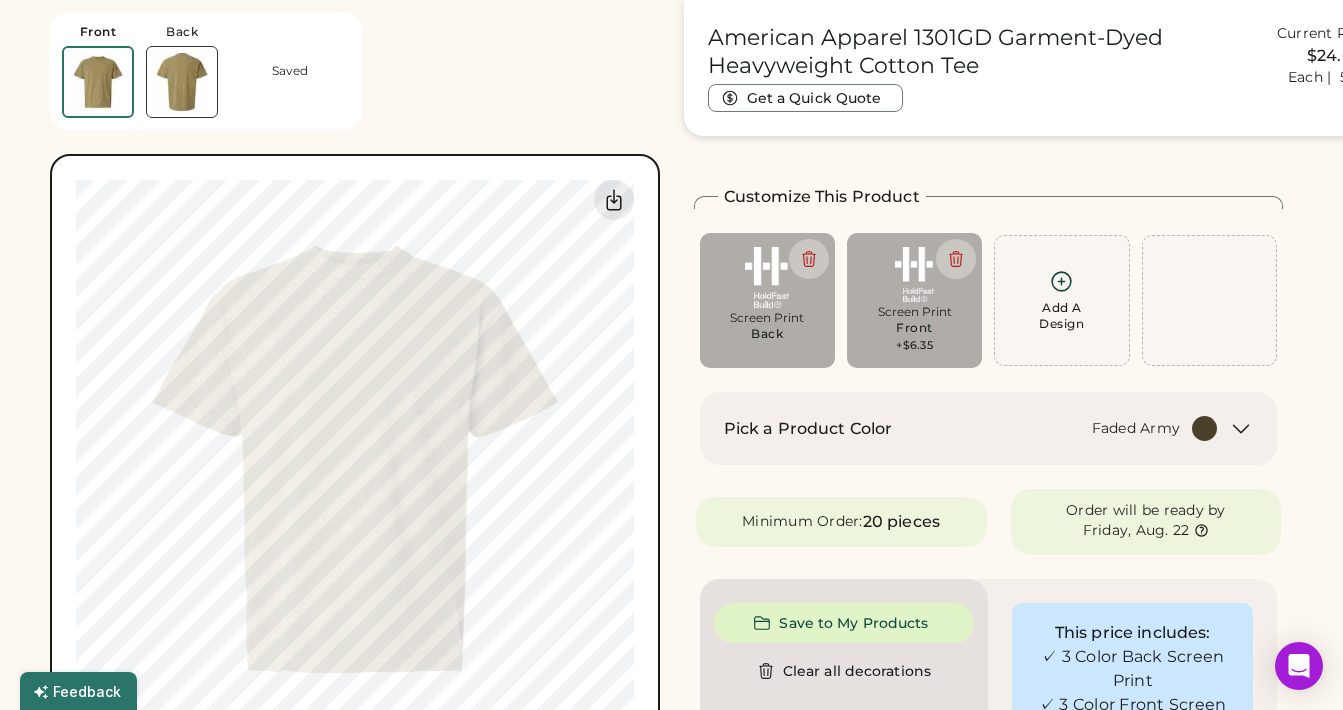 click at bounding box center (182, 82) 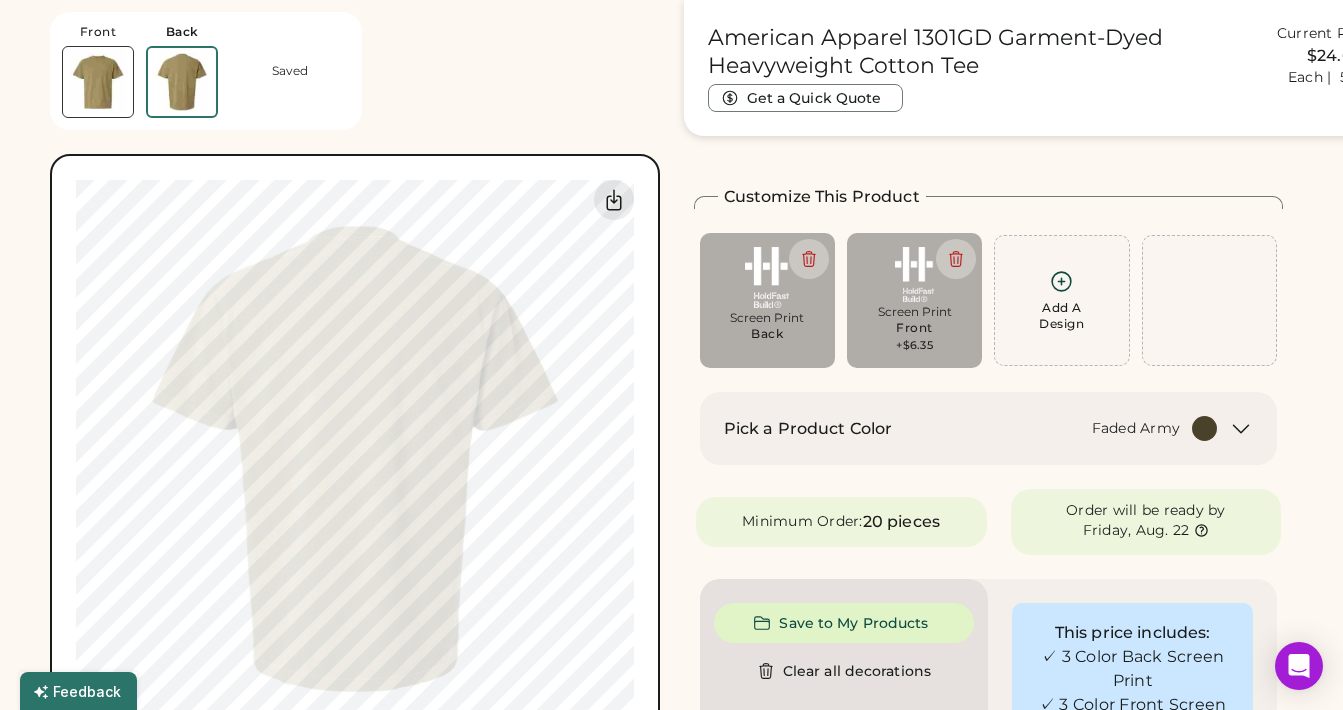 click at bounding box center [98, 82] 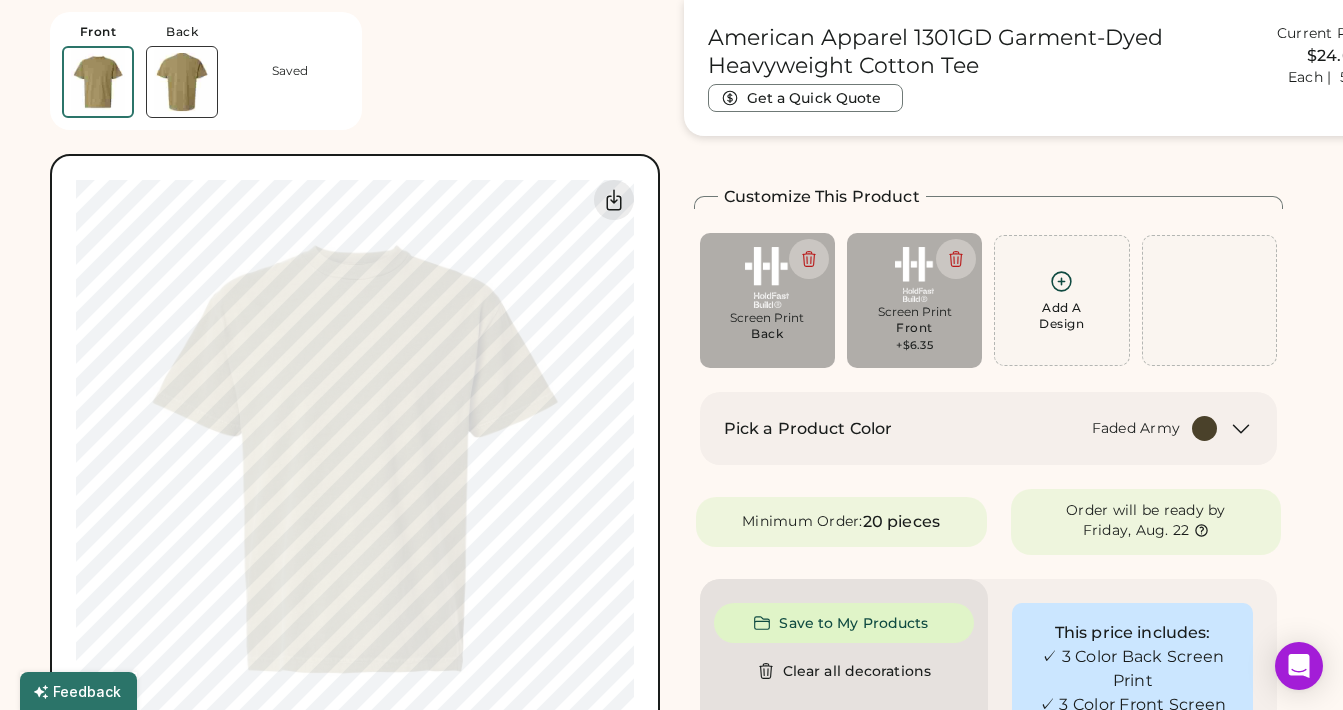 click at bounding box center [182, 82] 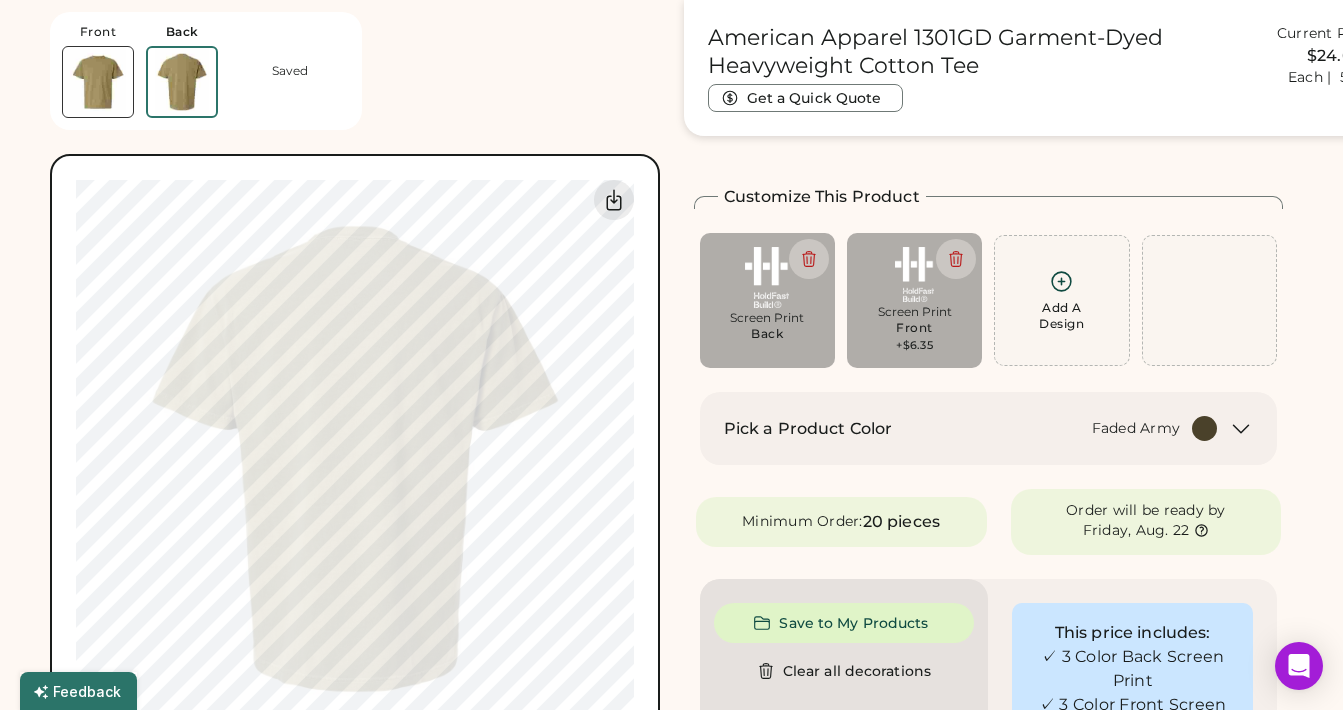 click at bounding box center (98, 82) 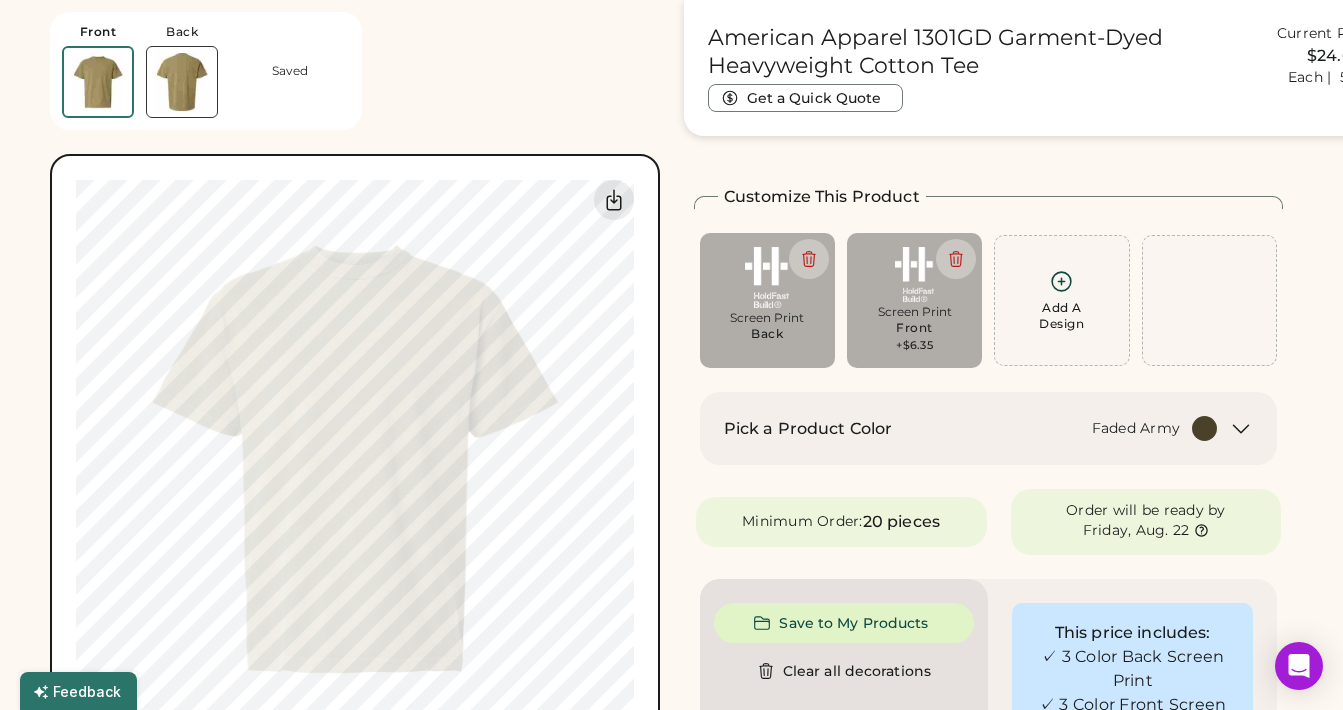 click at bounding box center [182, 82] 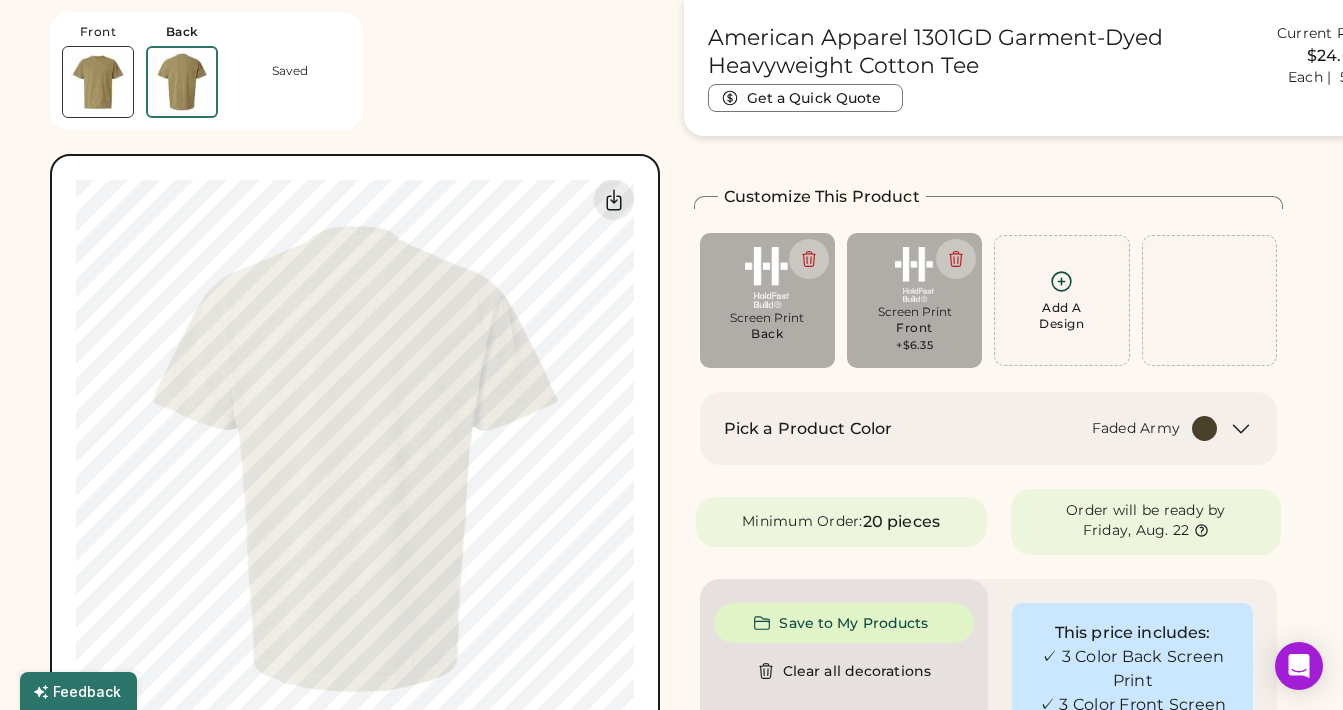 click at bounding box center [98, 82] 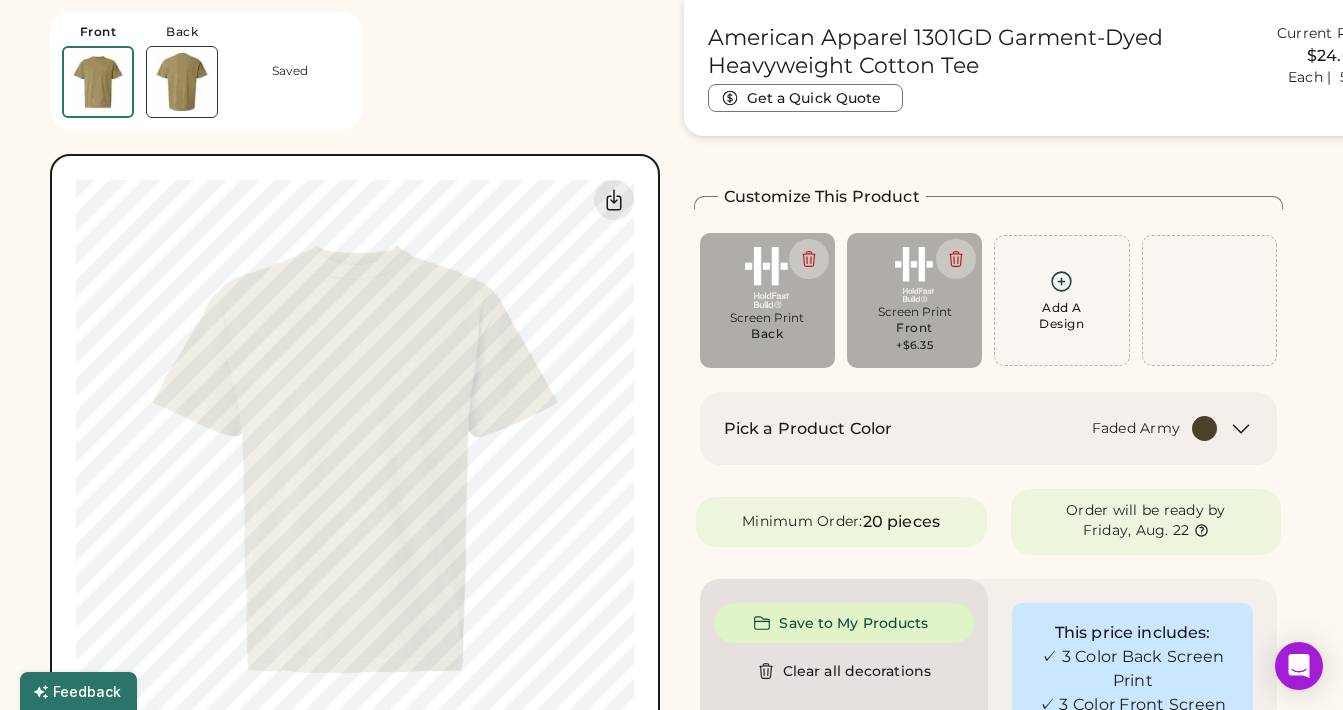click at bounding box center [98, 82] 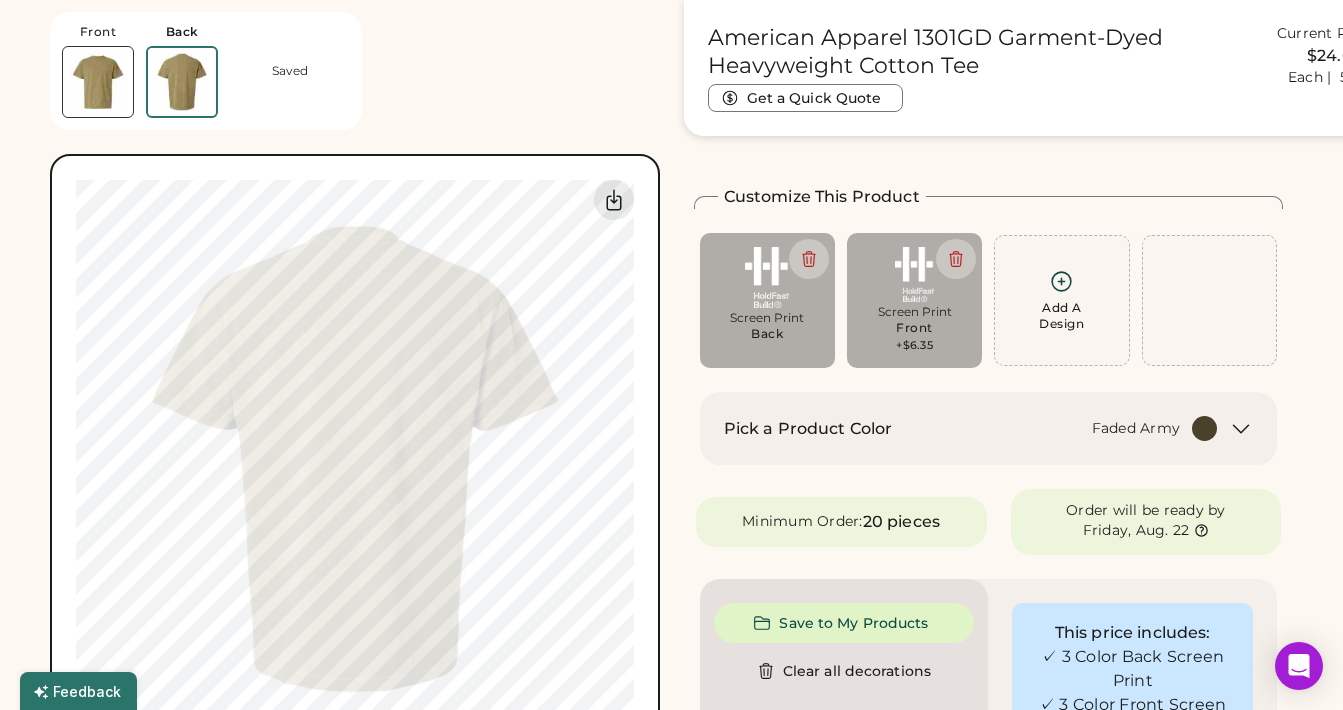click at bounding box center (182, 82) 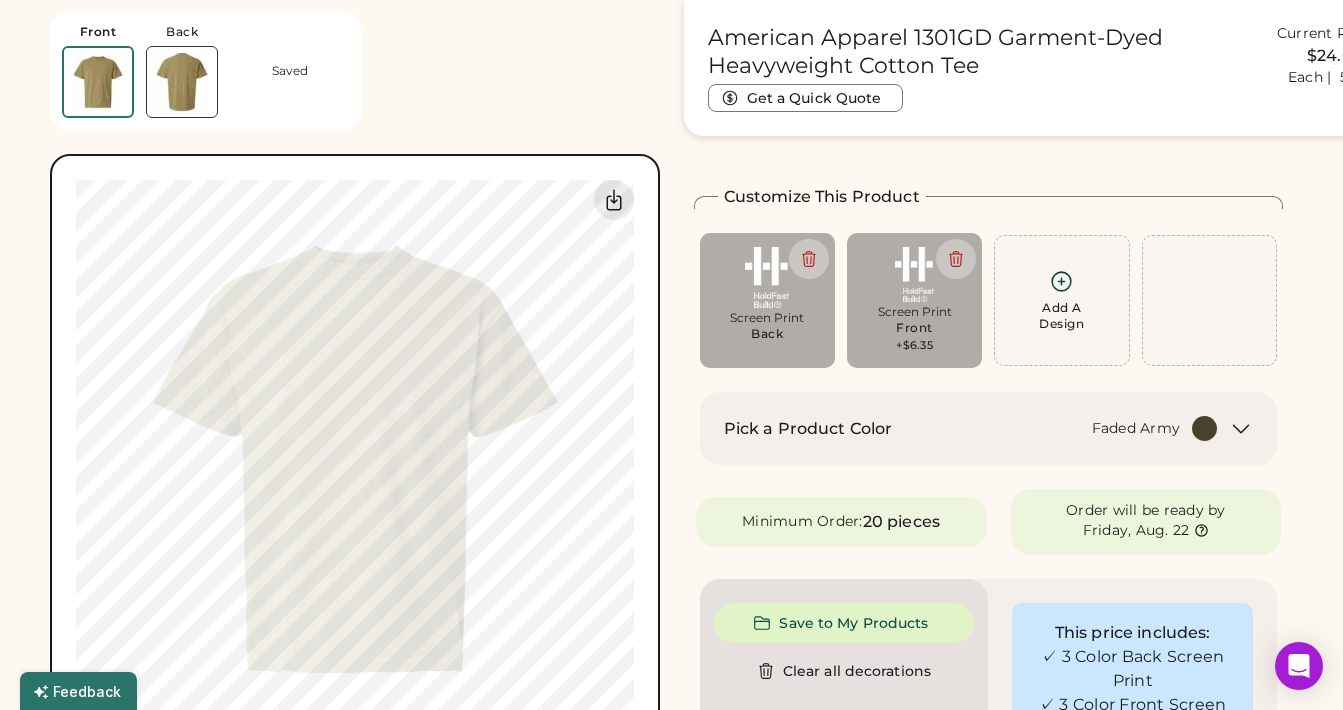 click at bounding box center [182, 82] 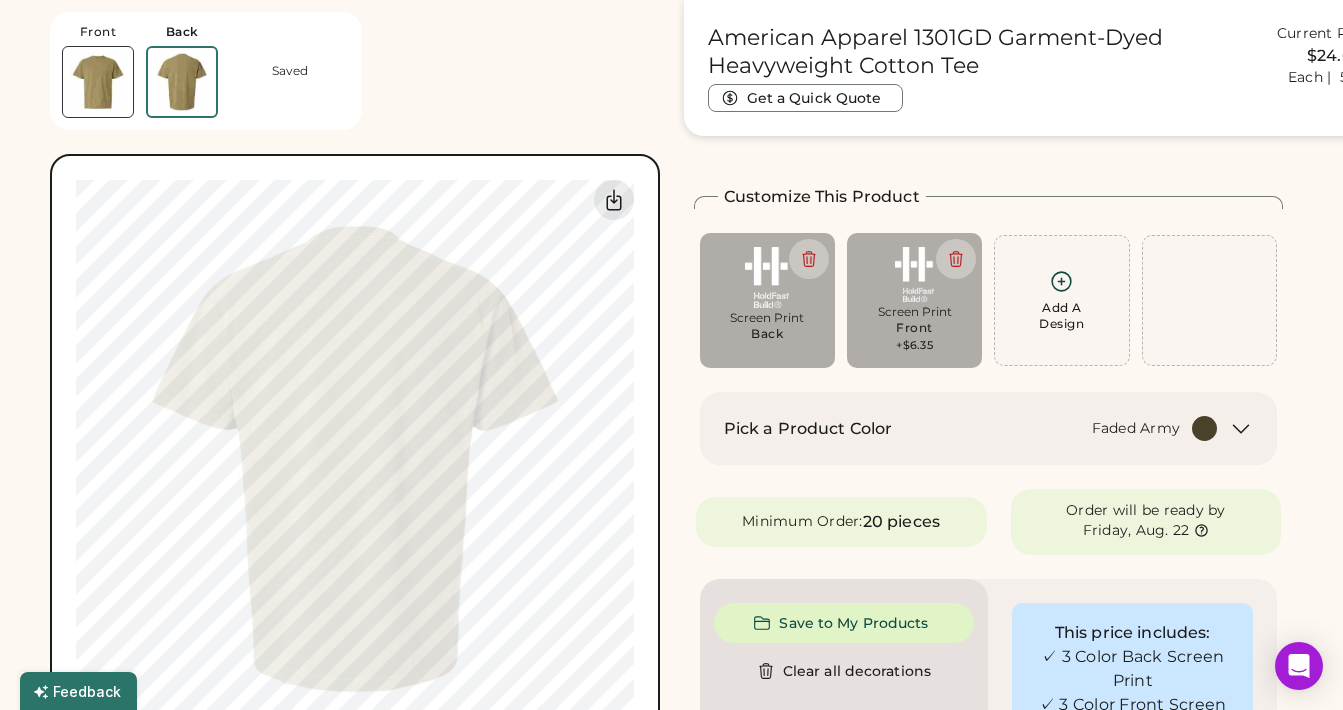 click at bounding box center (98, 82) 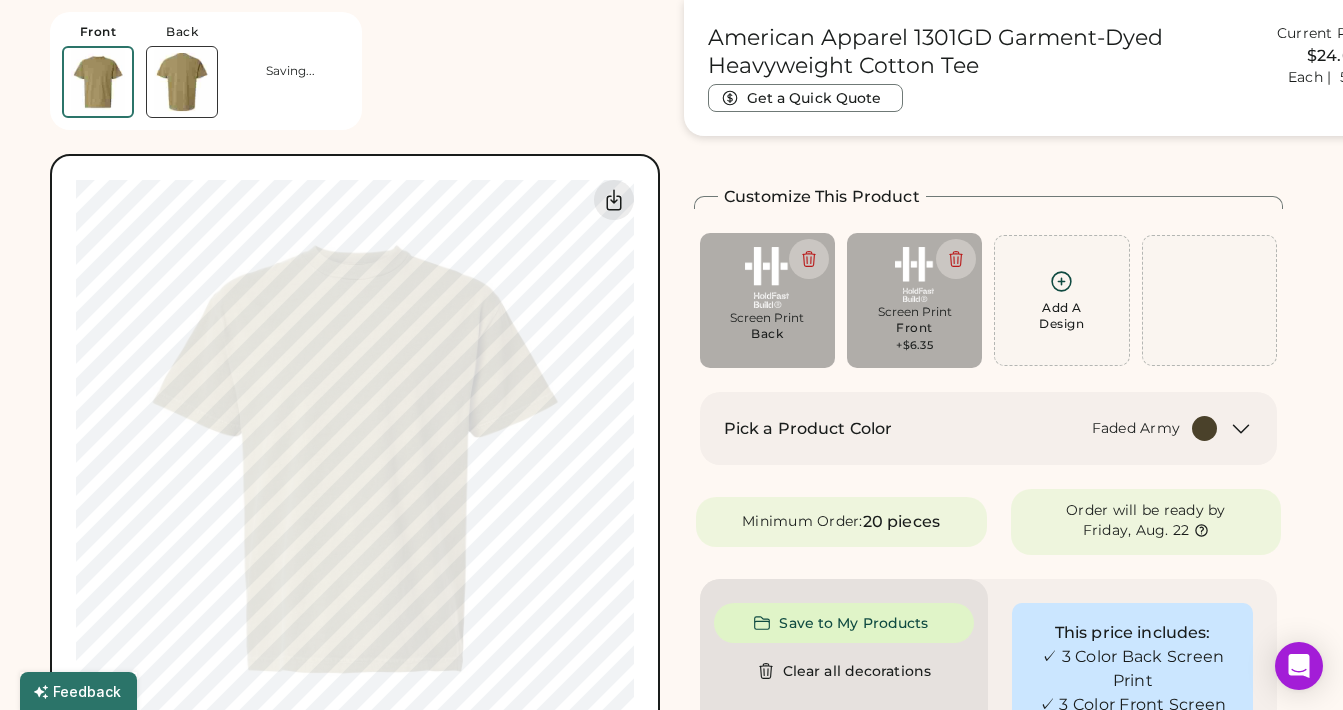 click at bounding box center [182, 82] 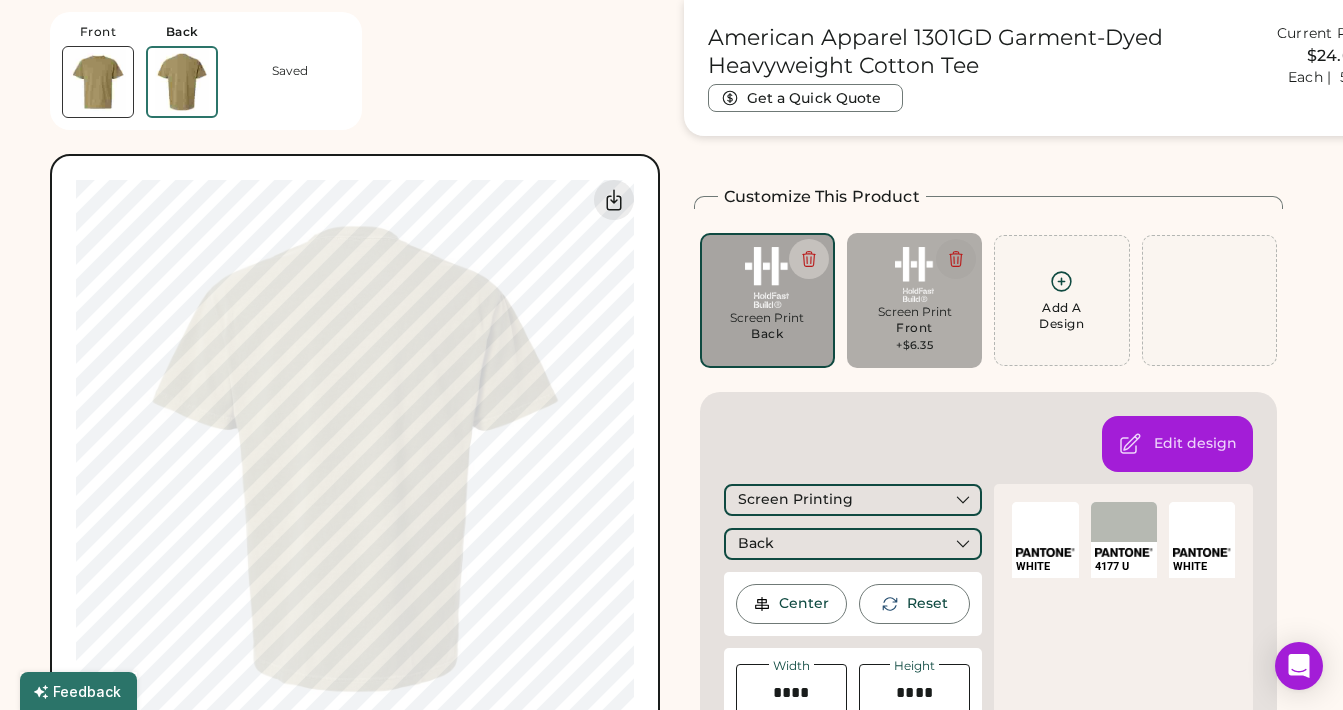 click at bounding box center (956, 259) 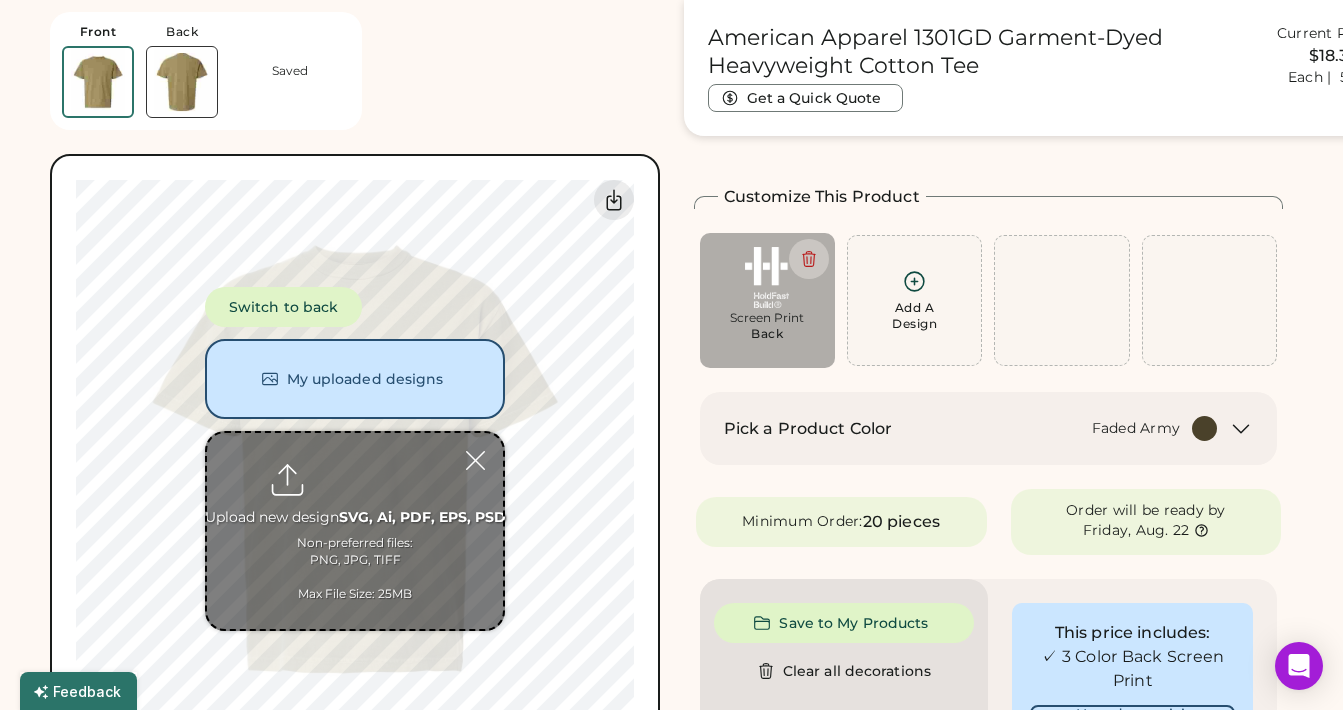 click at bounding box center (98, 82) 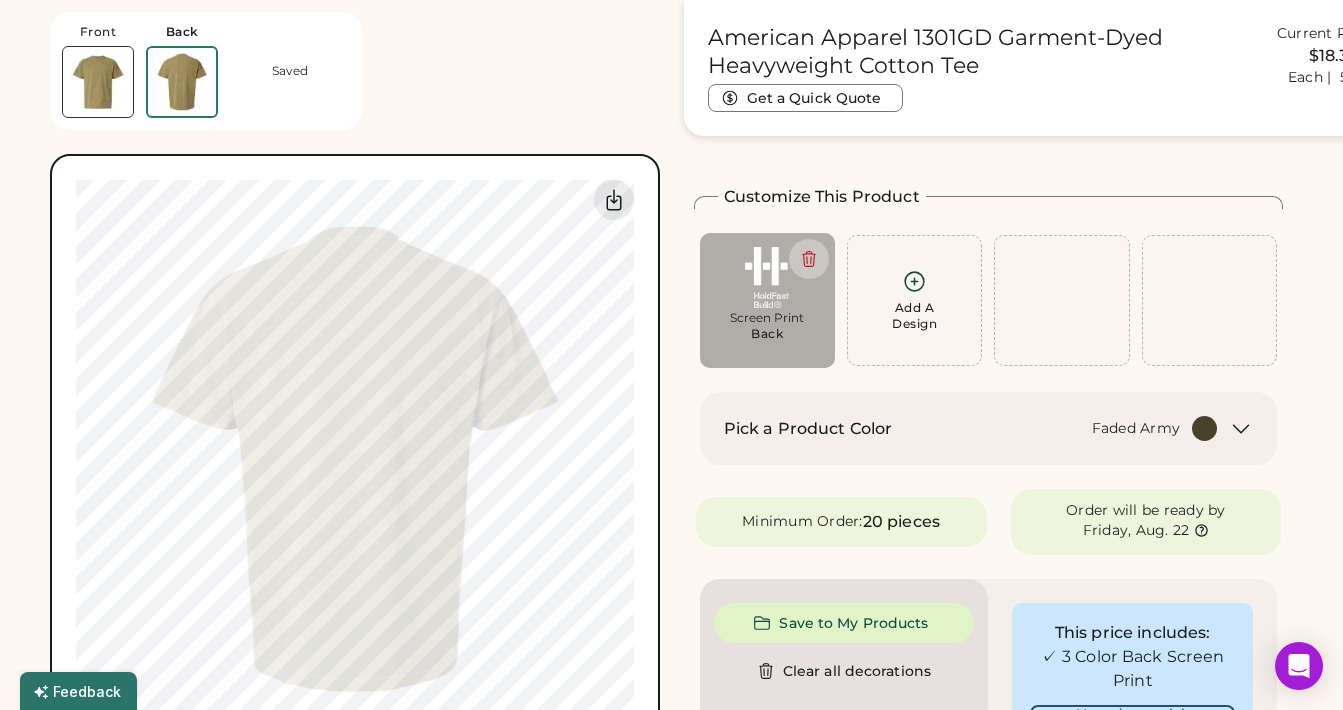 click at bounding box center (98, 82) 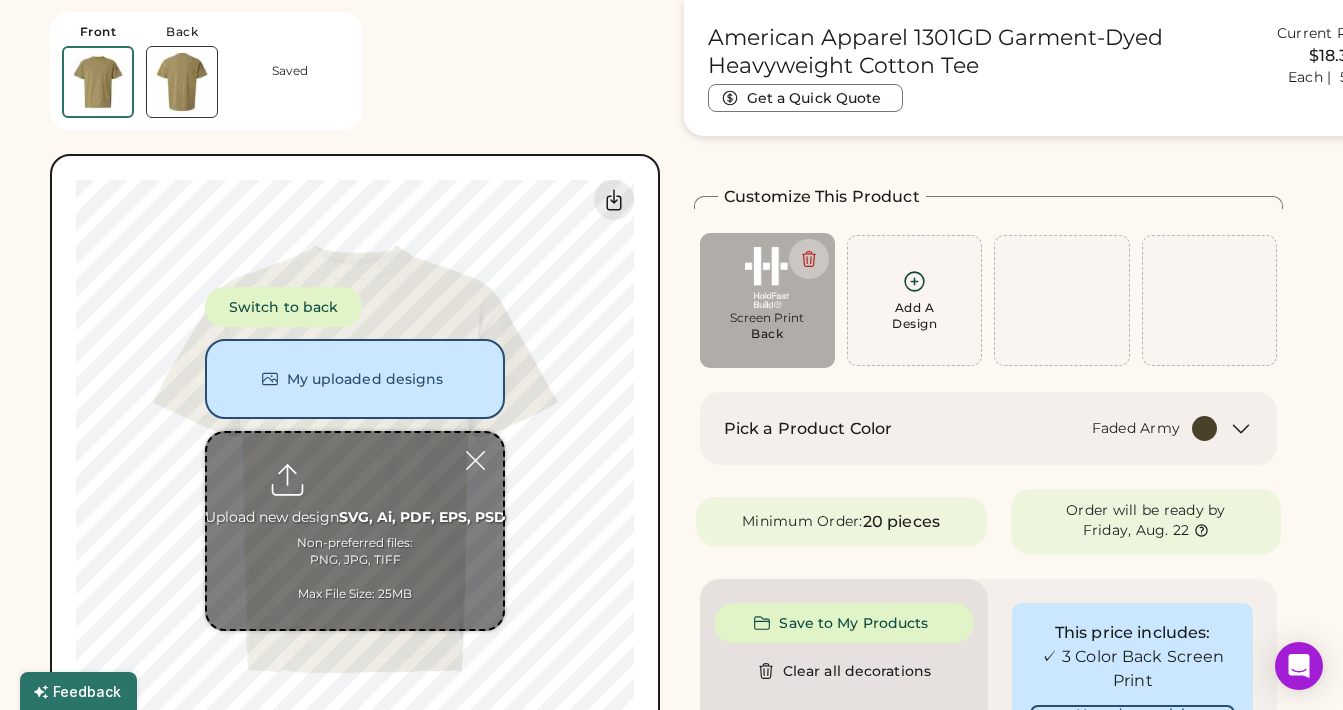 click at bounding box center [98, 82] 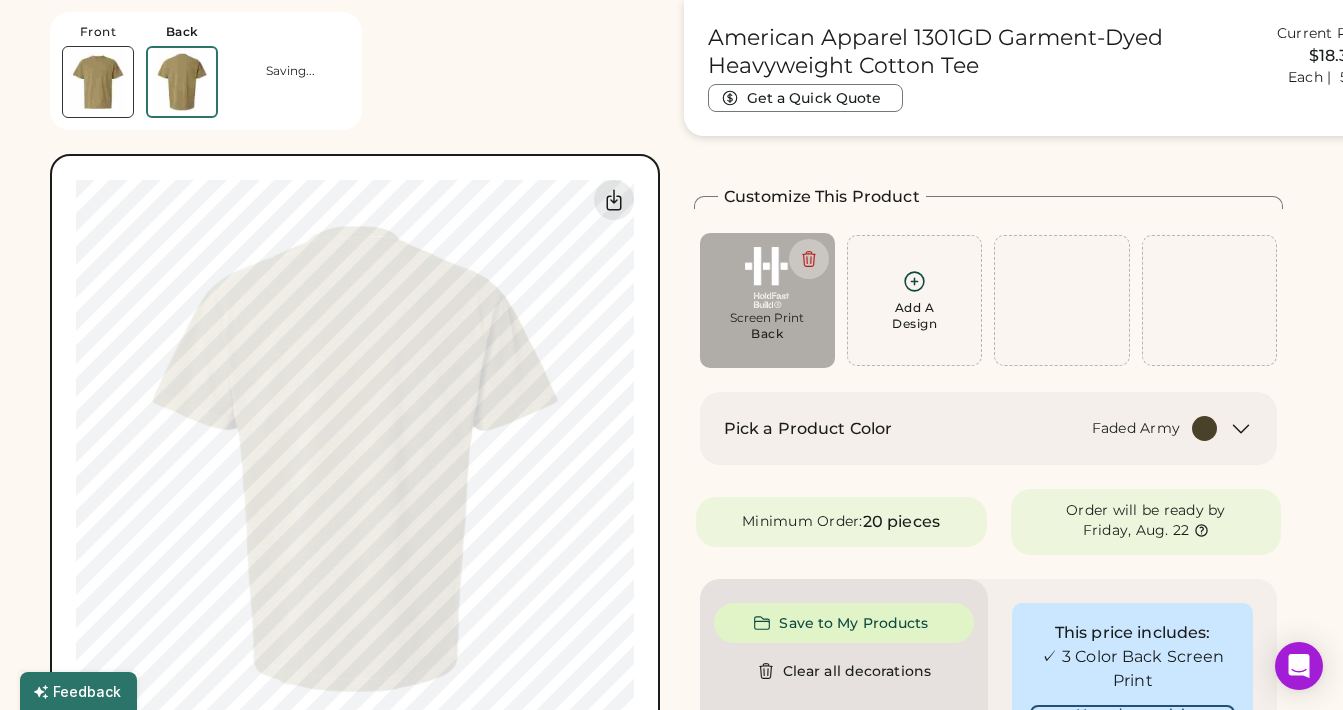 click at bounding box center [98, 82] 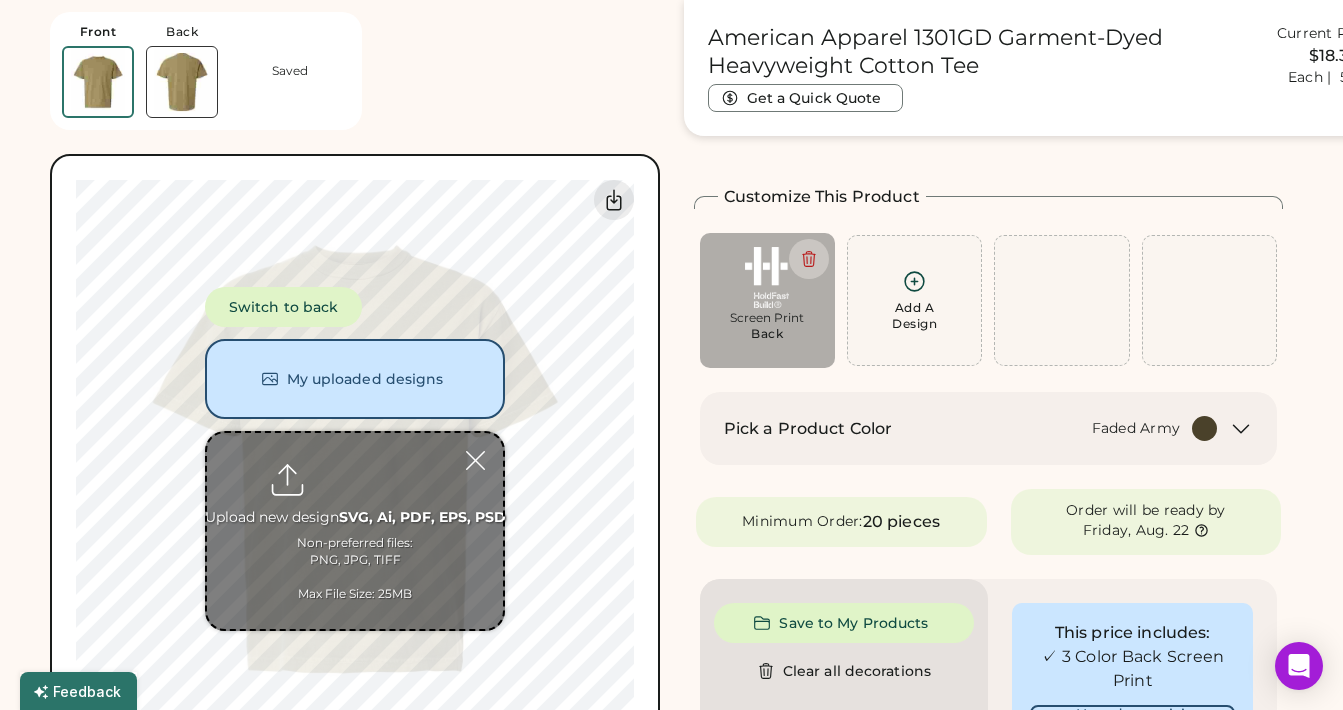 click at bounding box center (182, 82) 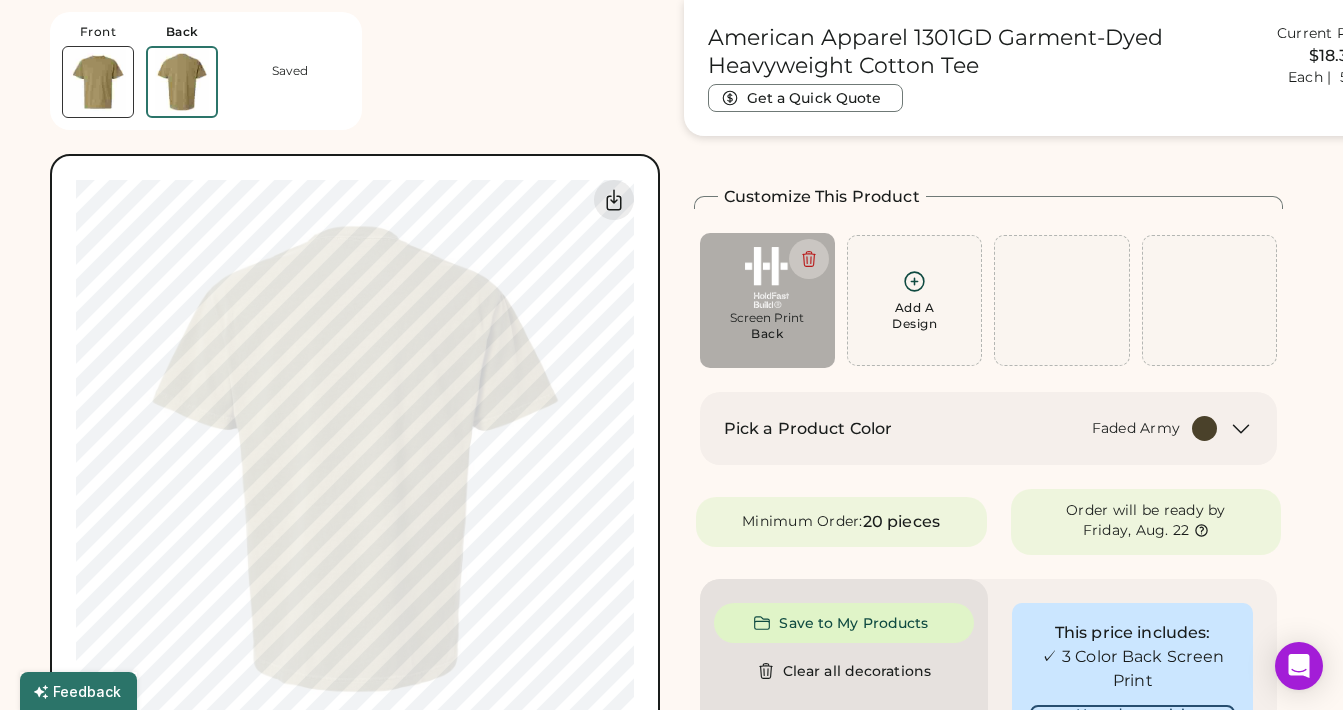 click at bounding box center (98, 82) 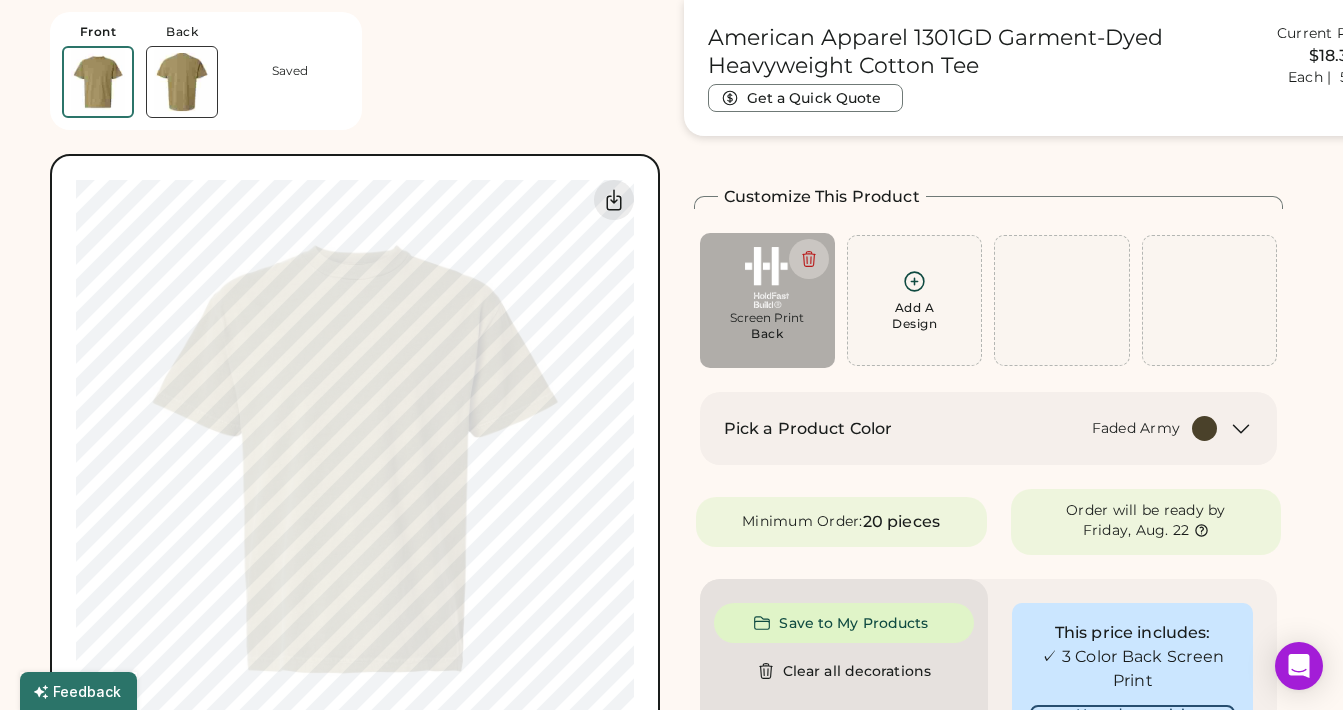 click at bounding box center (182, 82) 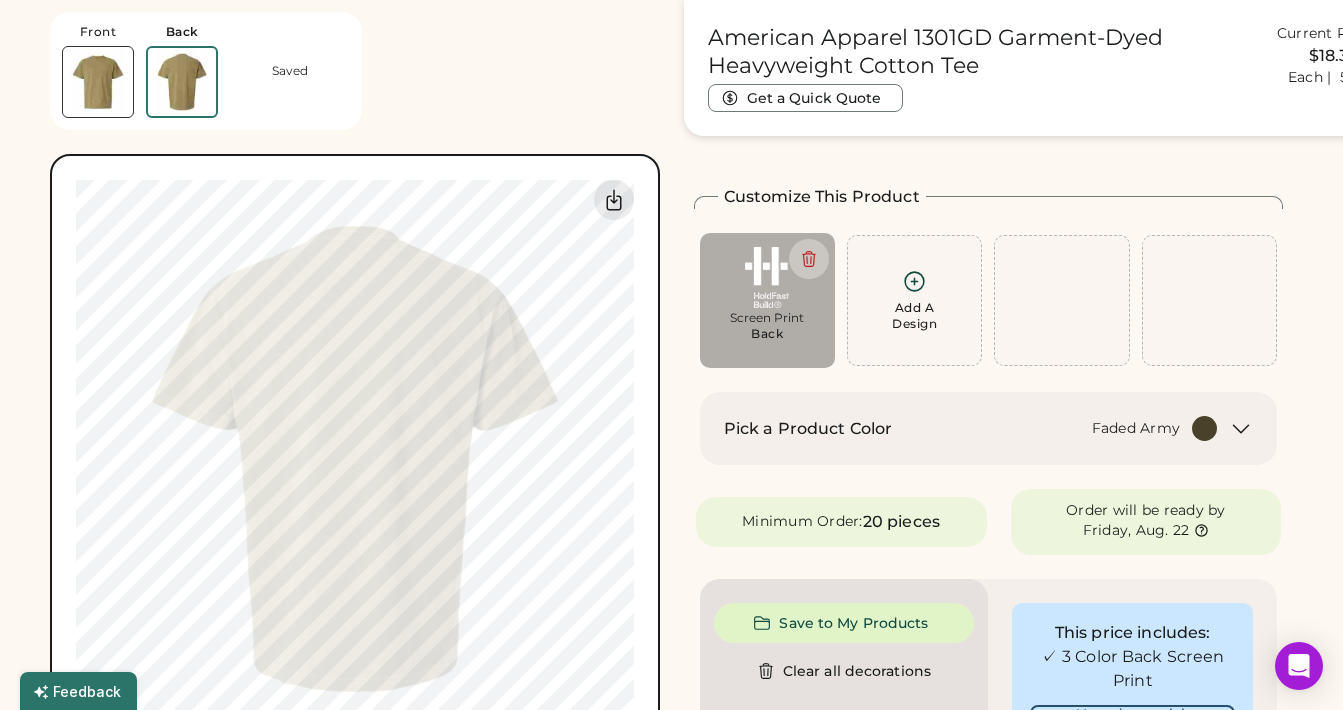 click at bounding box center [98, 82] 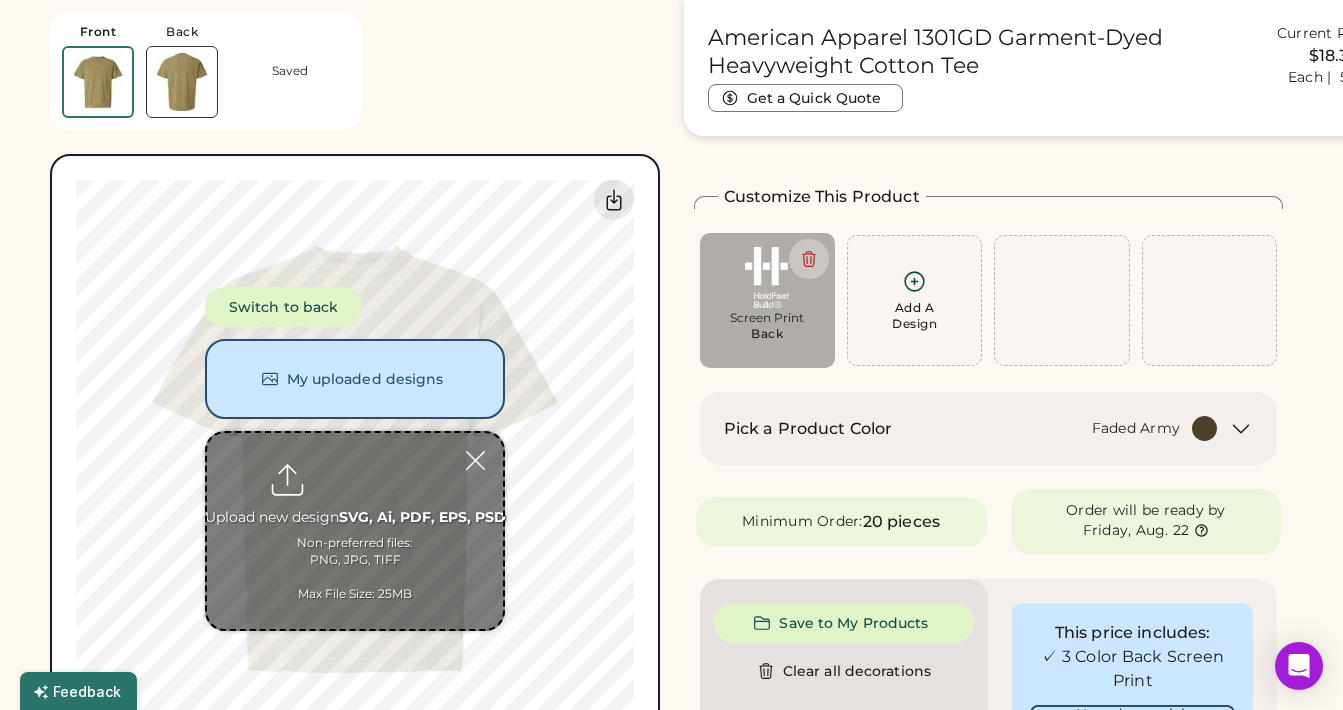 click on "Front Back Saved Switch to back    My uploaded designs Upload new design
SVG, Ai, PDF, EPS, PSD Non-preferred files:
PNG, JPG, TIFF Max File Size: 25MB    Guidelines are approximate; our team will confirm the correct placement.    My uploaded designs Upload Your Design
Ai, PDF, EPS, SVG, PSD Non-preferred files:
PNG, JPG, TIFF Max File Size: 25MB 100% 100%    Guidelines are approximate; our team will confirm the correct placement." at bounding box center (355, 382) 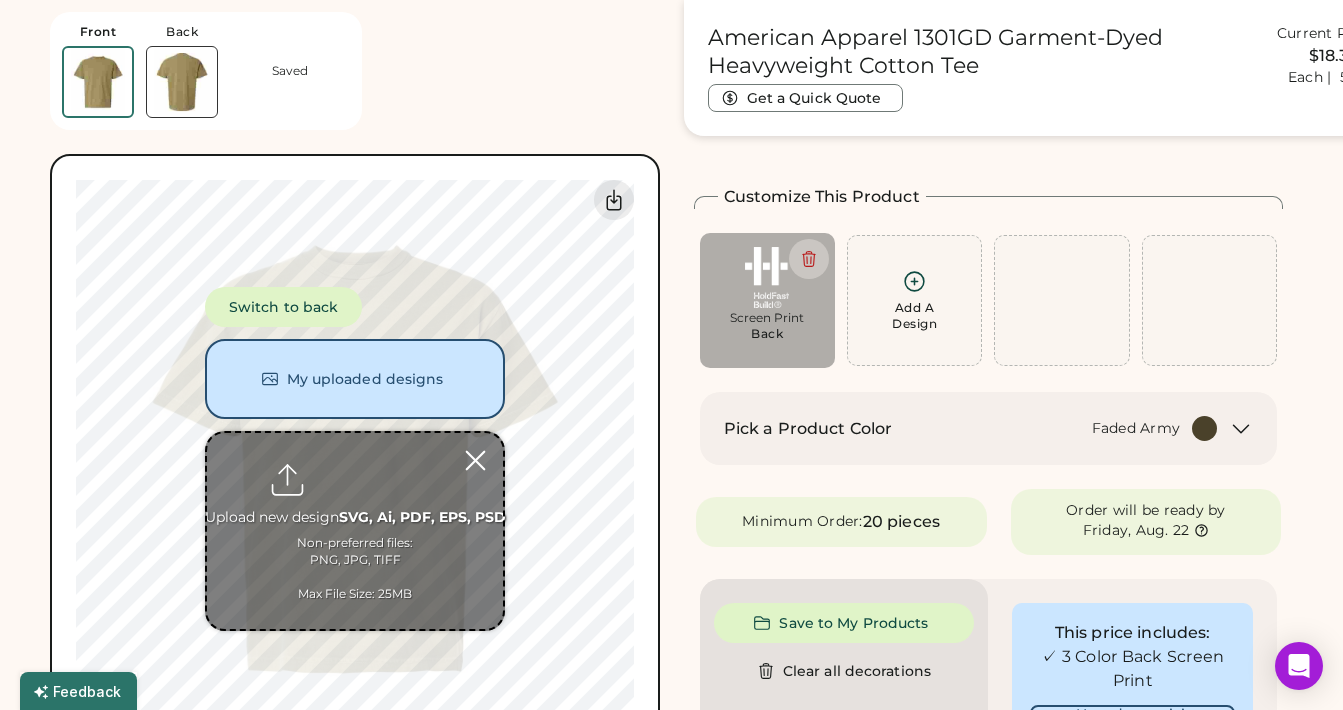 click at bounding box center (475, 460) 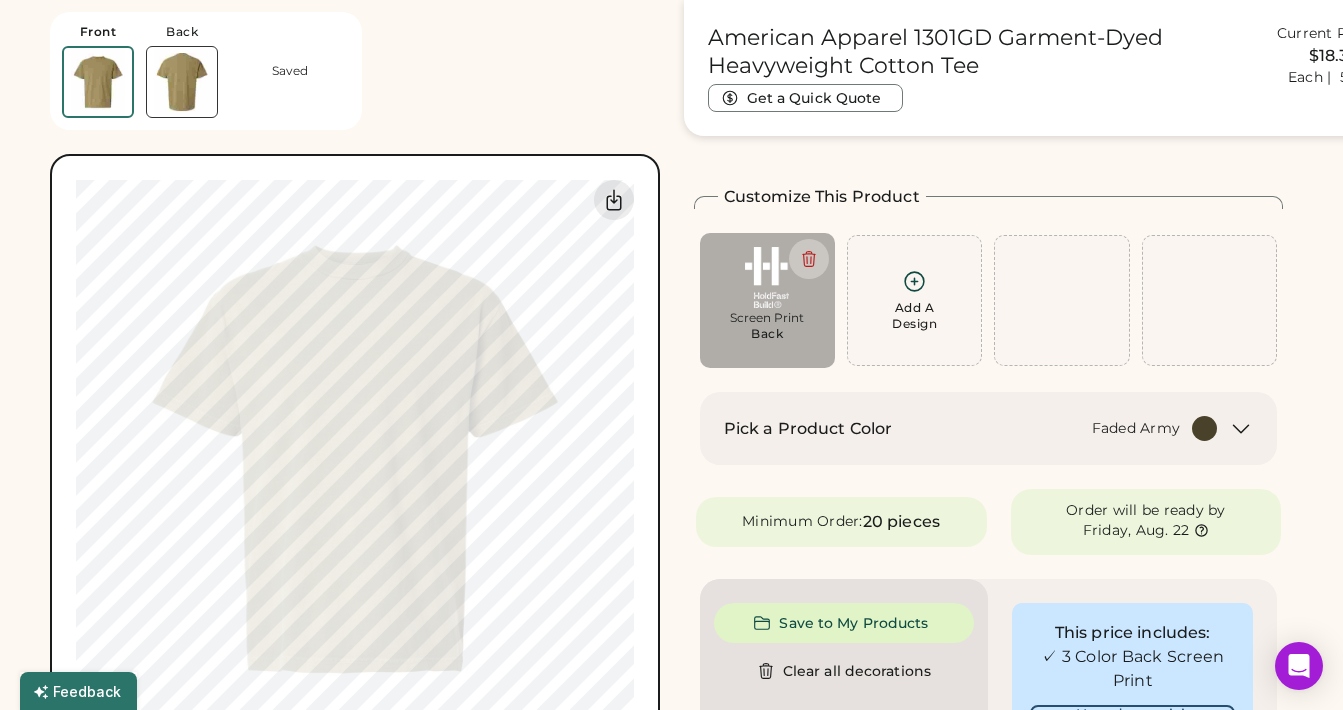 click at bounding box center [182, 82] 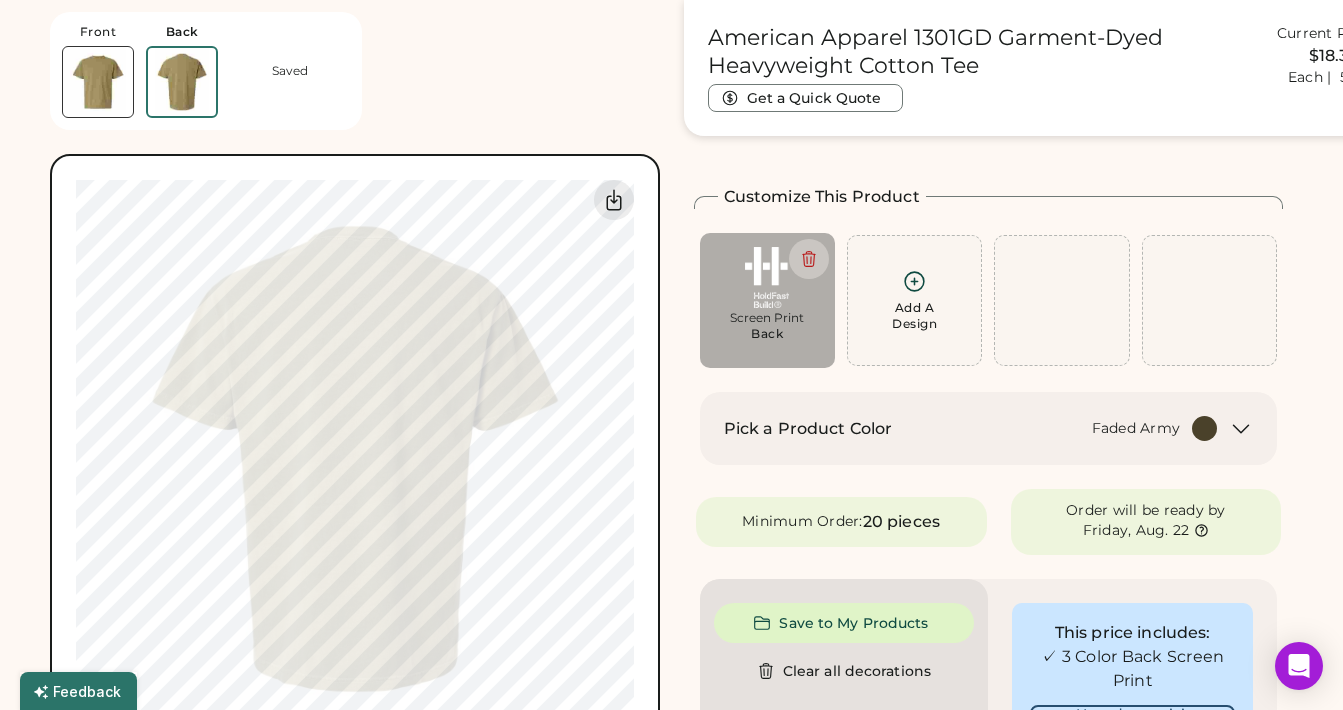 click at bounding box center [98, 82] 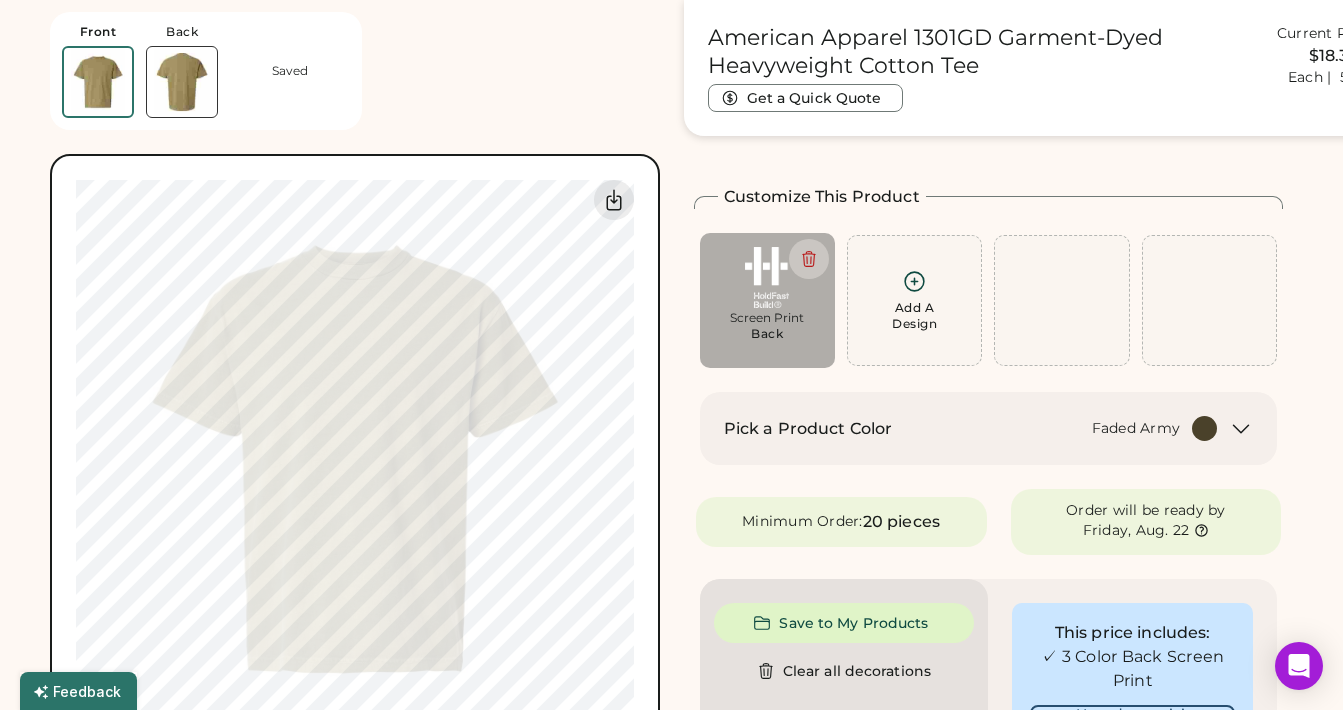 click on "Add A
Design" at bounding box center (914, 300) 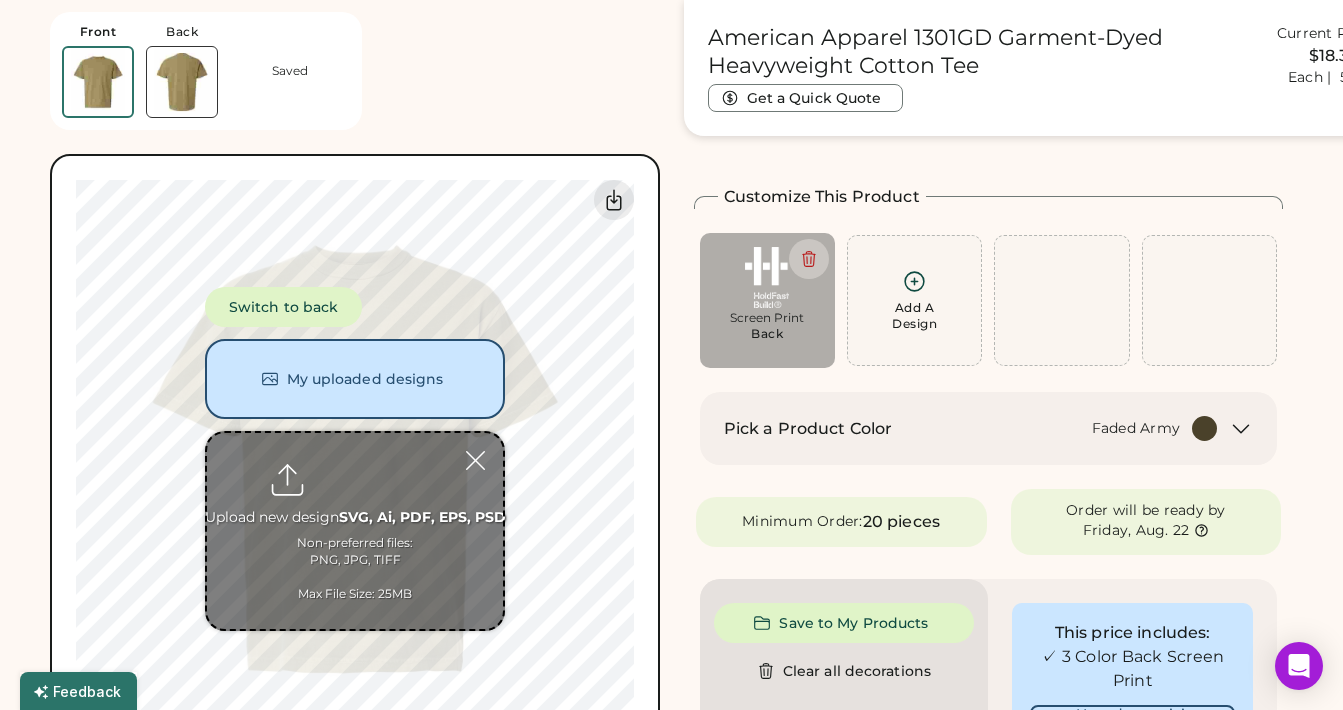 click at bounding box center (355, 531) 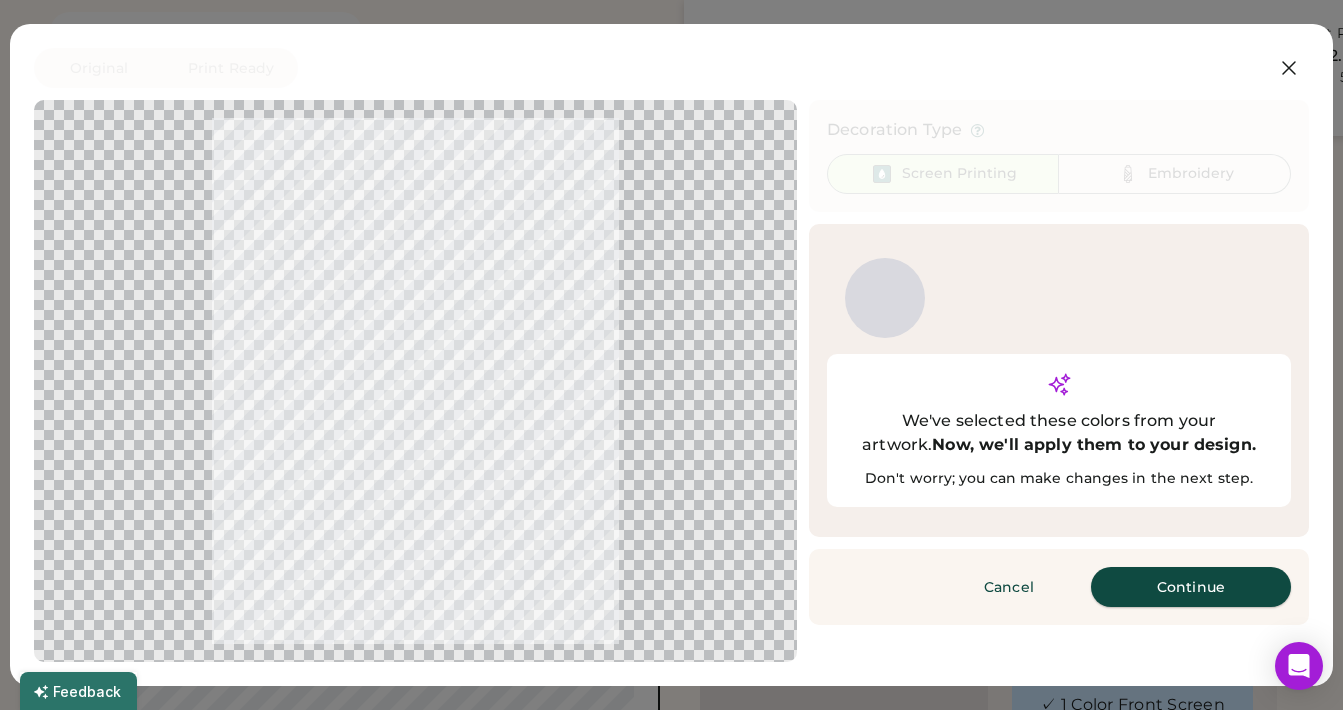 click on "Continue" at bounding box center [1191, 587] 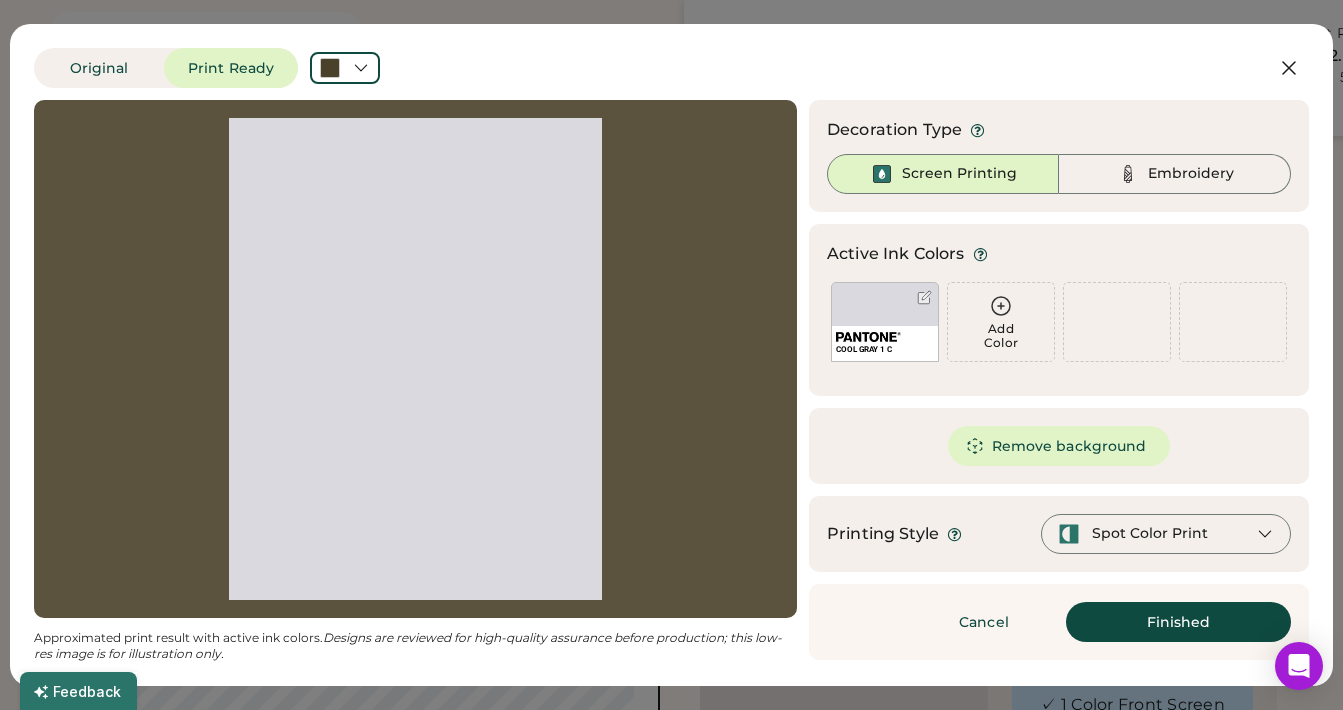 click on "Remove background" at bounding box center (1059, 446) 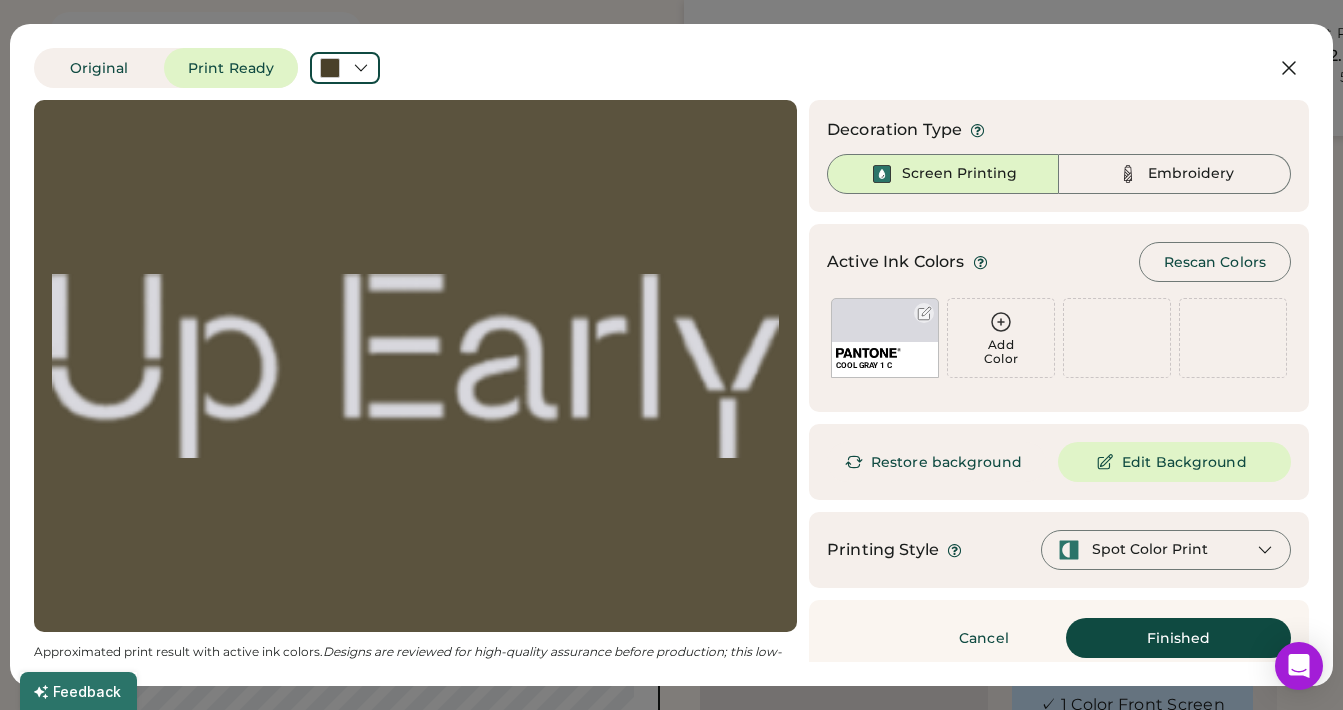 click on "COOL GRAY 1 C" at bounding box center (885, 338) 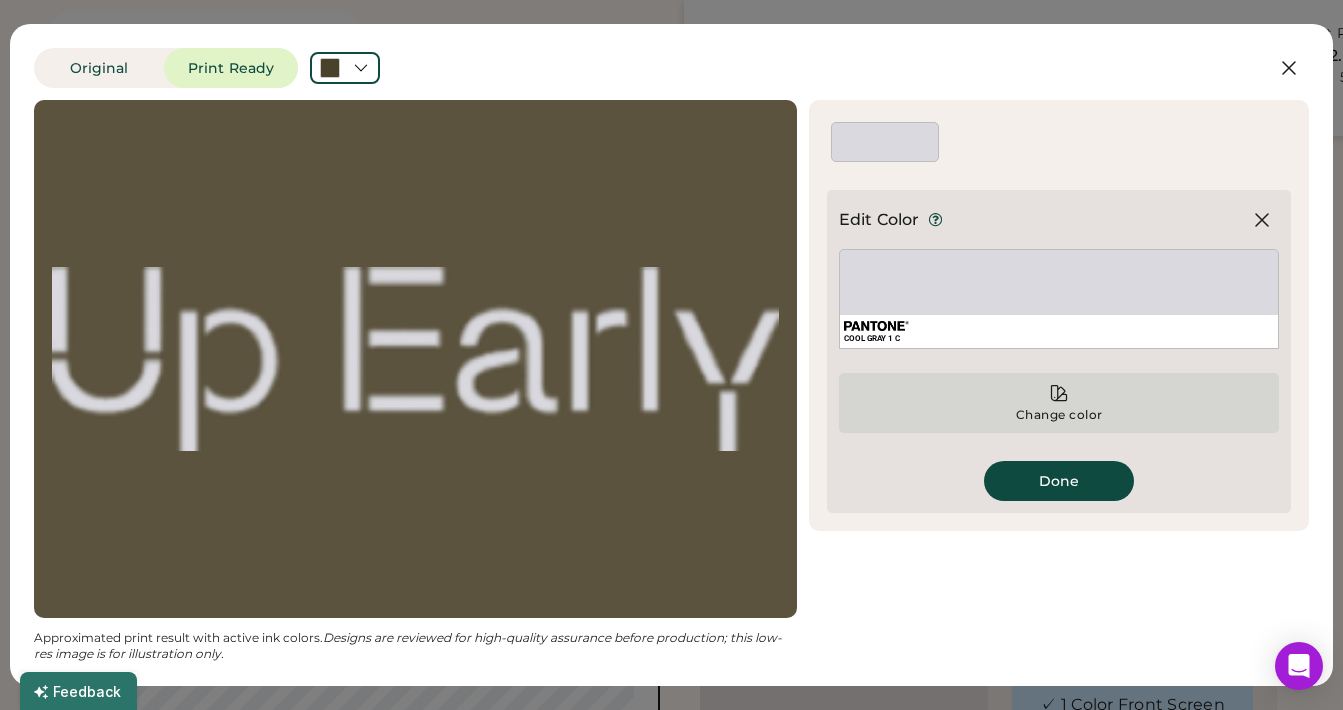 click on "Change color" at bounding box center [1059, 403] 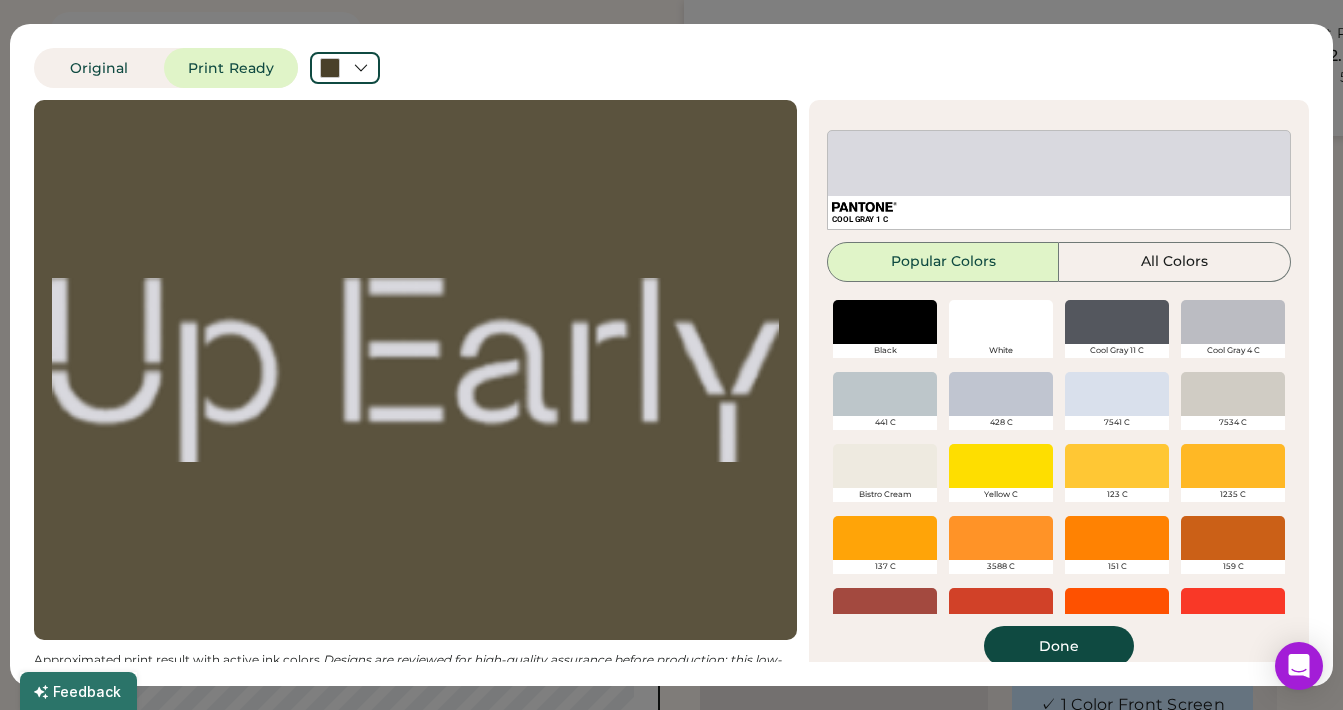 click at bounding box center (1001, 322) 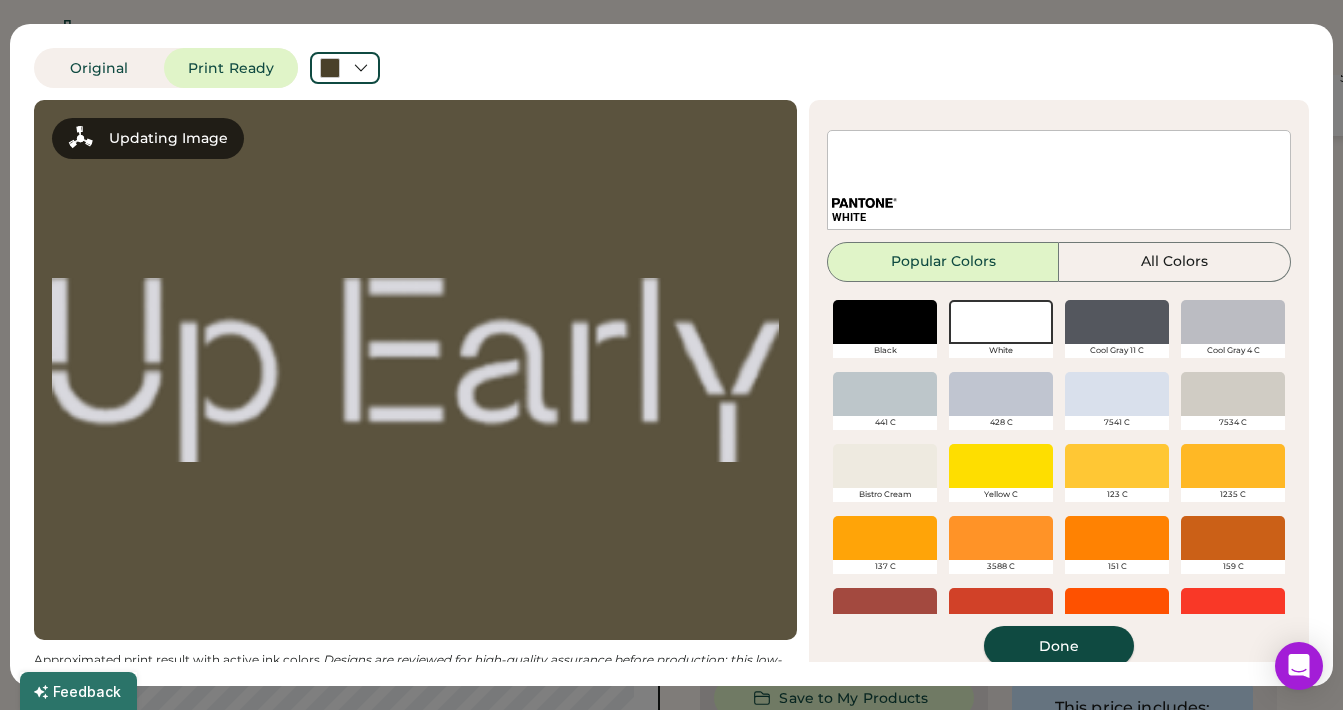 scroll, scrollTop: 75, scrollLeft: 0, axis: vertical 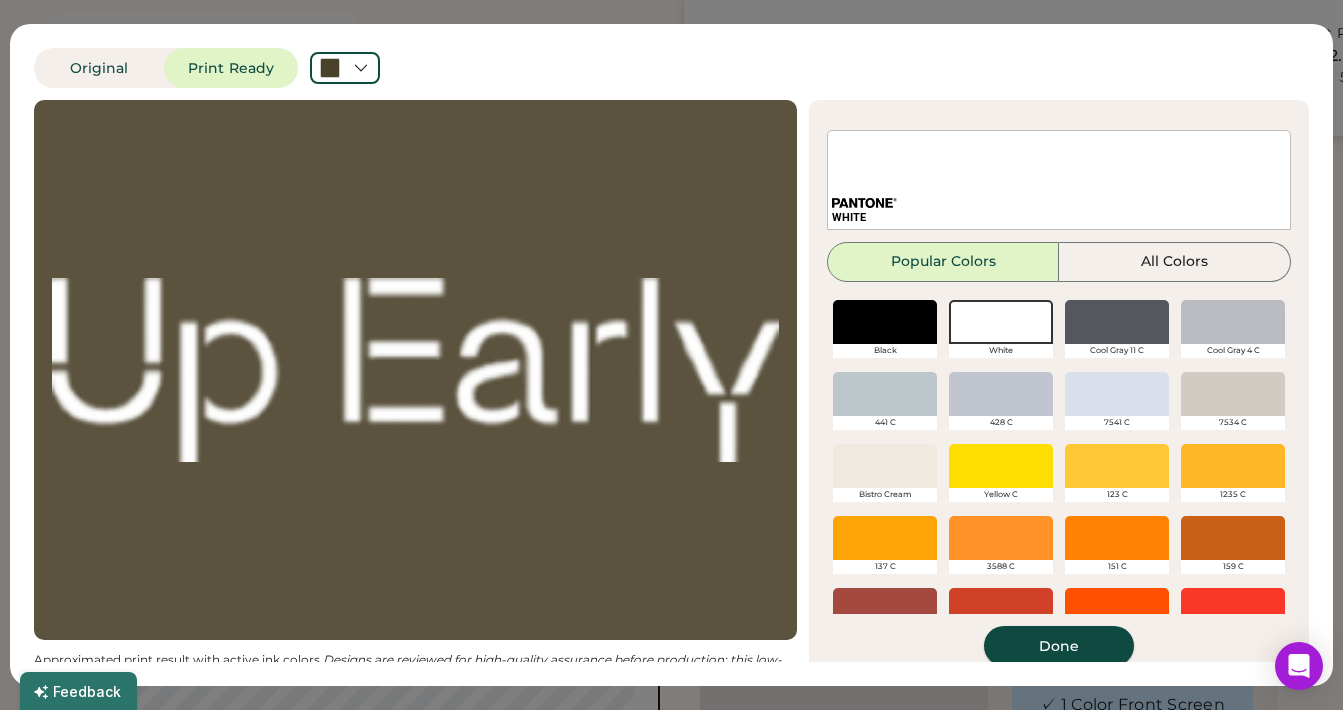 click on "Done" at bounding box center (1059, 646) 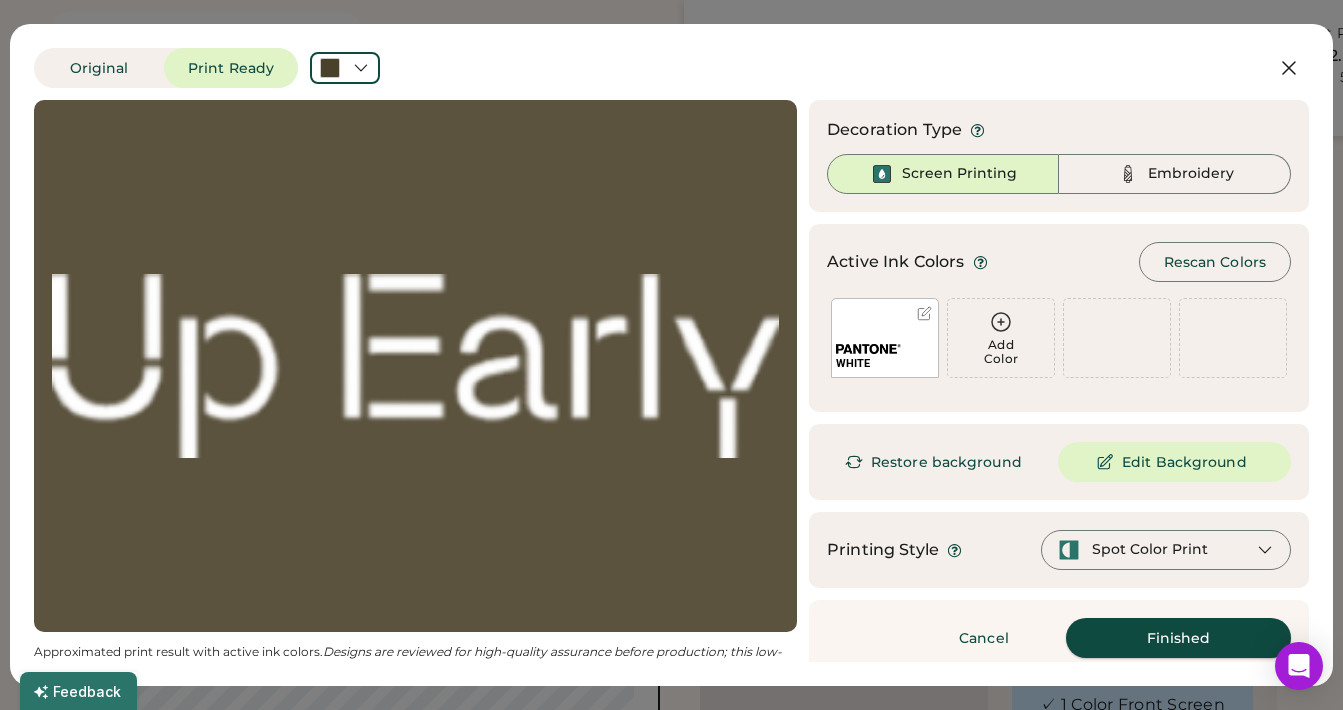 click on "Finished" at bounding box center [1178, 638] 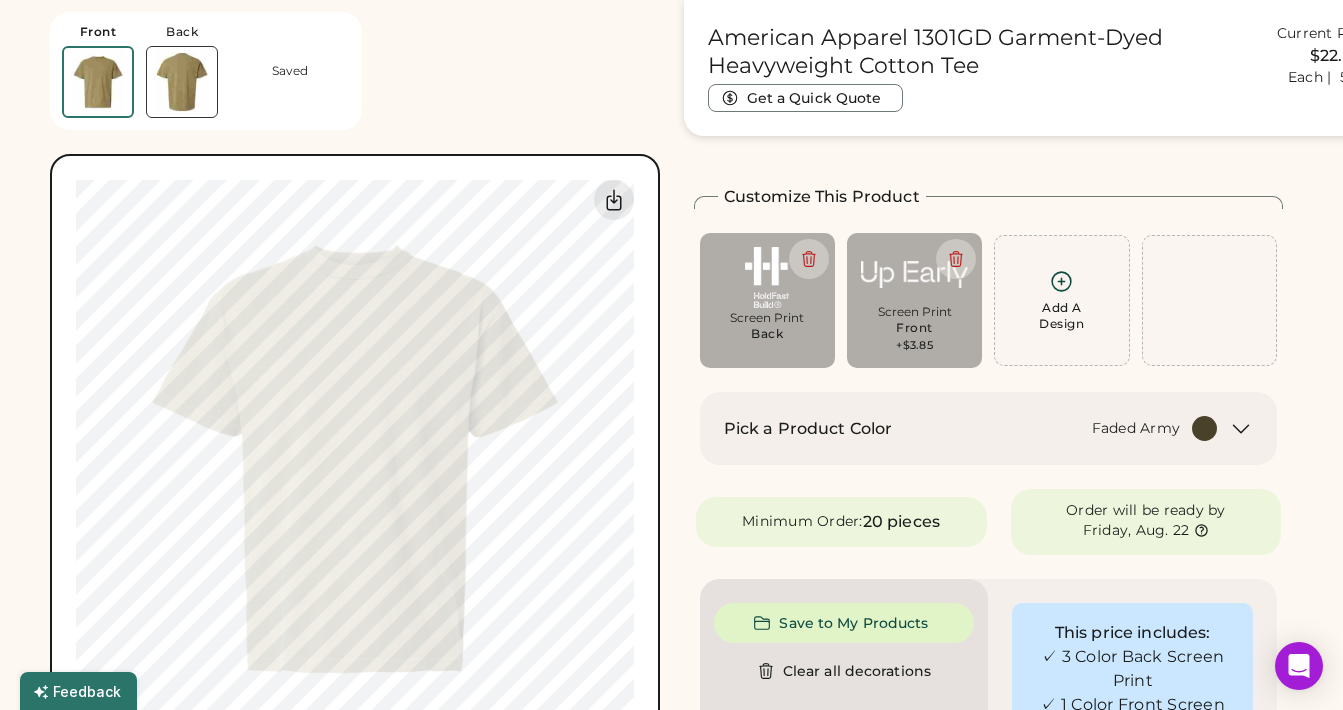 click on "Add A
Design" at bounding box center [1061, 300] 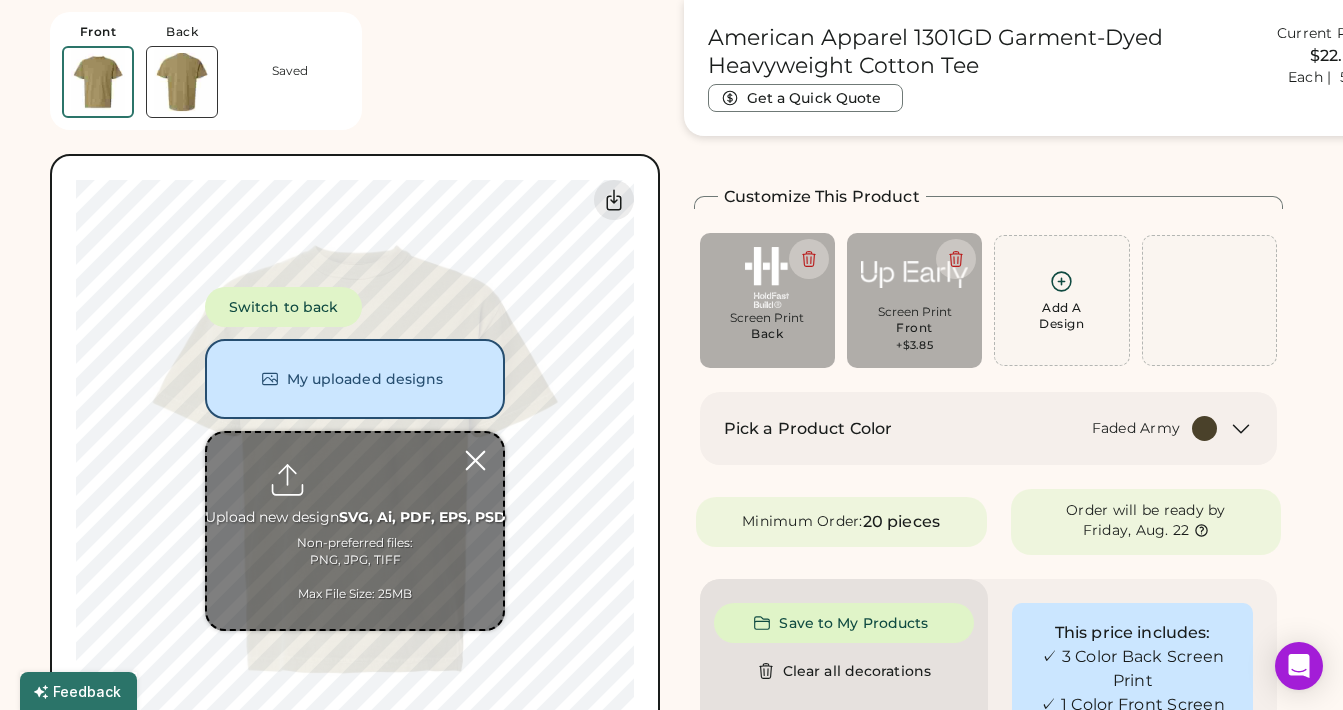click at bounding box center (475, 460) 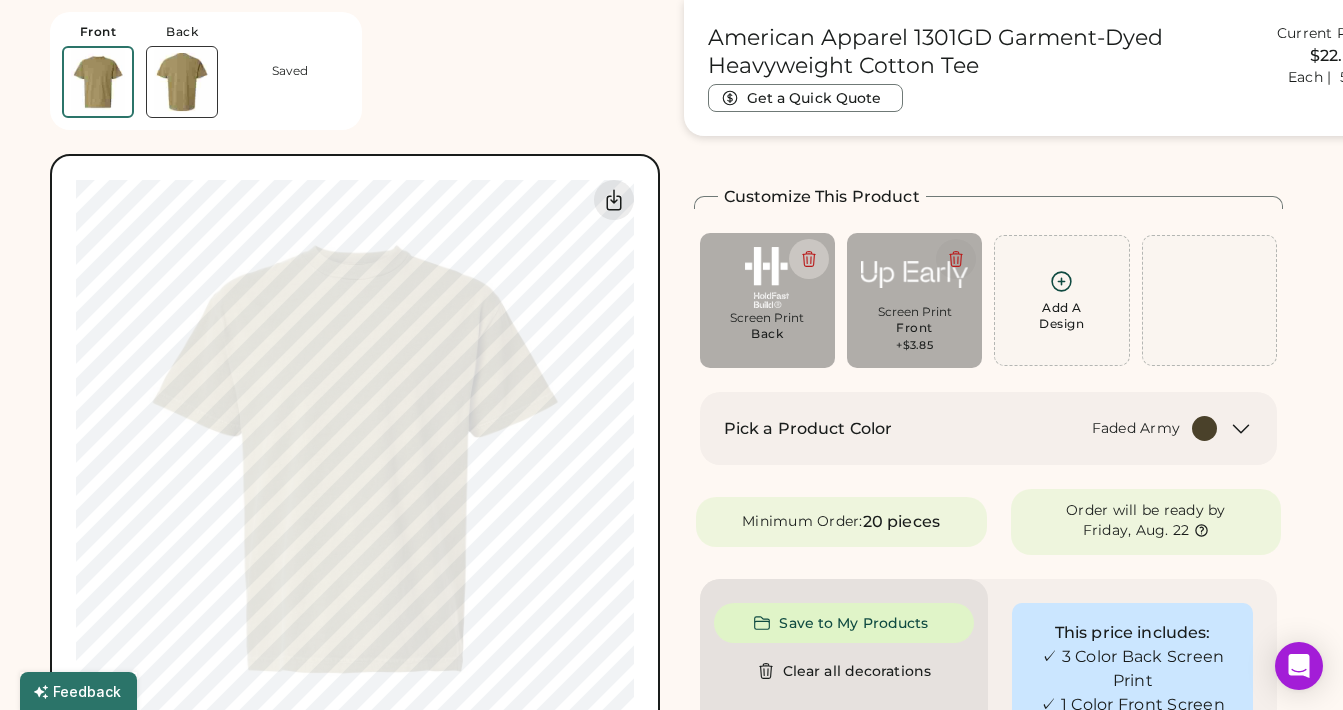 click 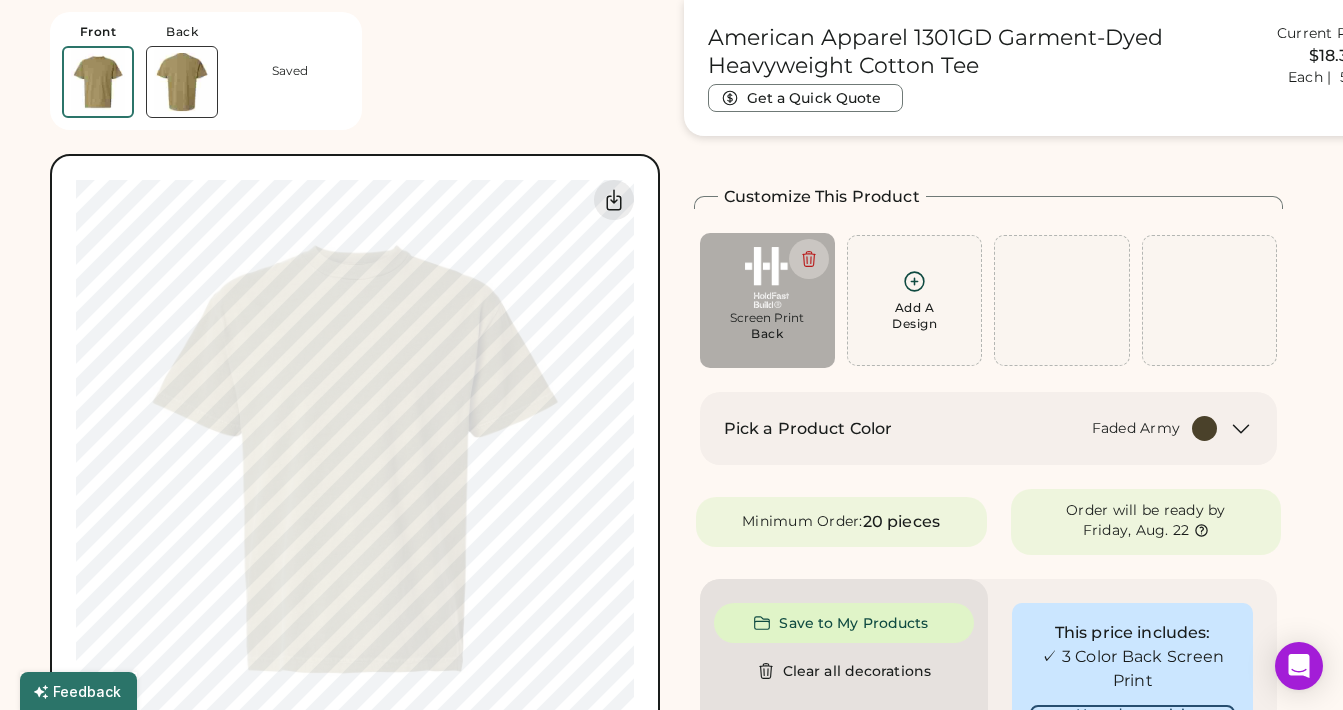 click 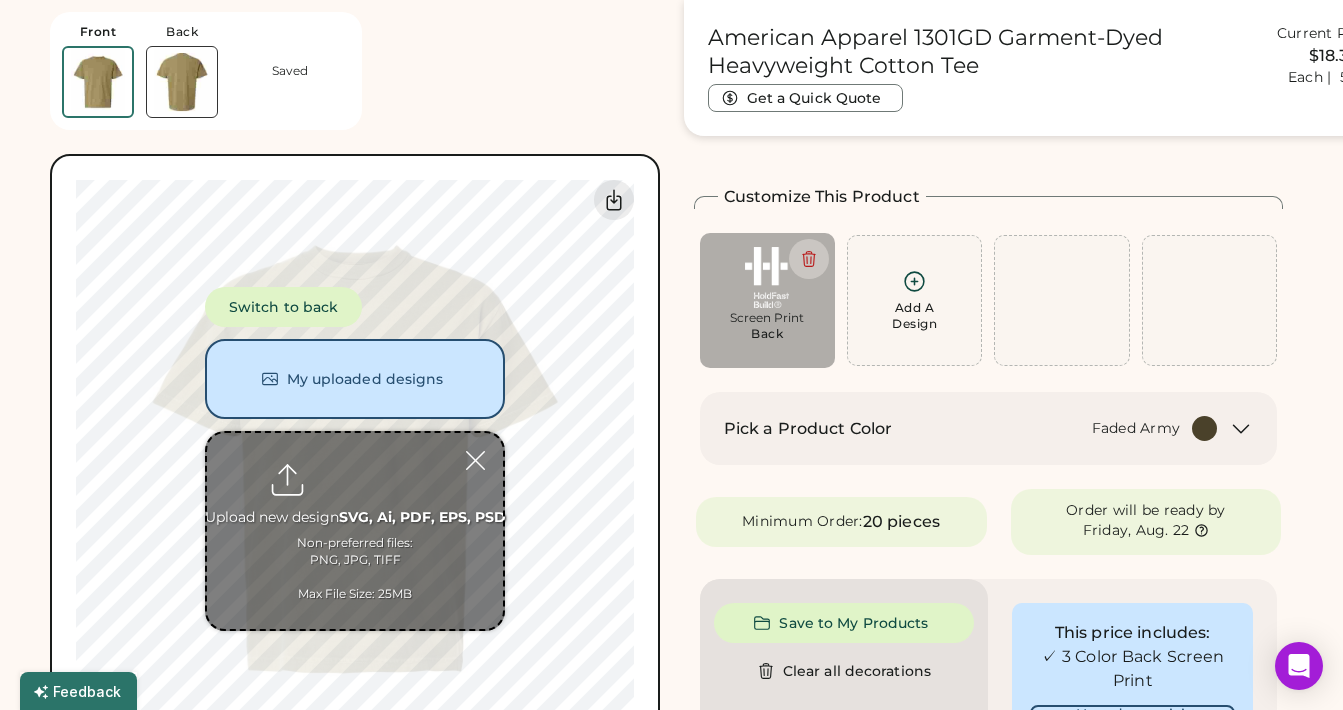 click at bounding box center [355, 531] 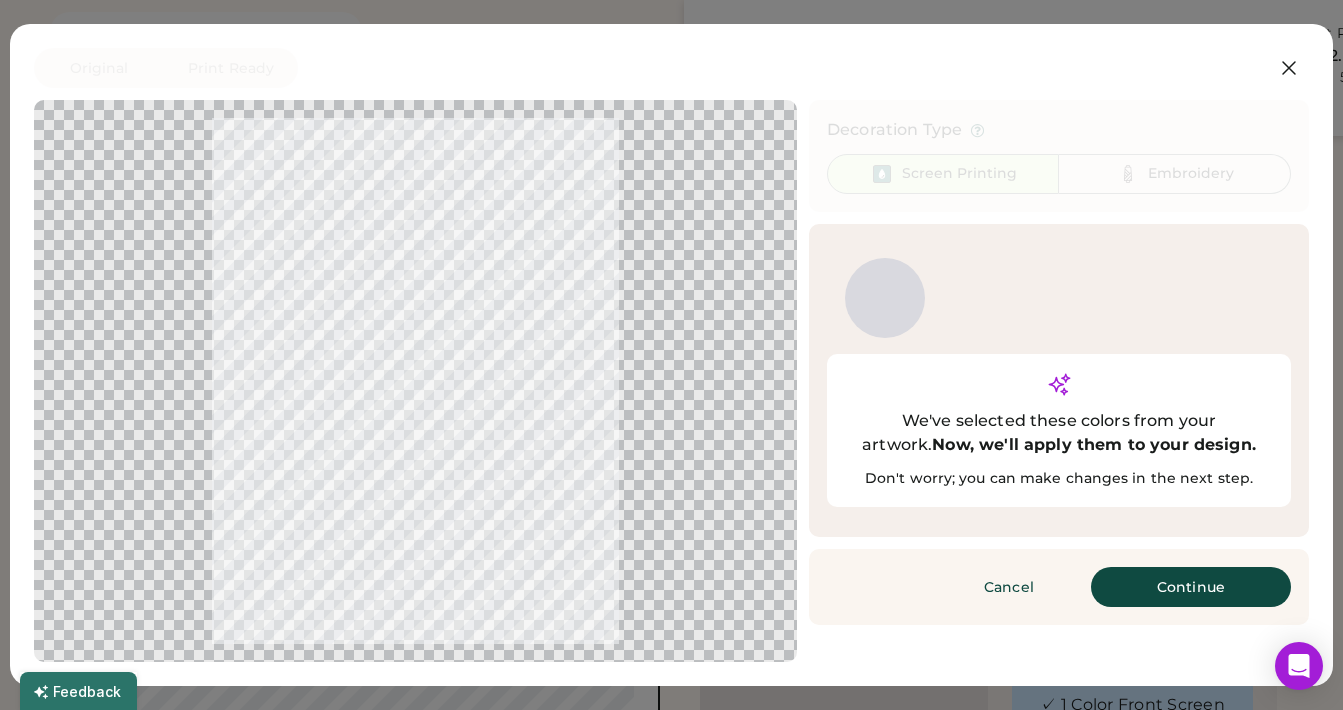 click on "Continue" at bounding box center [1191, 587] 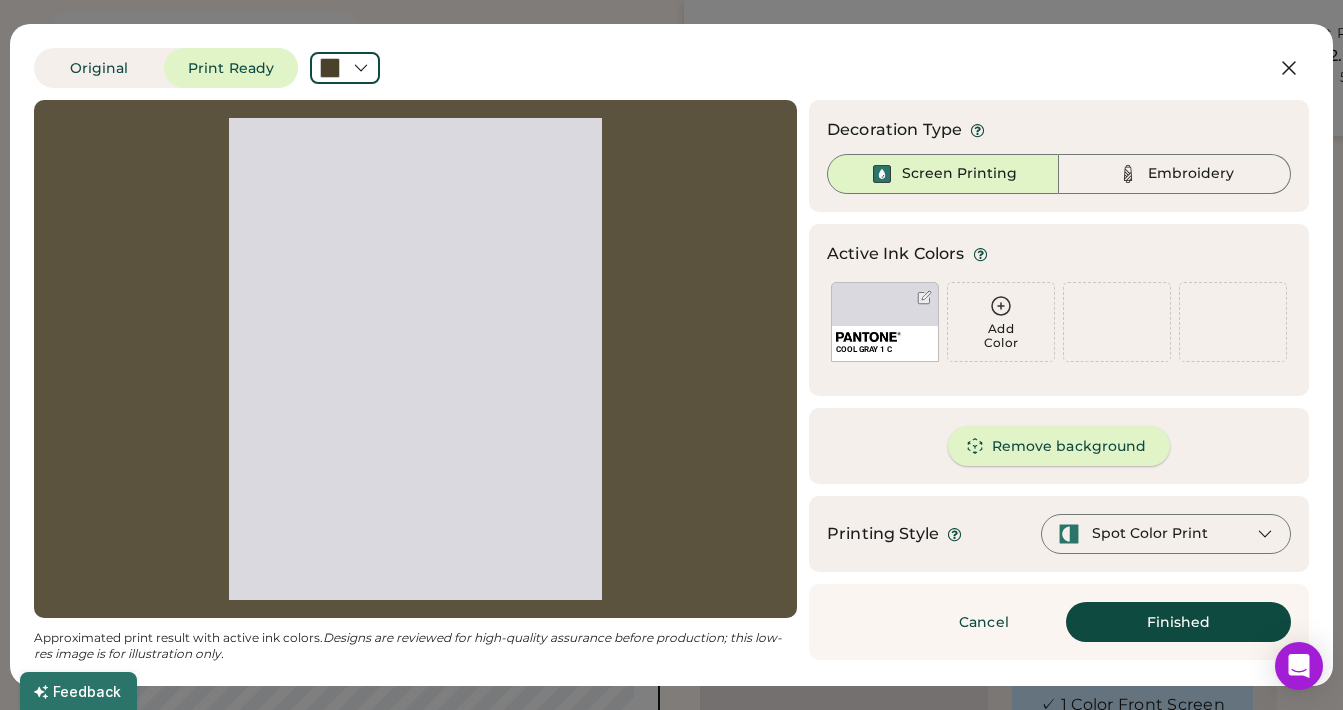 click on "Remove background" at bounding box center [1059, 446] 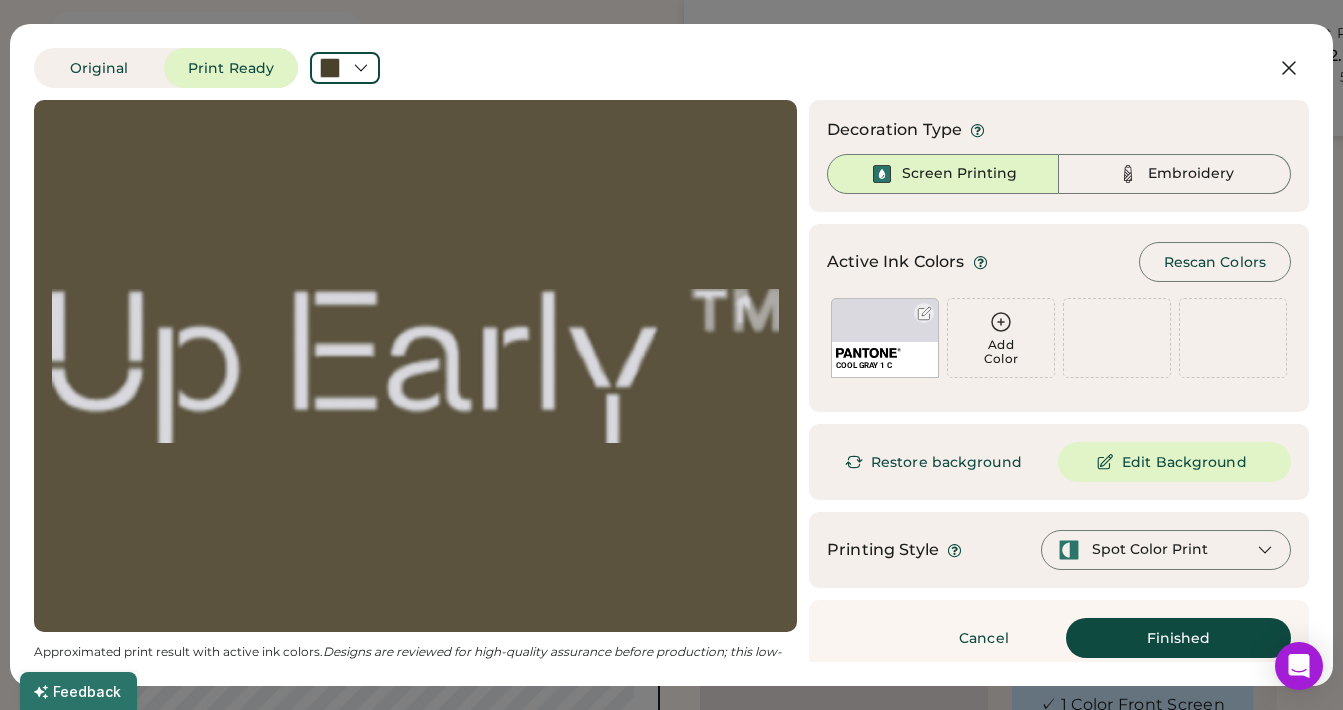 click on "COOL GRAY 1 C" at bounding box center [885, 338] 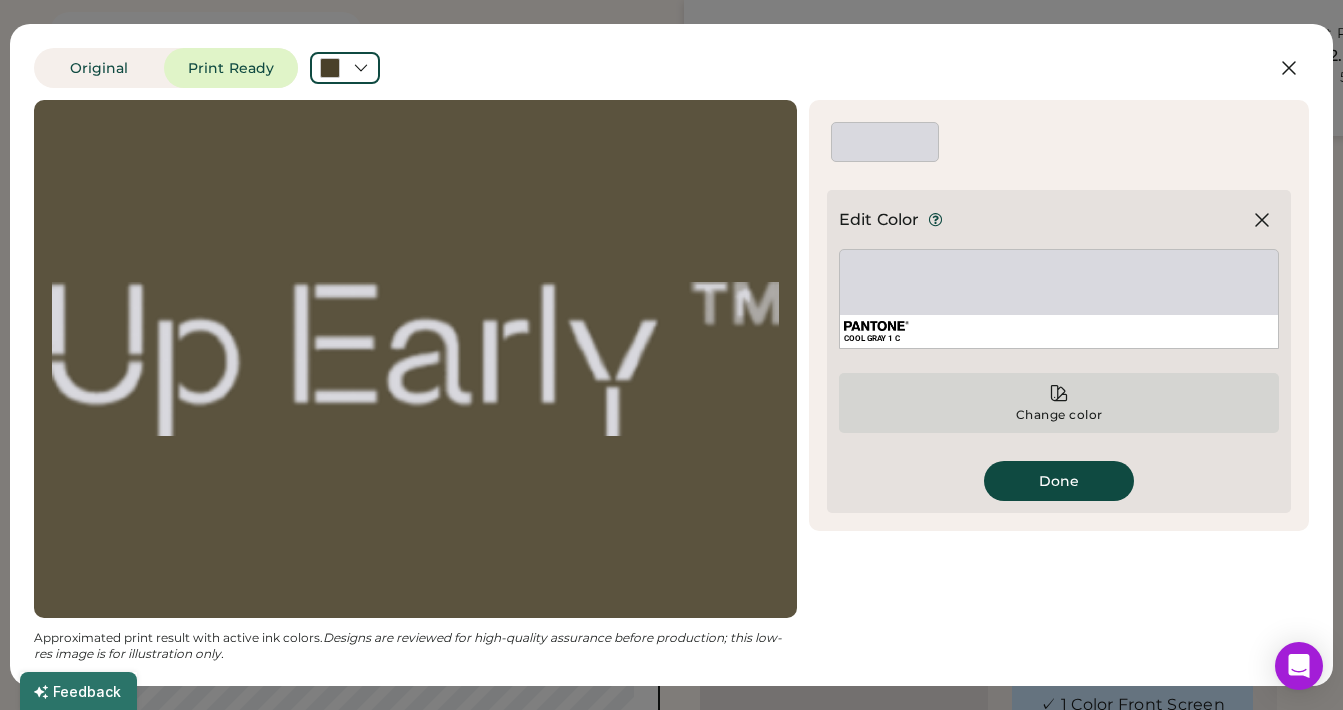 click 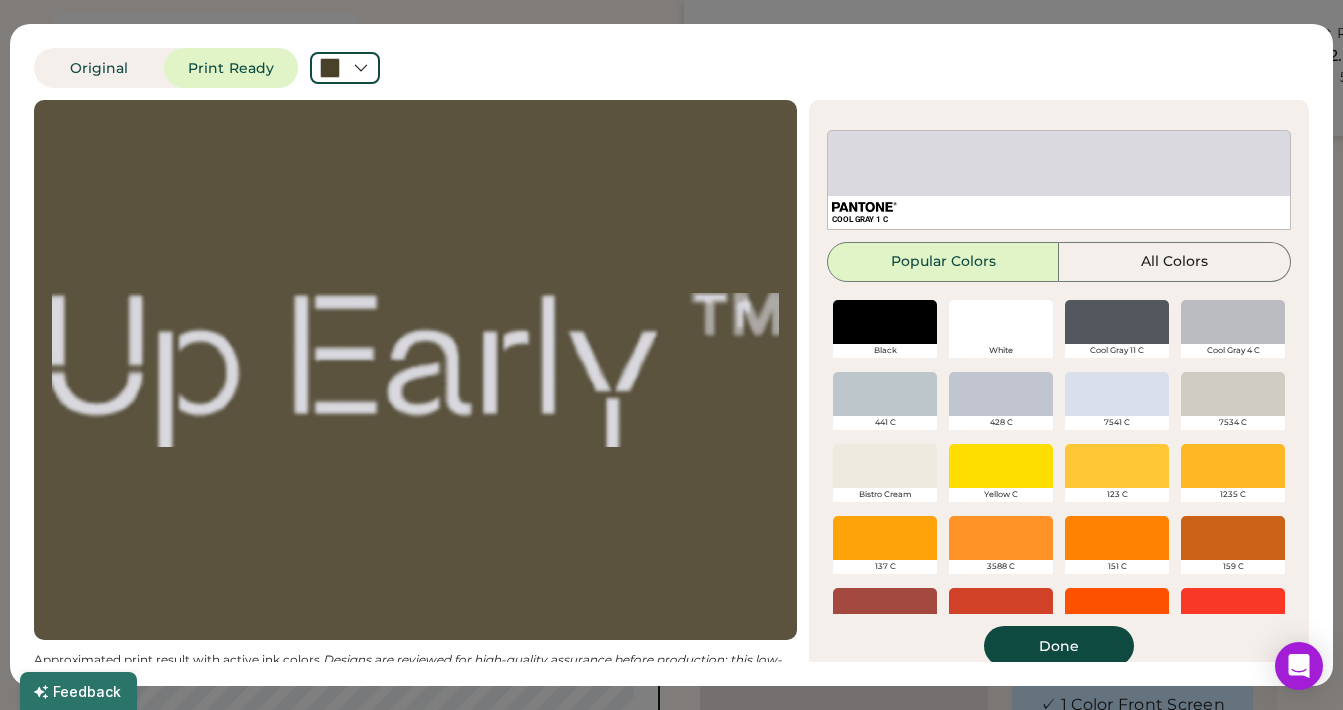 click at bounding box center [1001, 322] 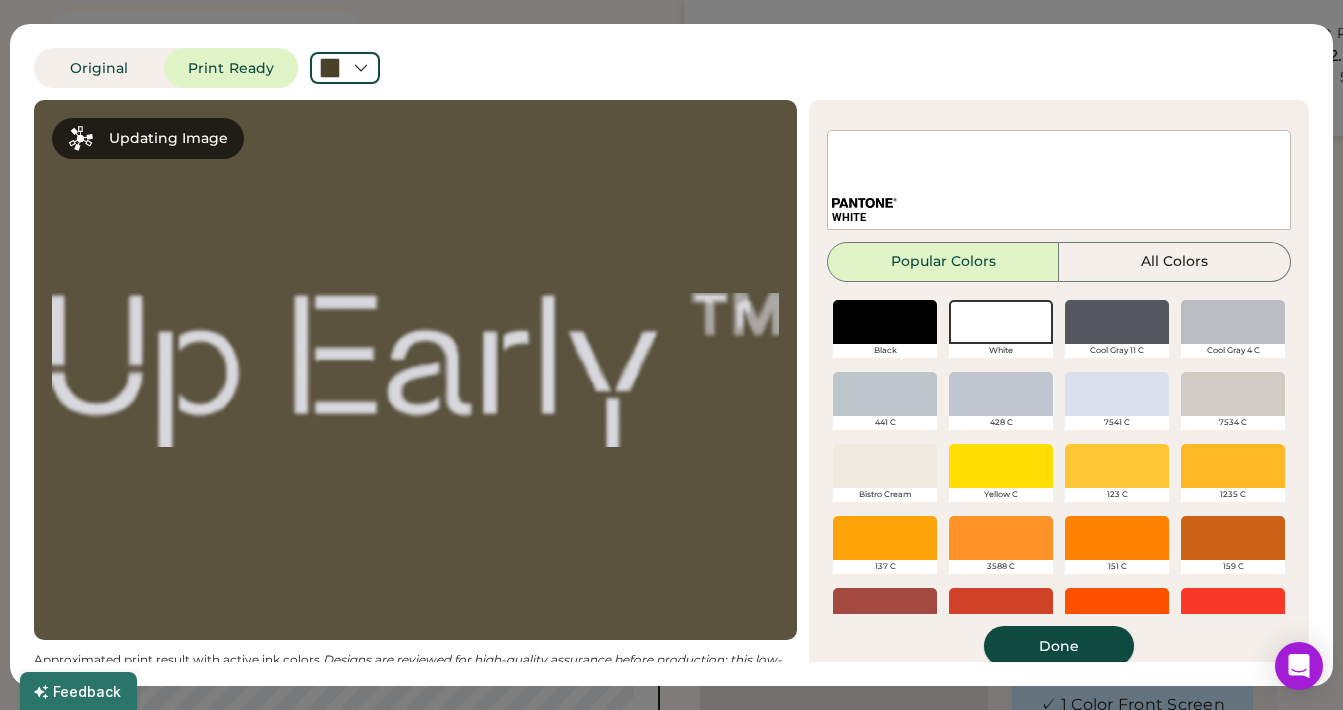 click on "Done" at bounding box center (1059, 646) 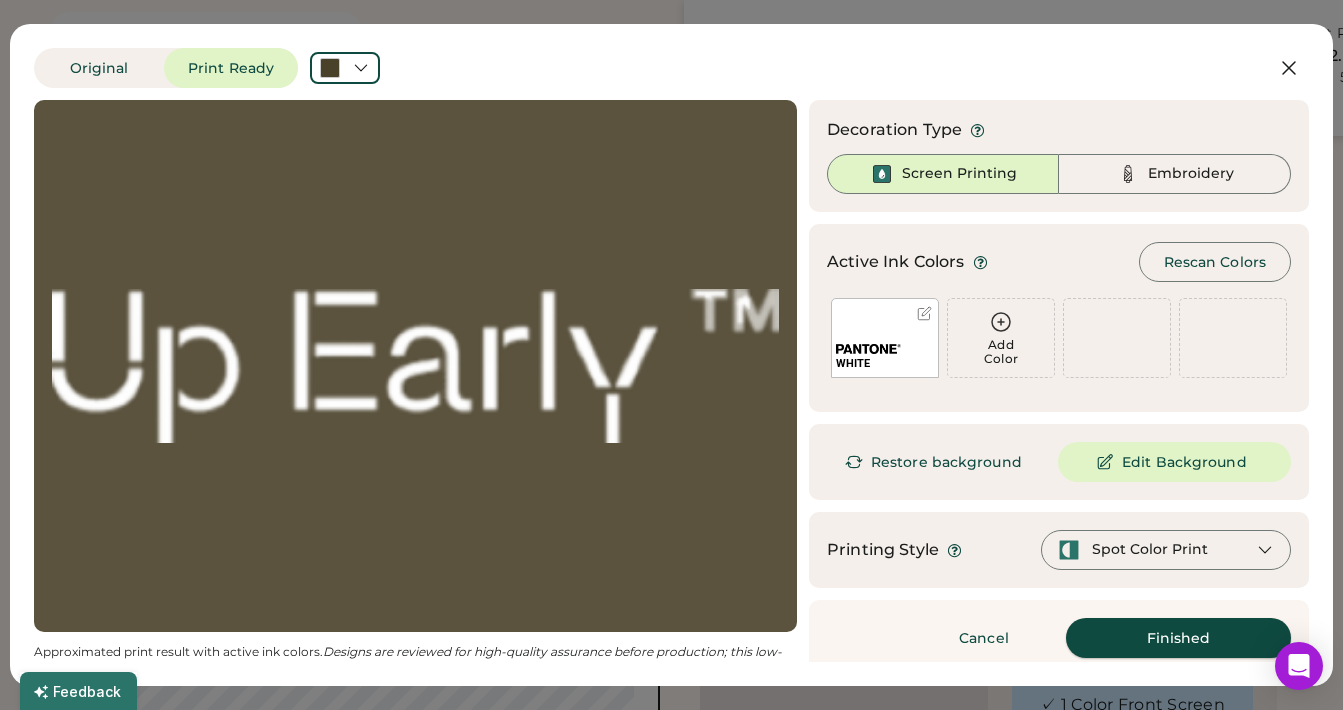 click on "Finished" at bounding box center [1178, 638] 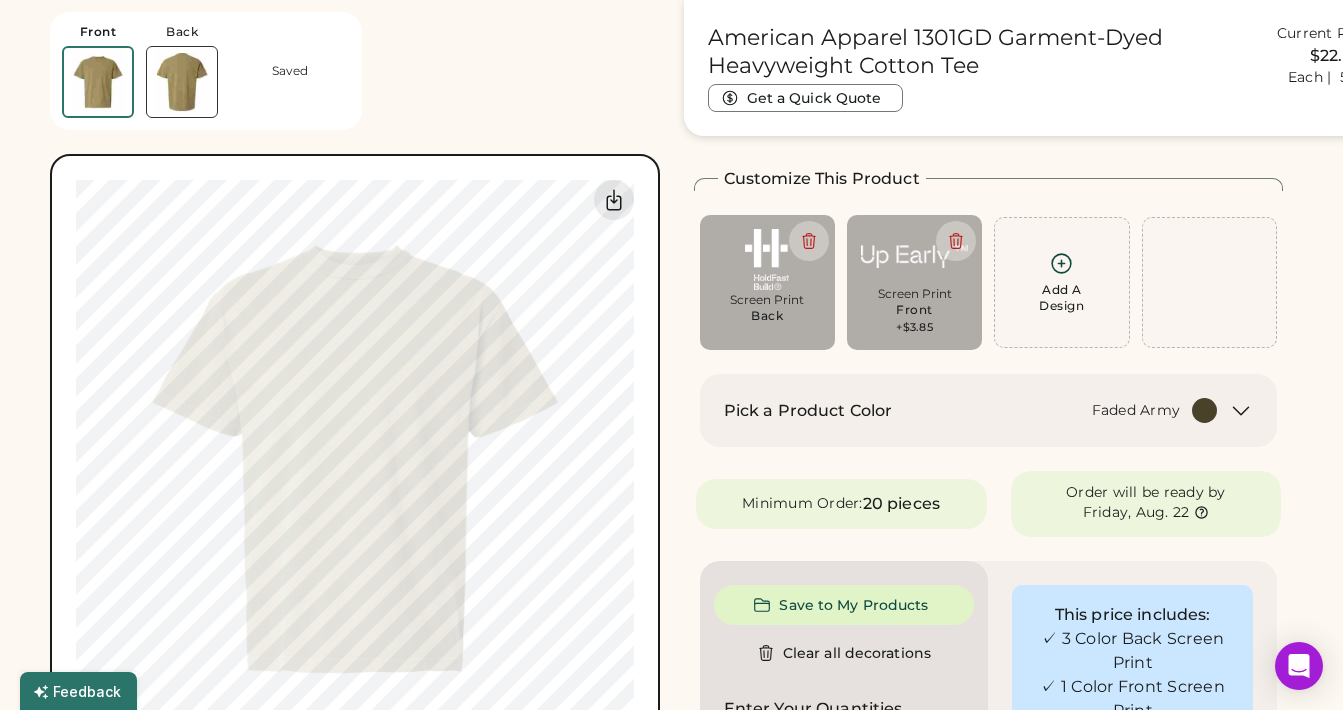 scroll, scrollTop: 95, scrollLeft: 0, axis: vertical 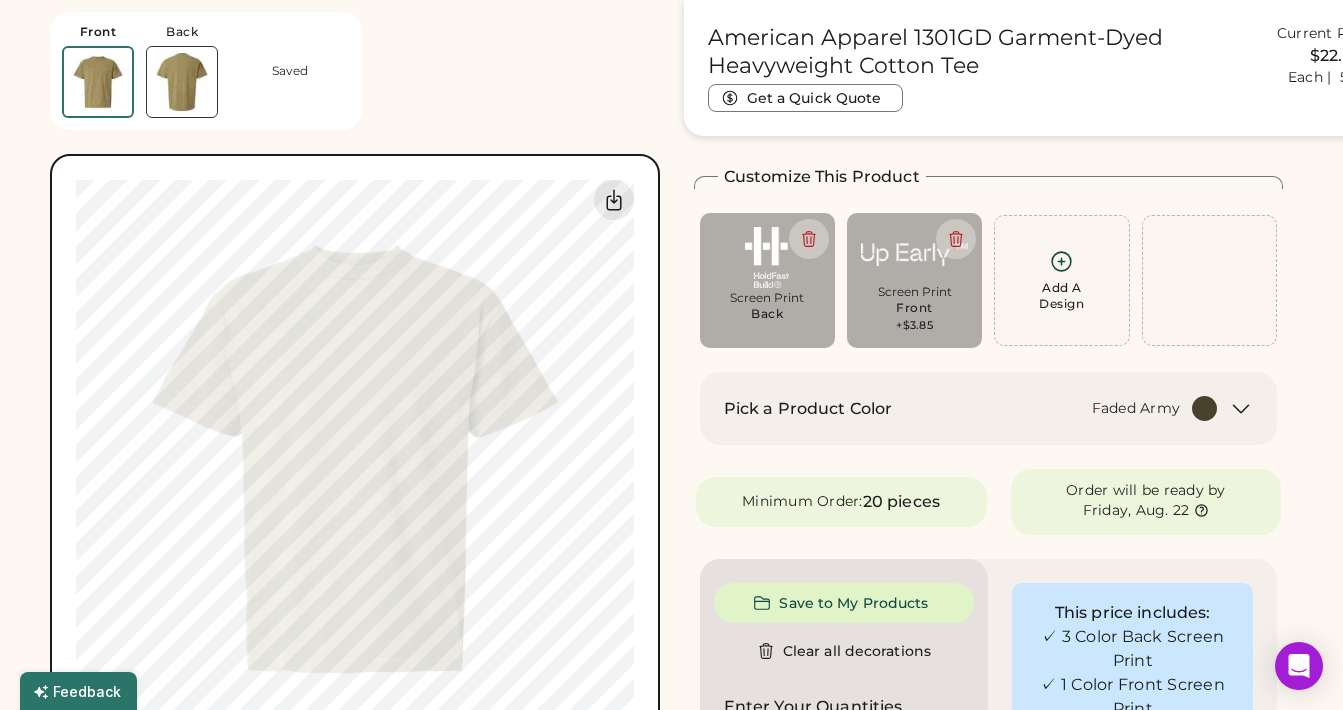 click at bounding box center [182, 82] 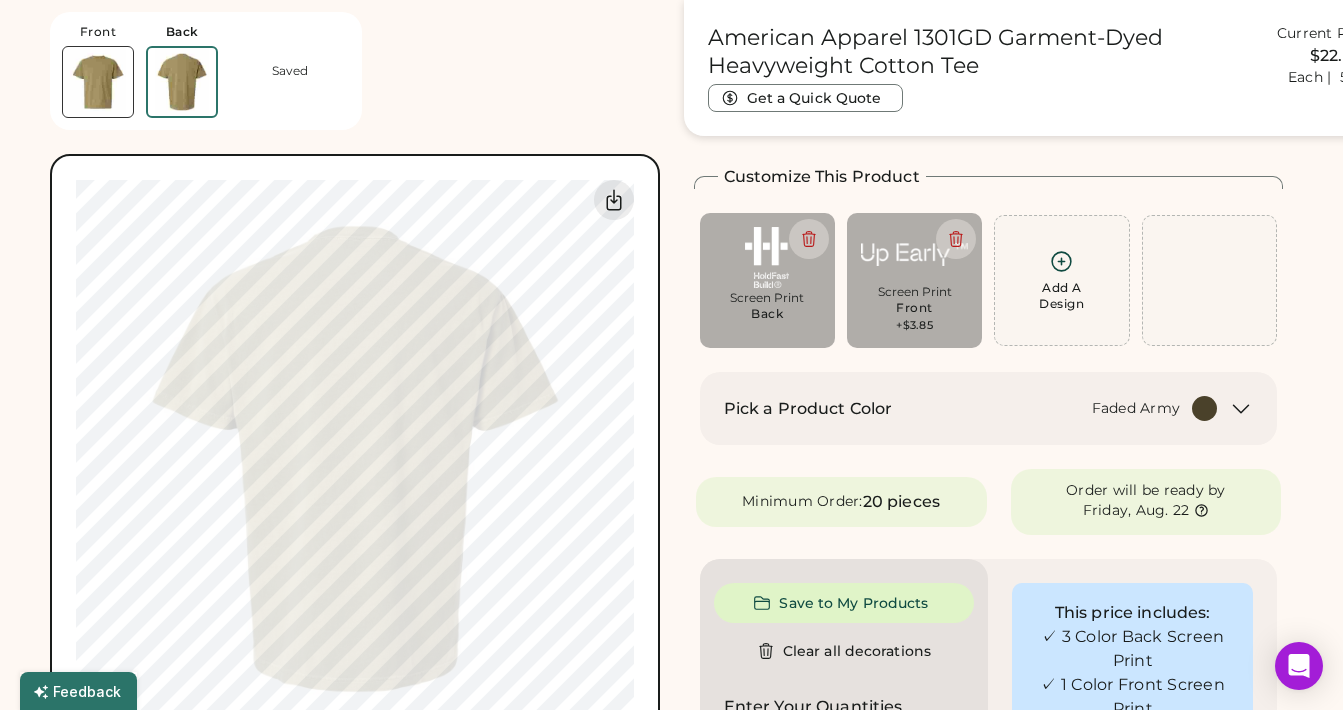 click at bounding box center [98, 82] 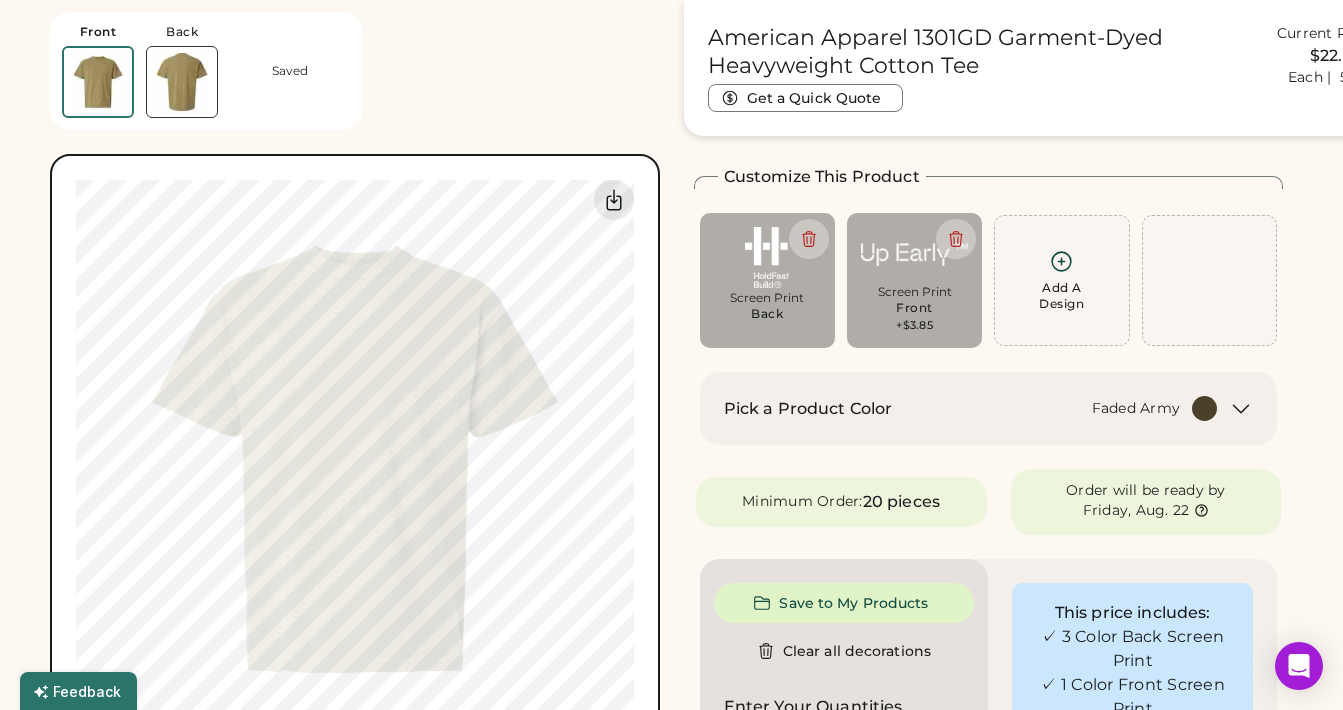 click at bounding box center (182, 82) 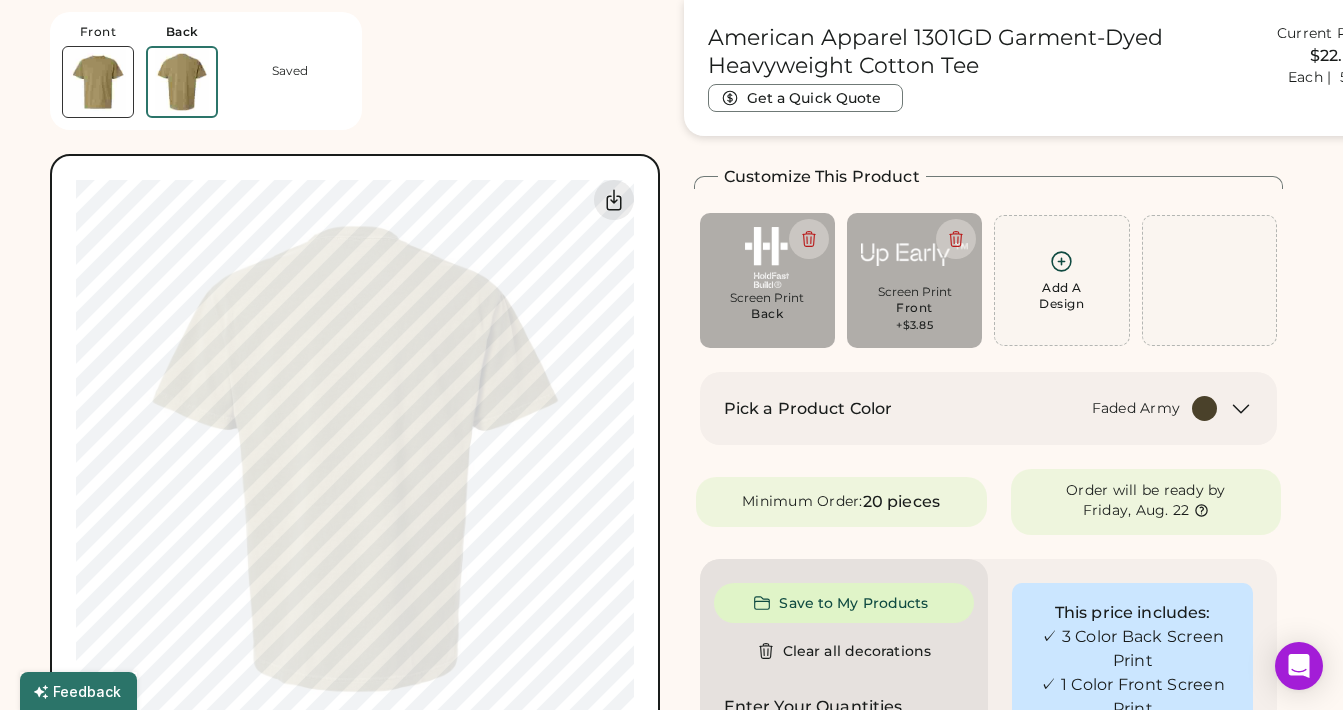click at bounding box center [98, 82] 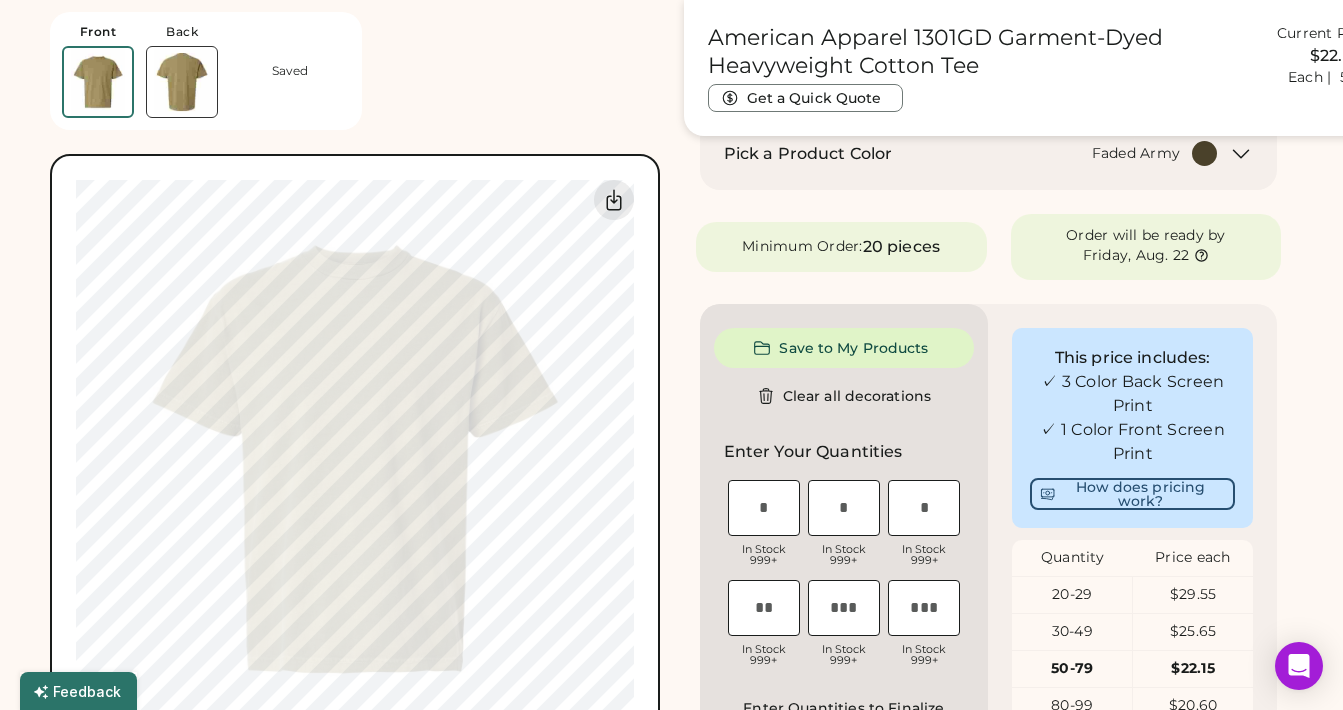 scroll, scrollTop: 349, scrollLeft: 0, axis: vertical 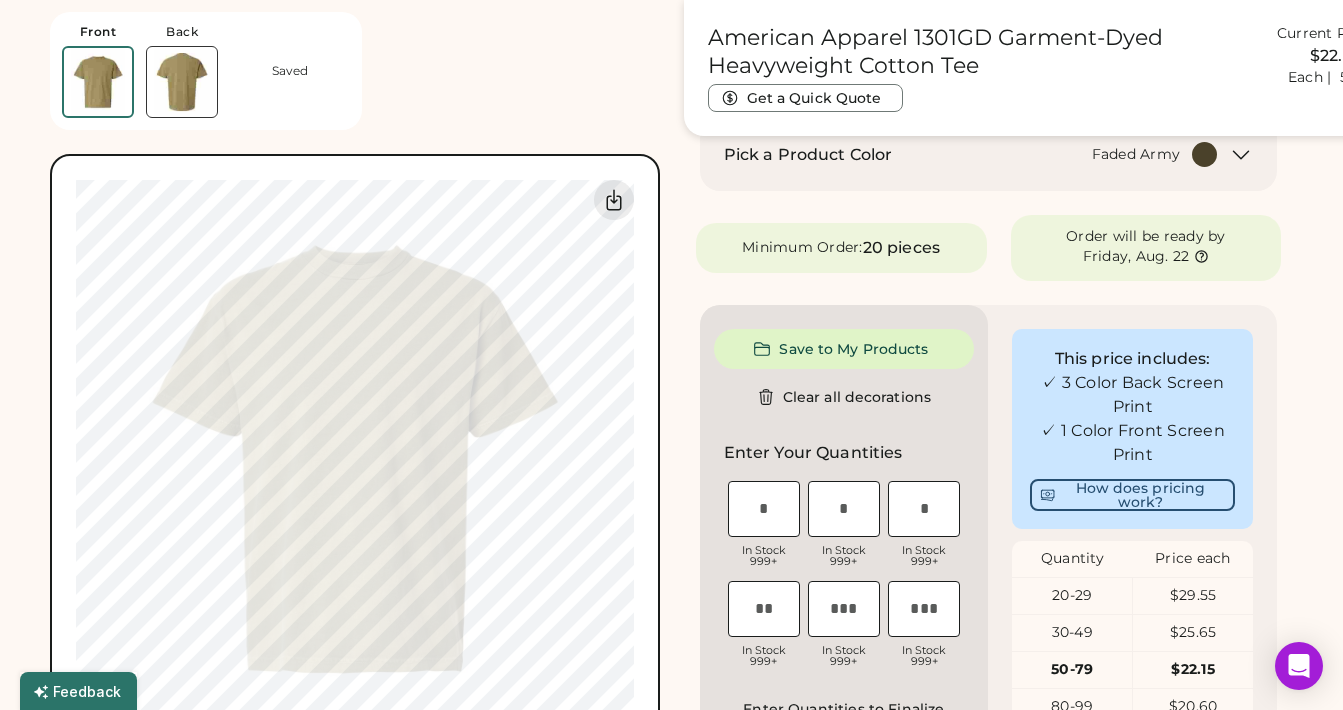 click at bounding box center (182, 82) 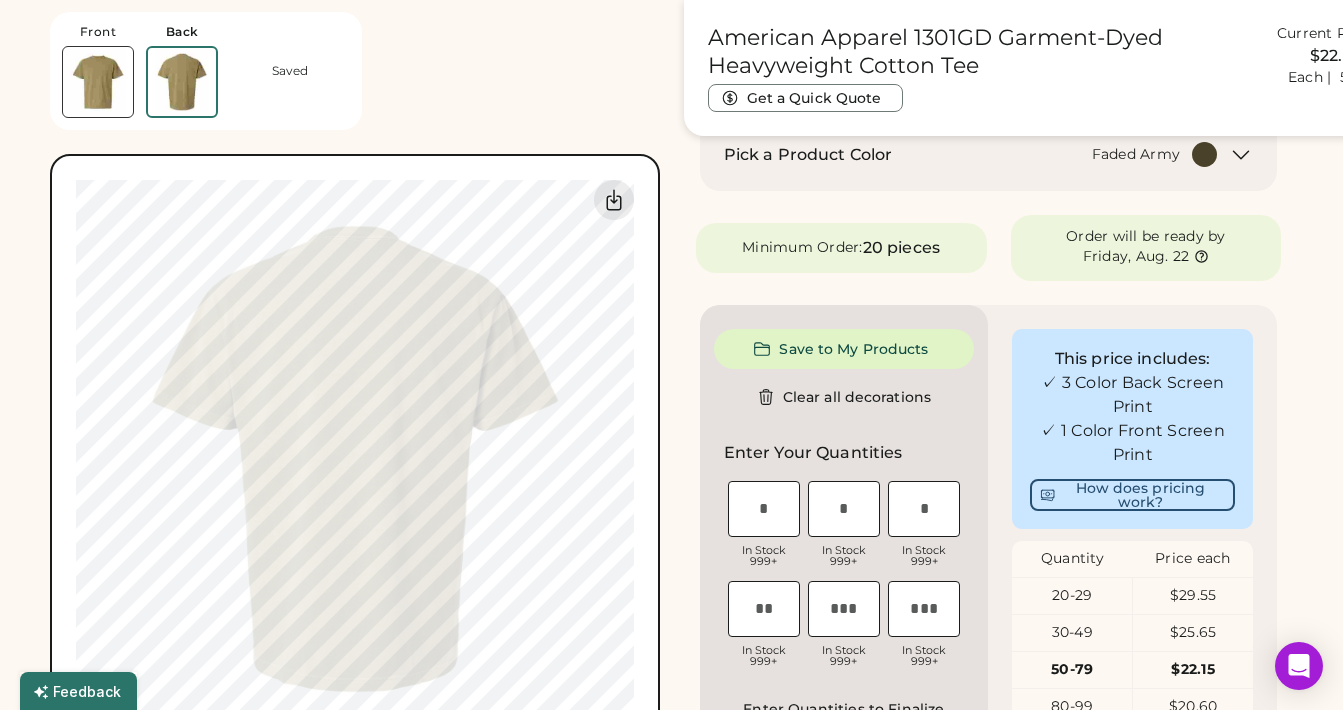 click at bounding box center [98, 82] 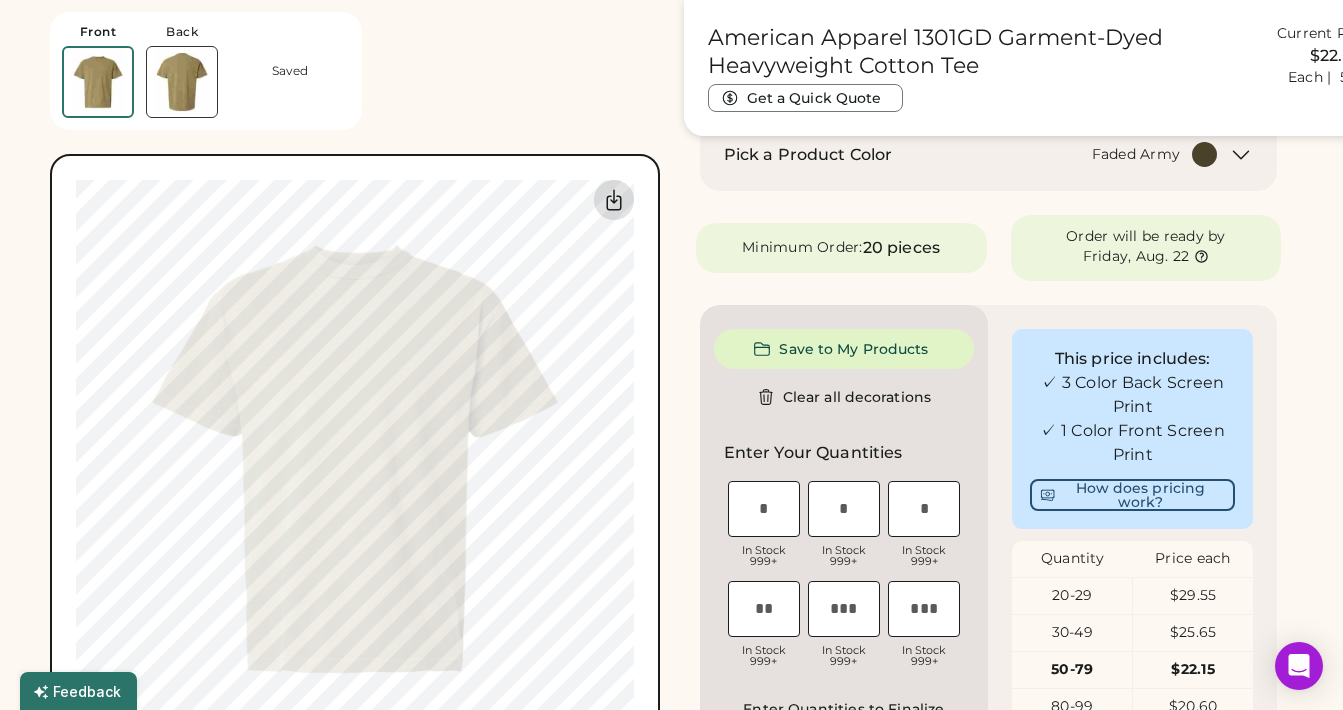 click 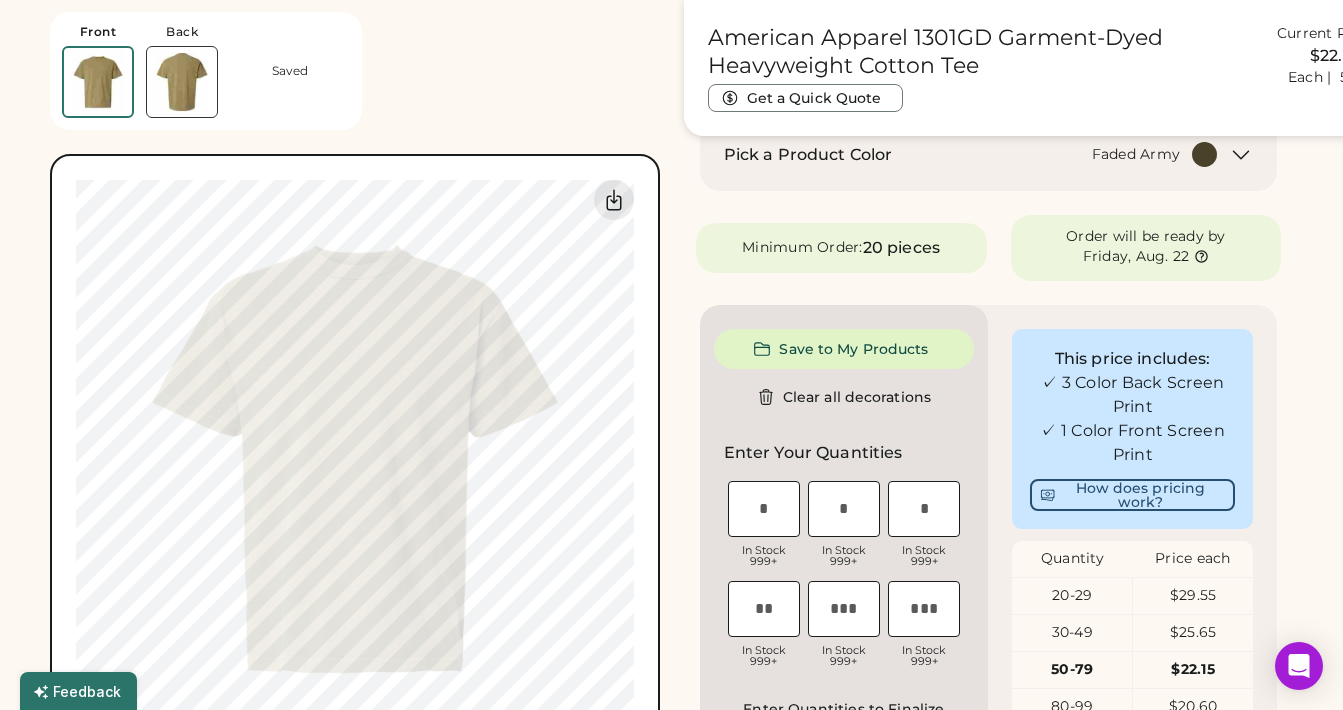 click at bounding box center [182, 82] 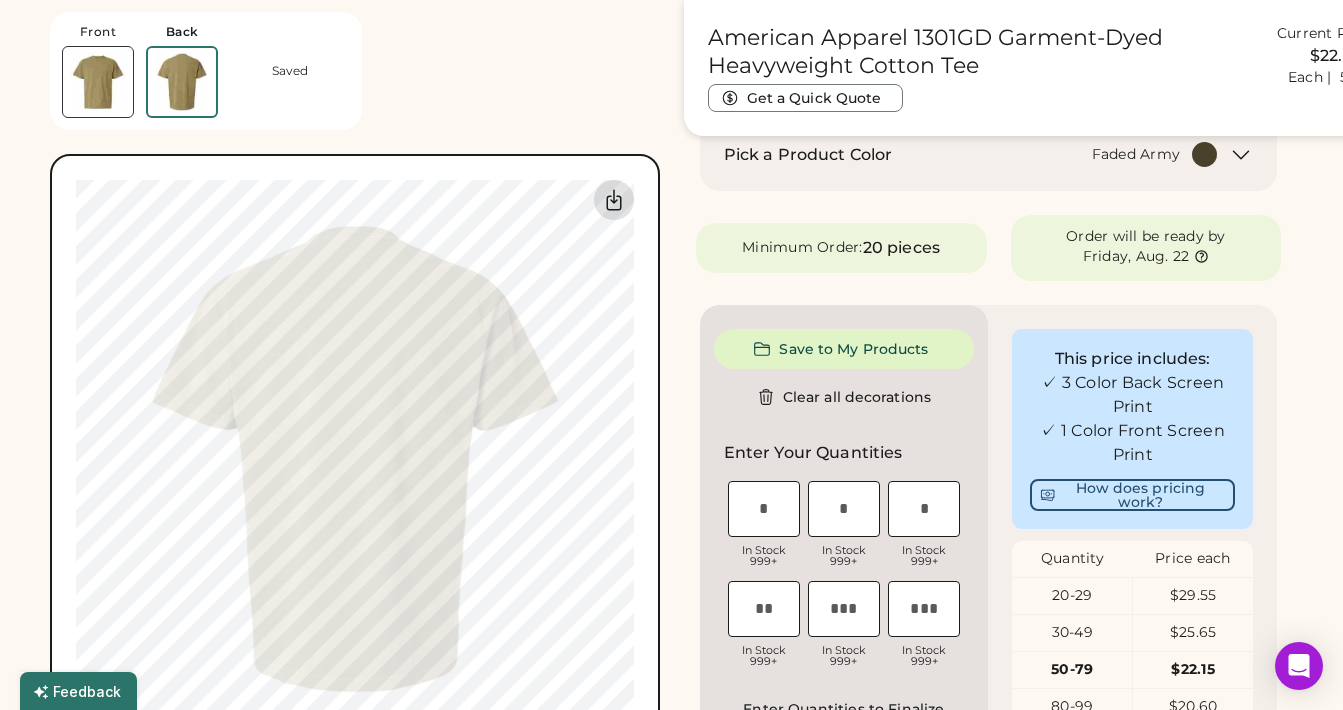 click 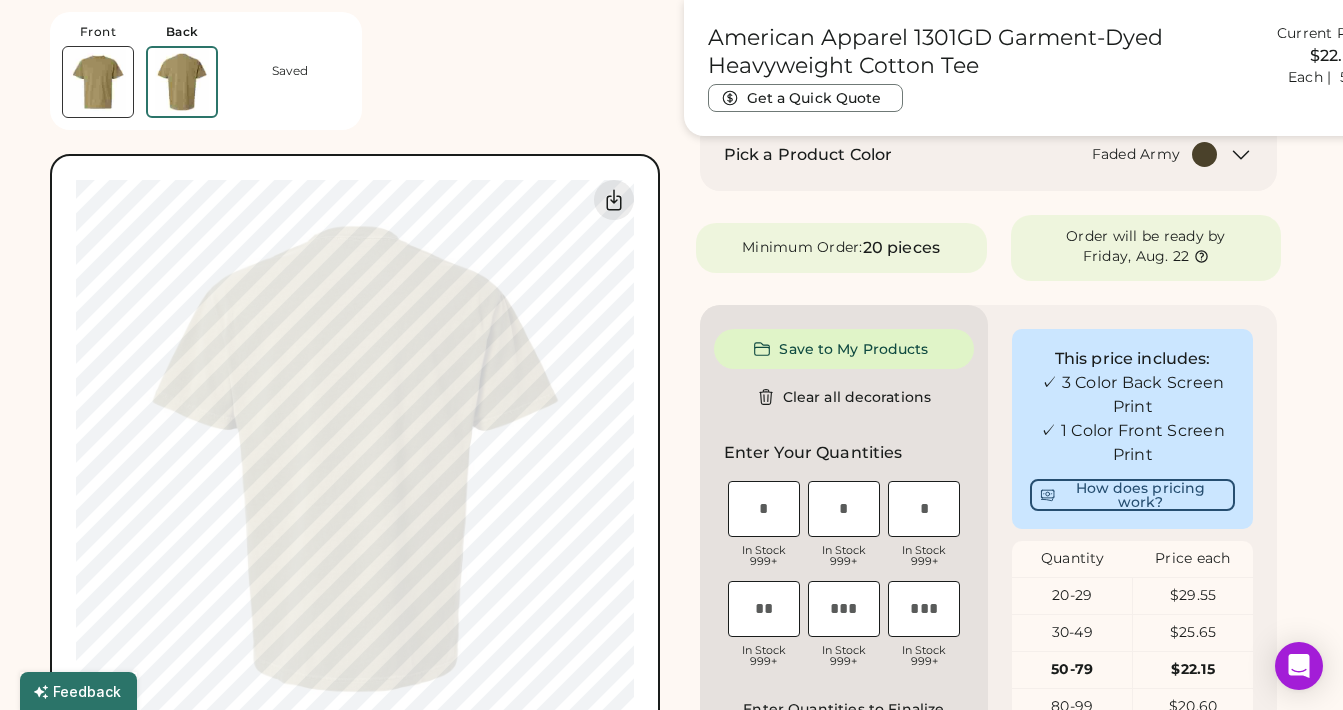 click at bounding box center [98, 82] 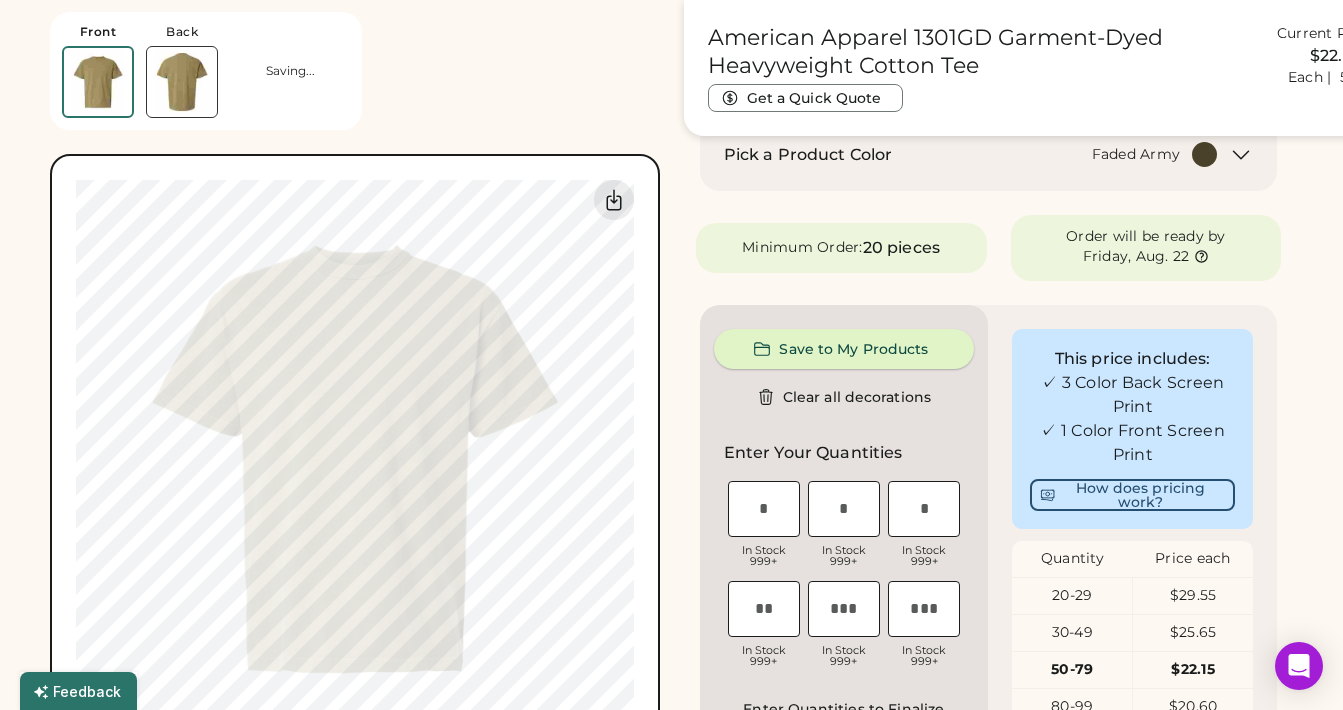 scroll, scrollTop: 166, scrollLeft: 0, axis: vertical 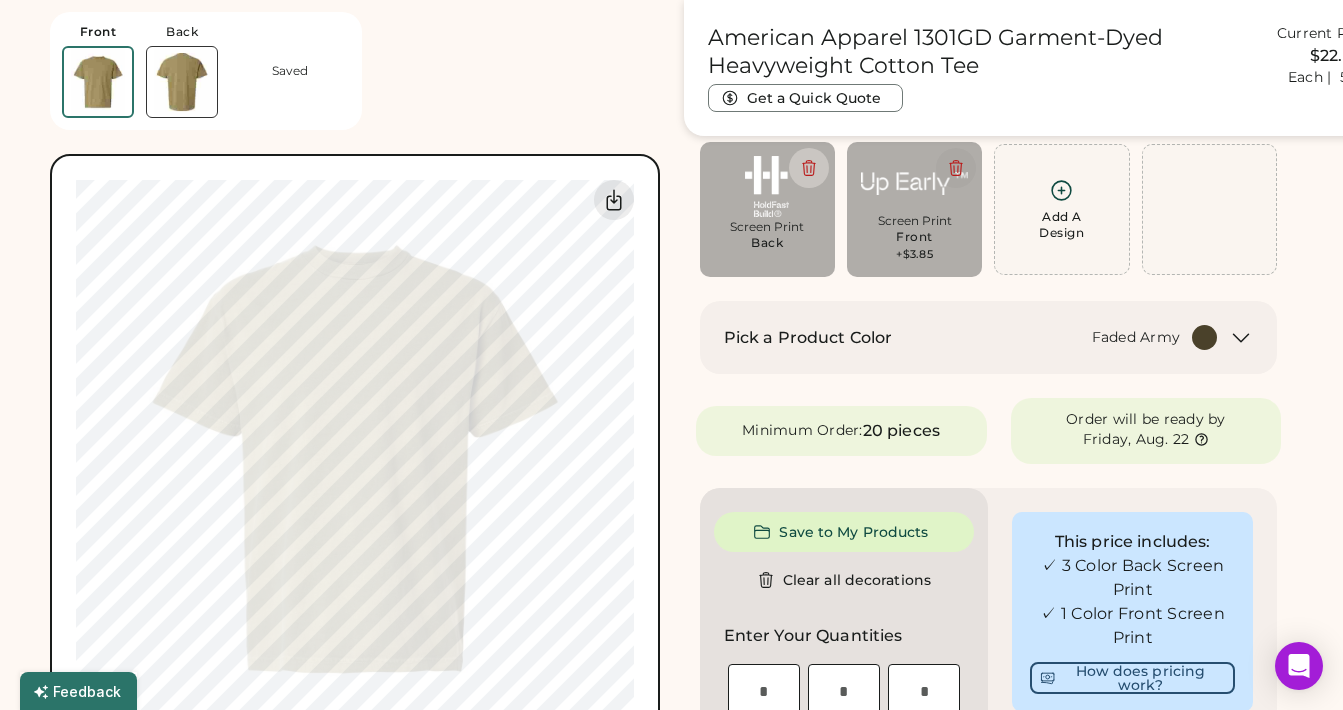 click 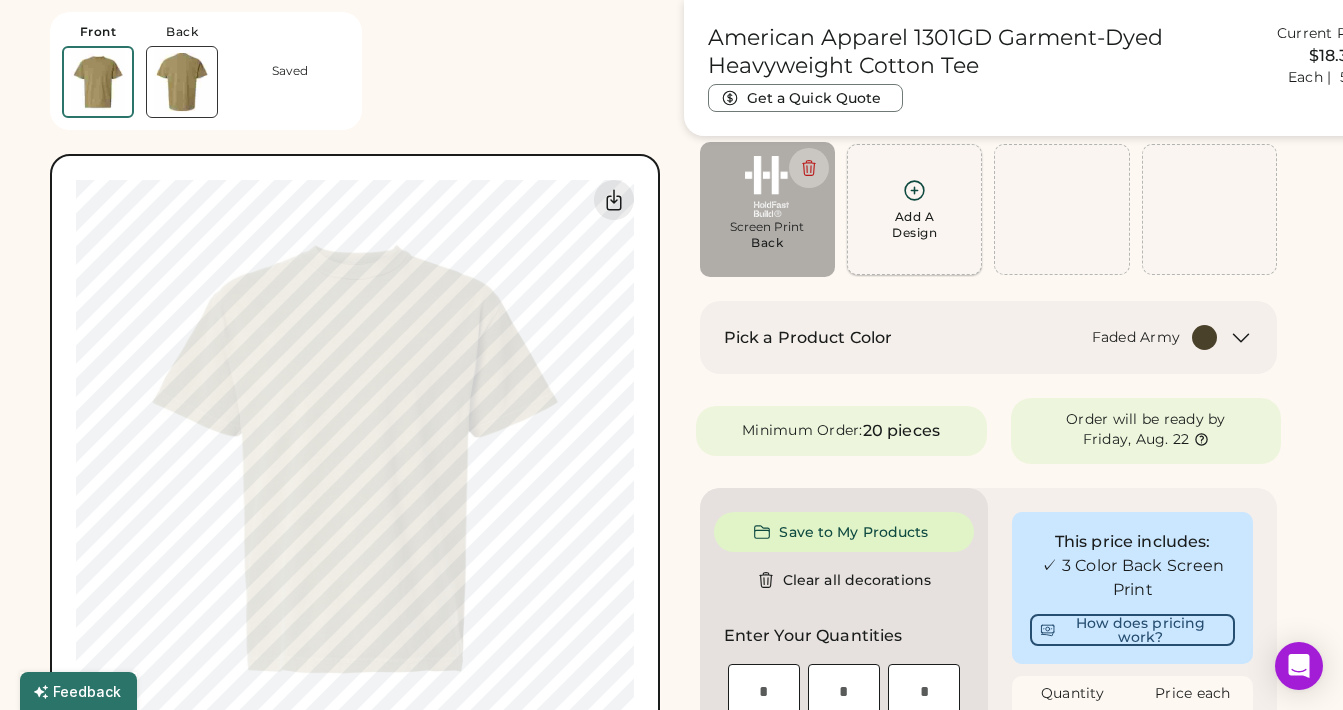click on "Add A
Design" at bounding box center (914, 225) 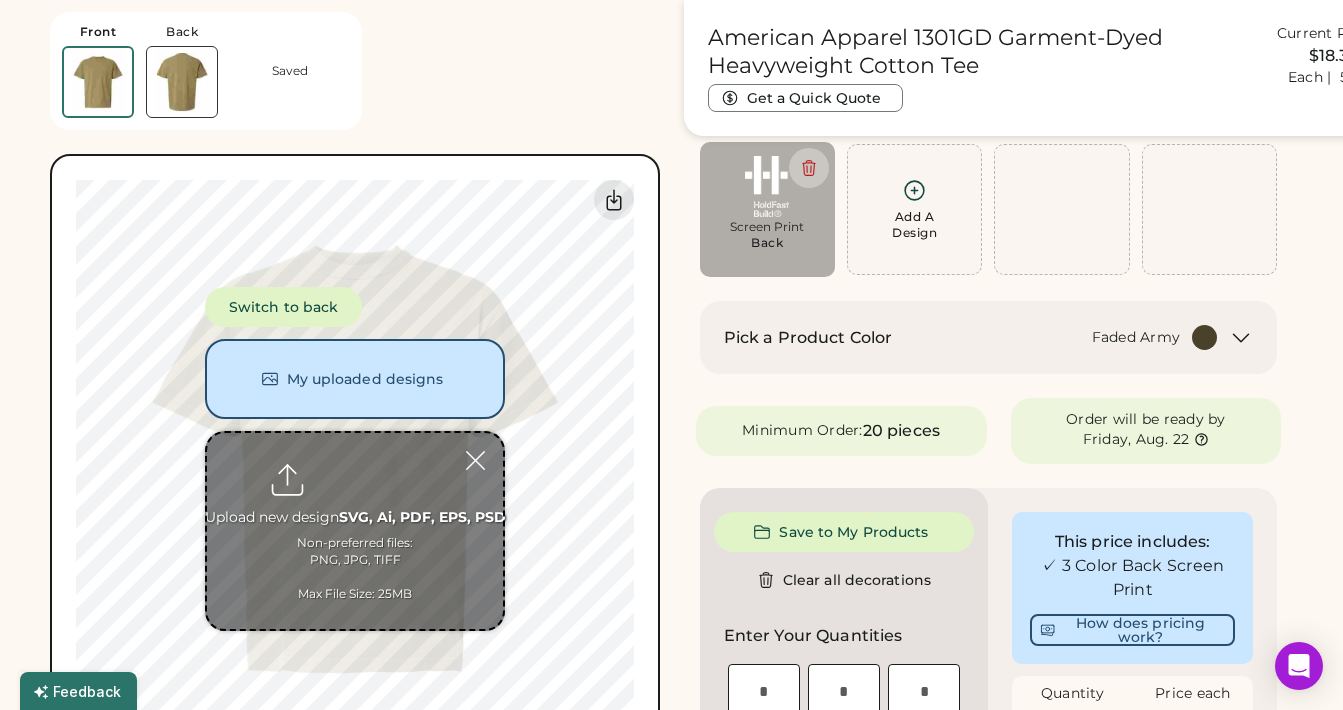 click at bounding box center (355, 531) 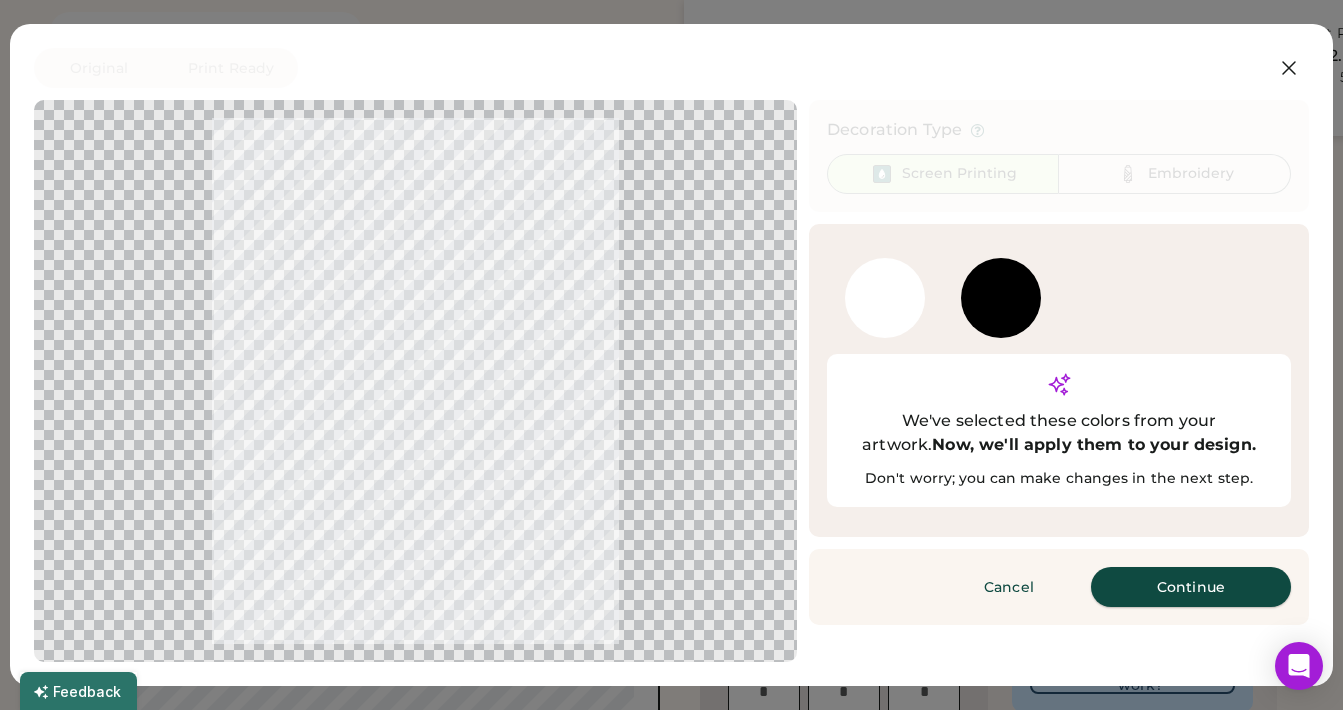 click on "Continue" at bounding box center [1191, 587] 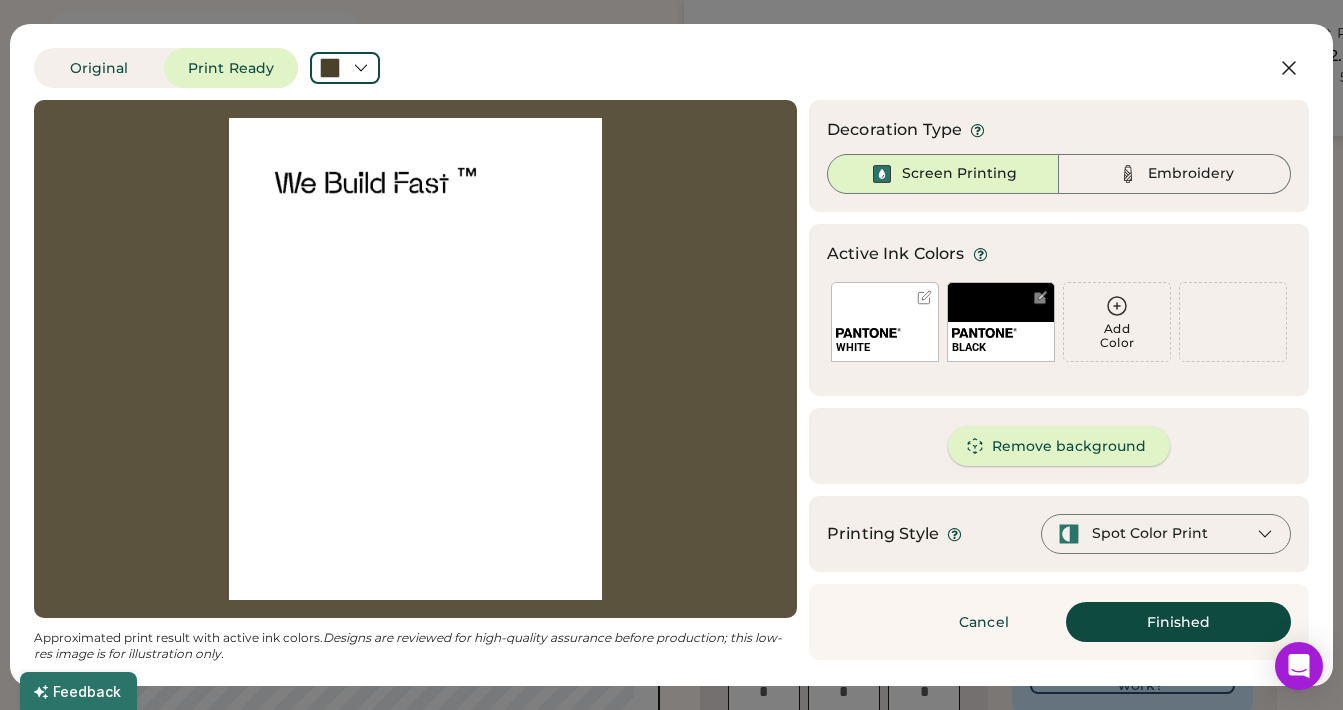 click on "Remove background" at bounding box center (1059, 446) 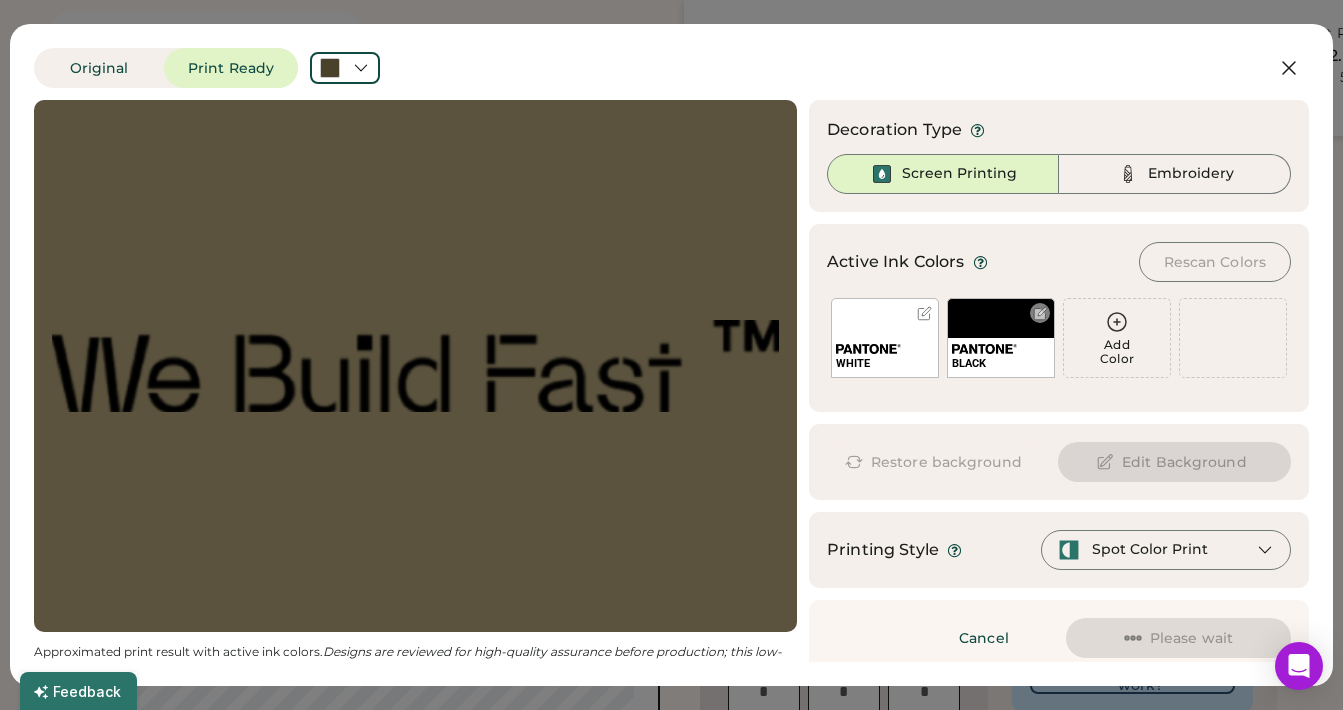 click at bounding box center [1040, 313] 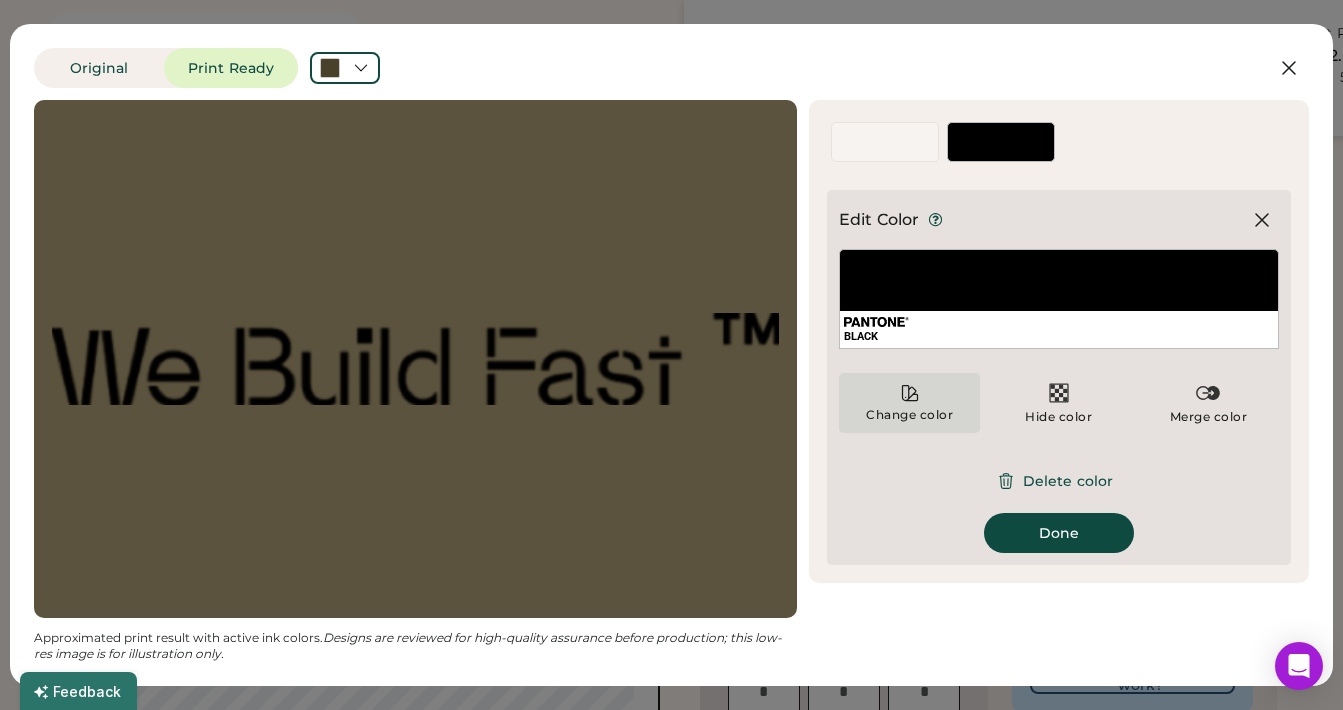 click on "Change color" at bounding box center [909, 403] 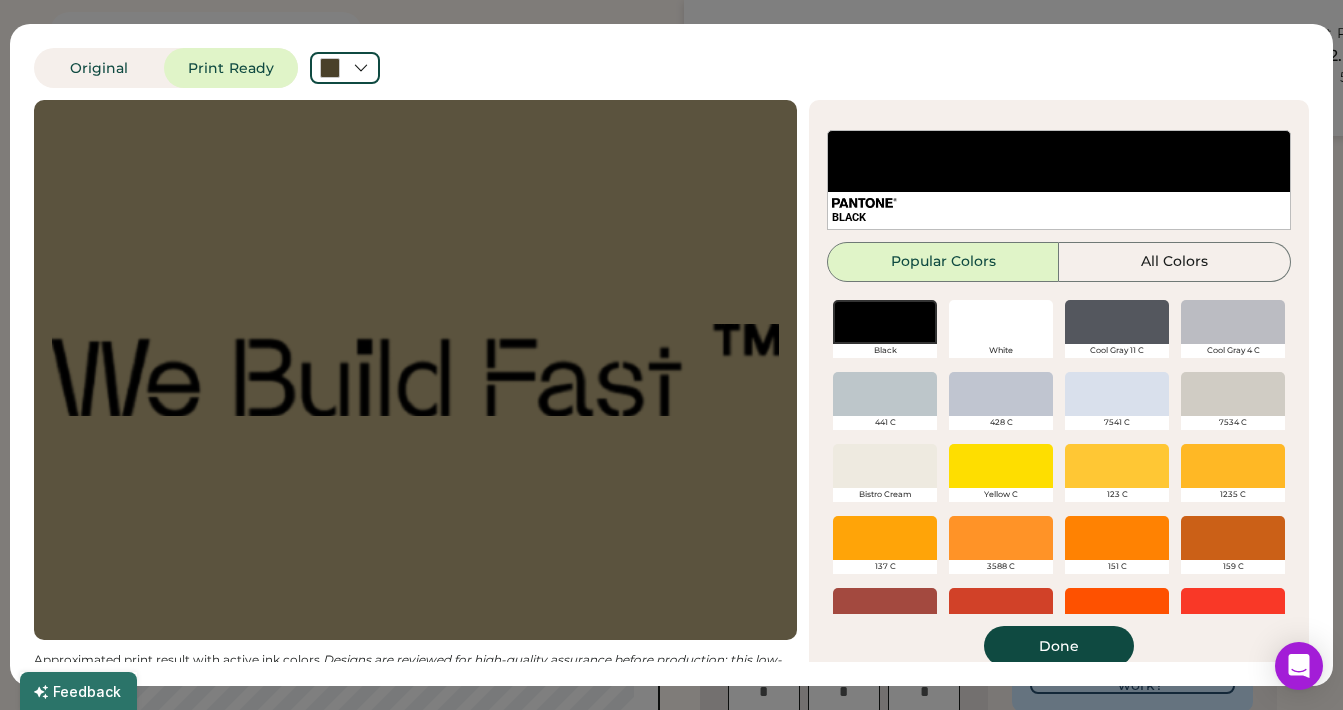 click at bounding box center [1001, 322] 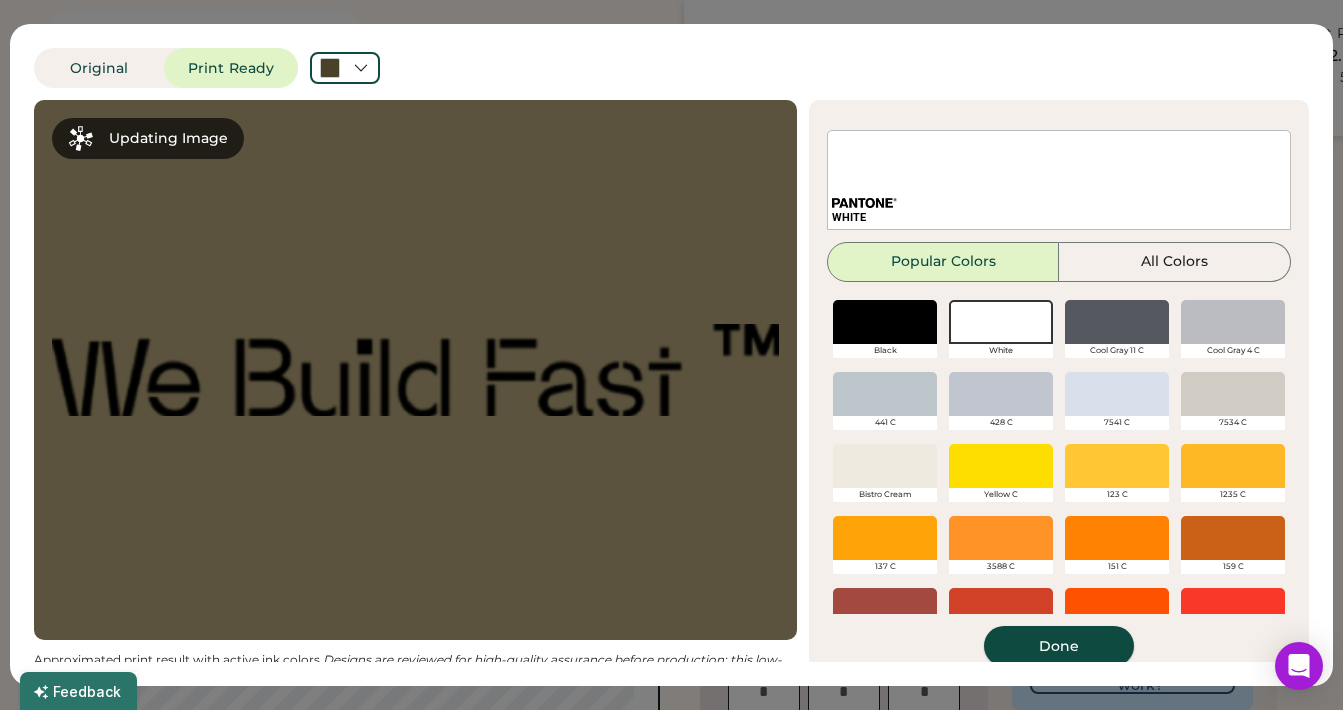 click on "Done" at bounding box center (1059, 646) 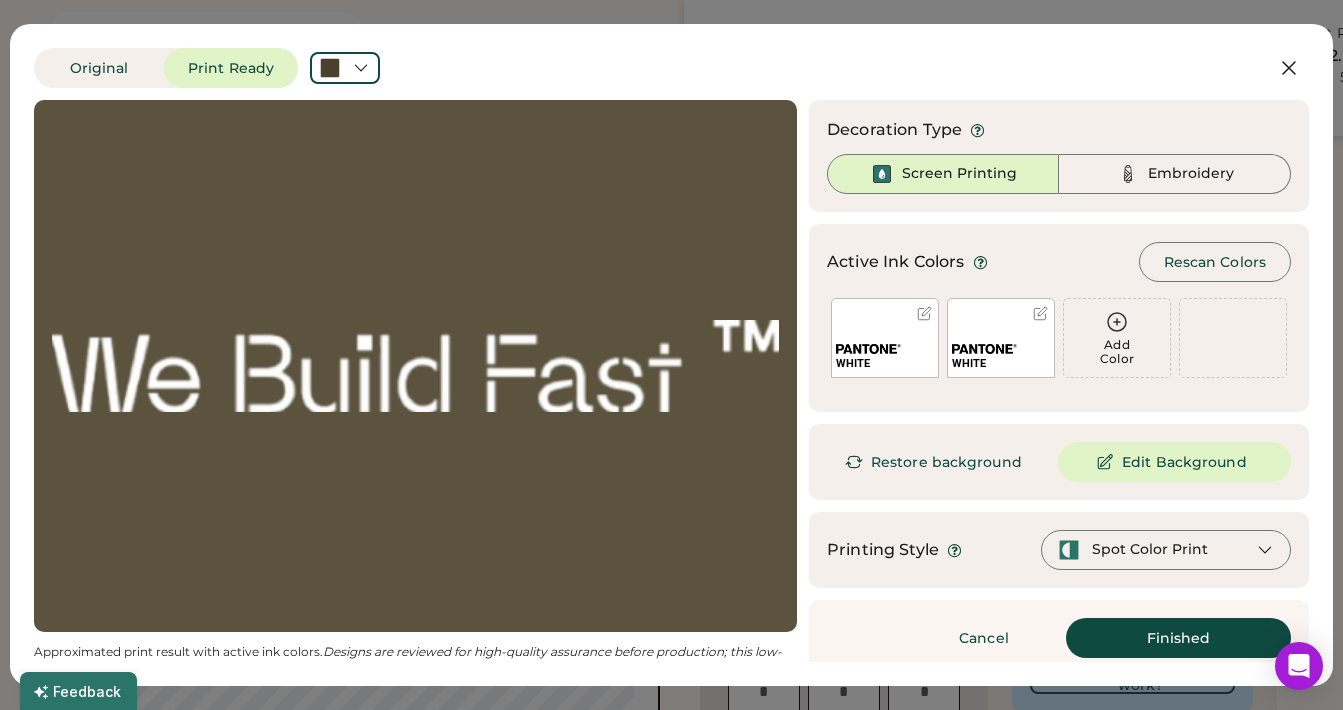 click on "Finished" at bounding box center (1178, 638) 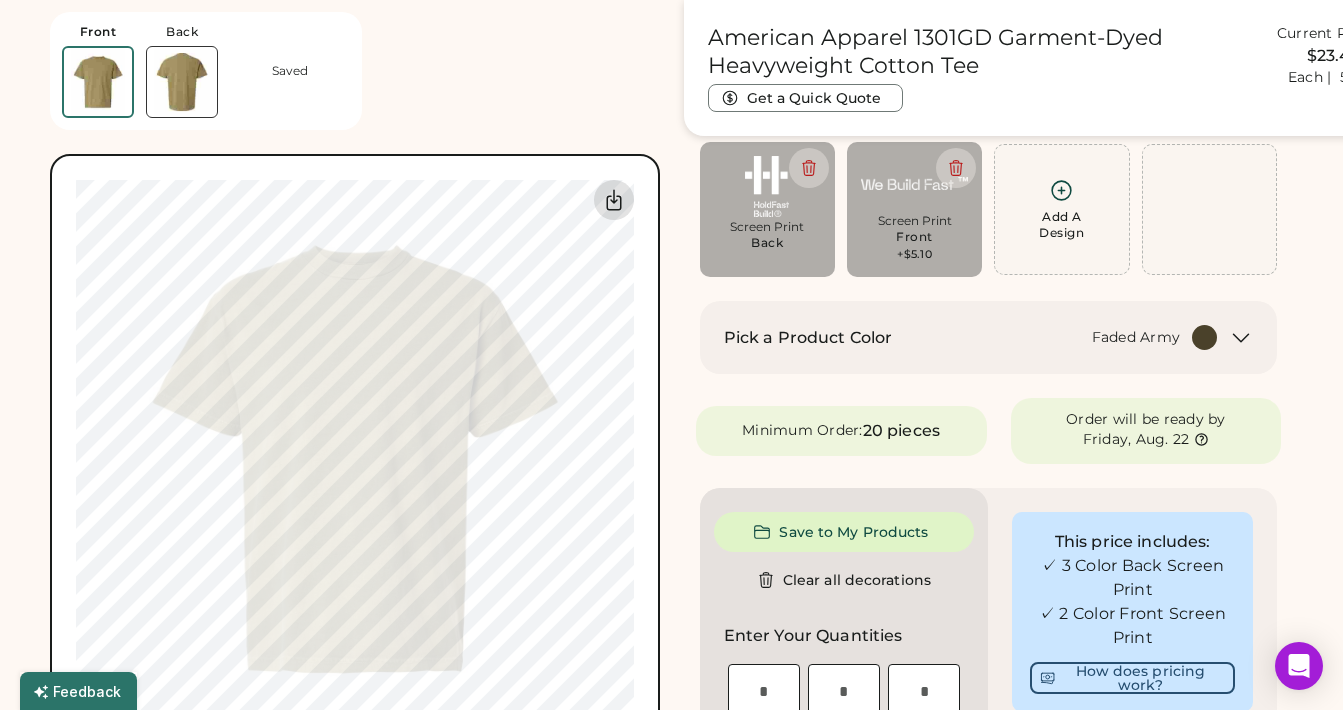 click 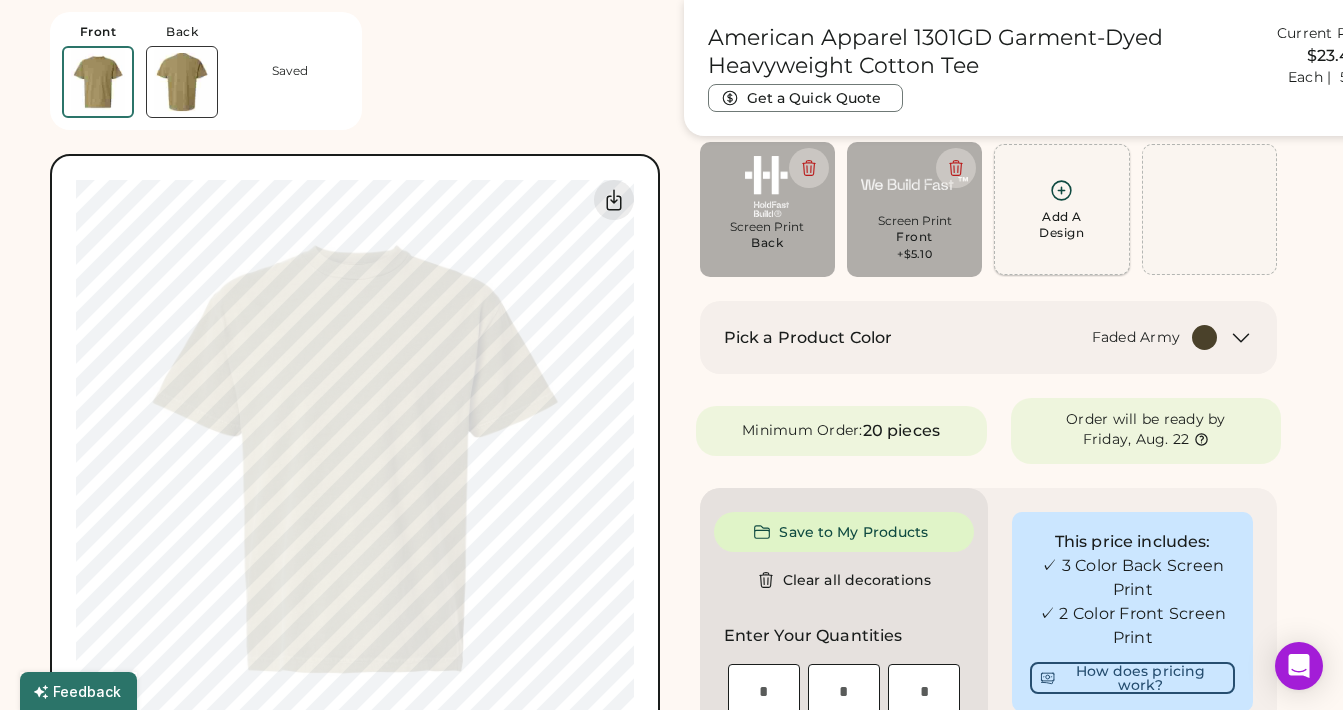 click on "Add A
Design" at bounding box center [1061, 225] 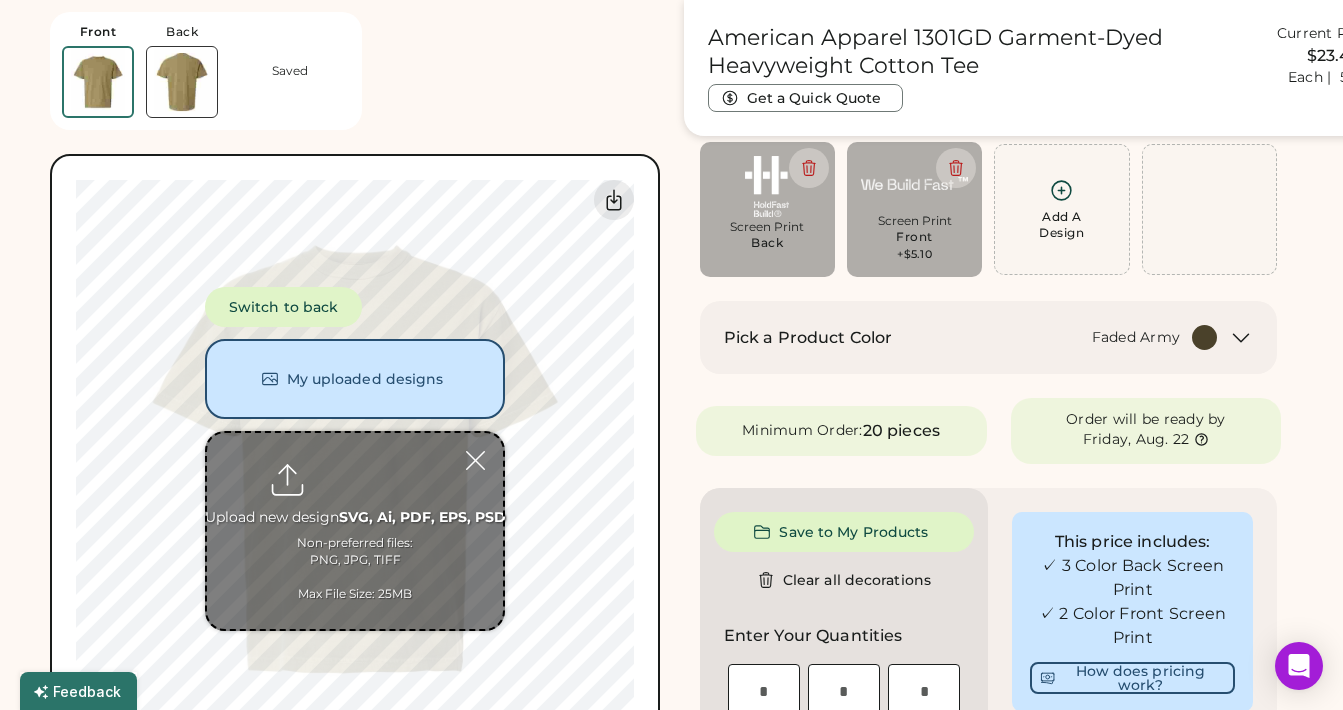 click at bounding box center (355, 531) 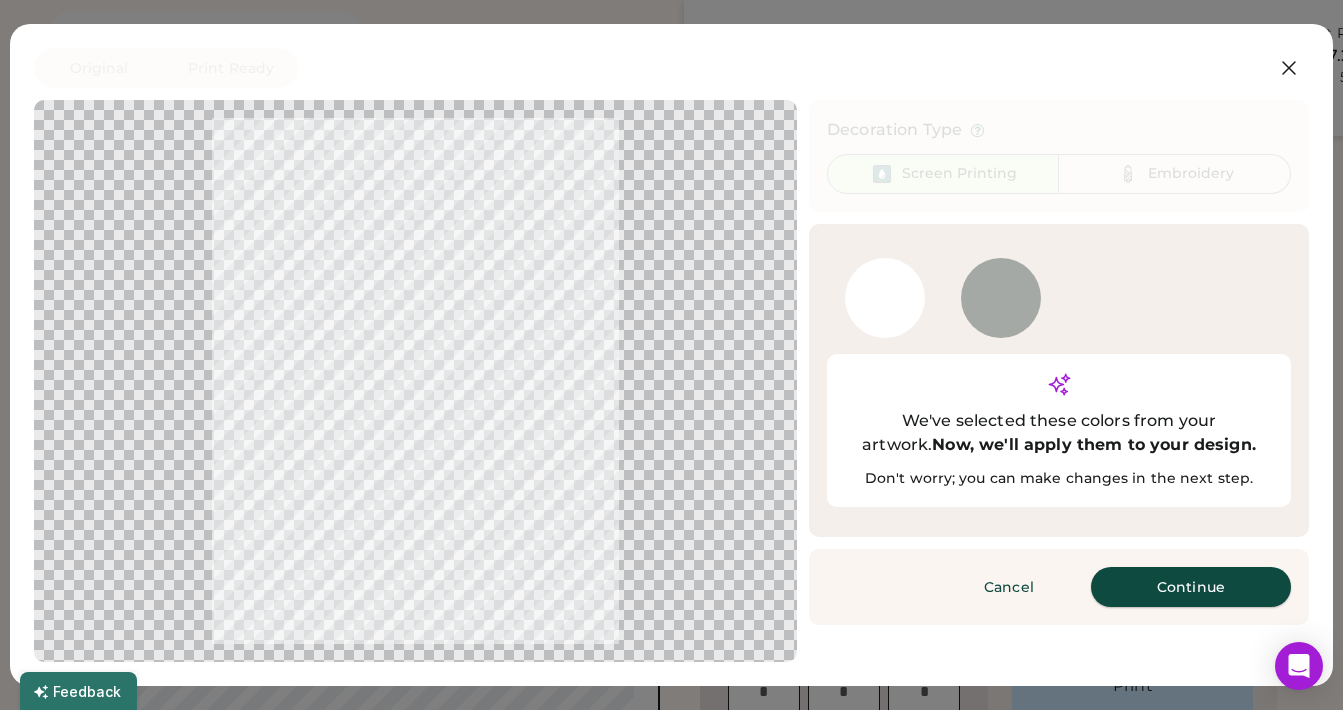 click on "Continue" at bounding box center [1191, 587] 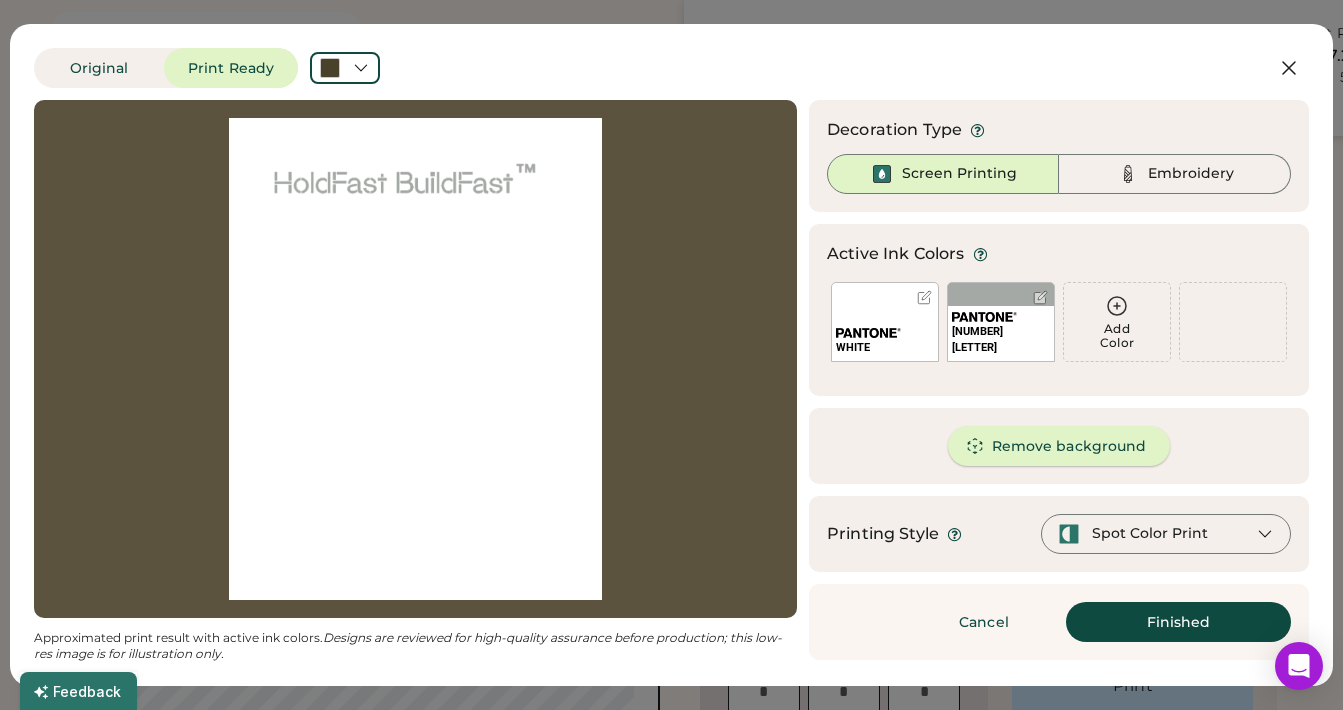 click on "Remove background" at bounding box center [1059, 446] 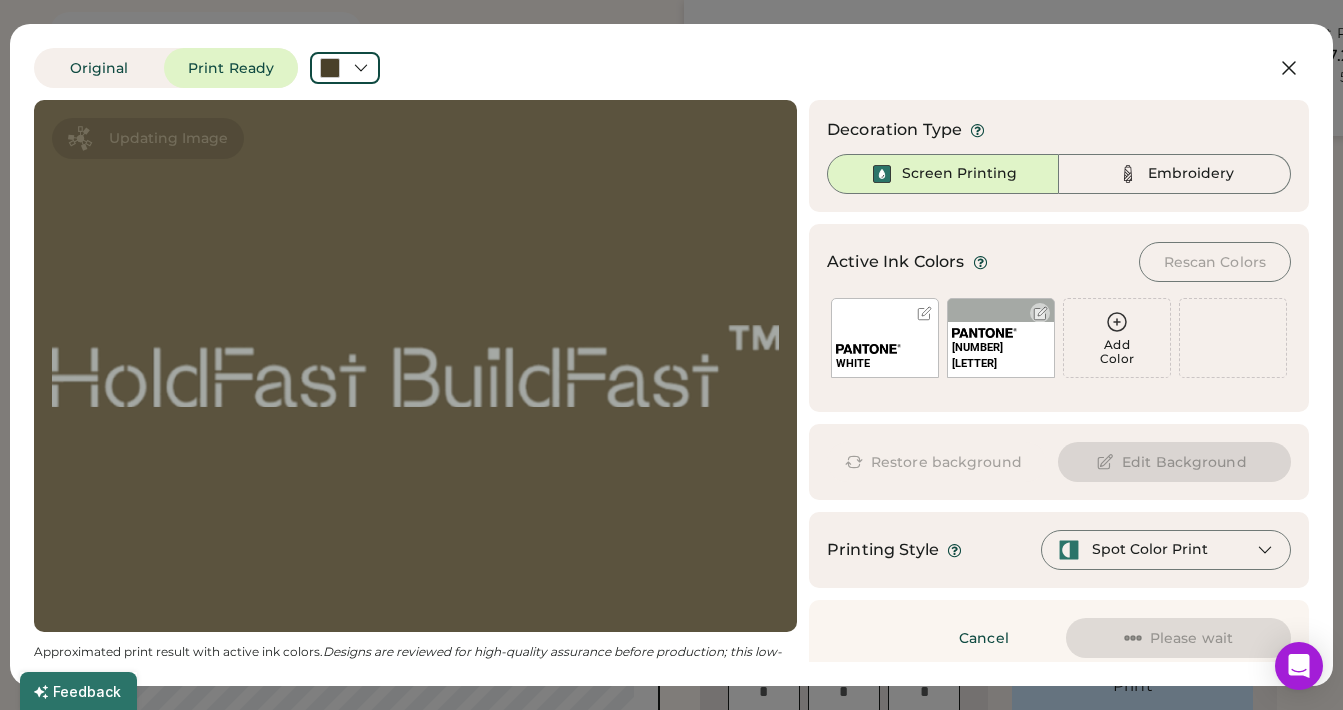 click at bounding box center [1040, 313] 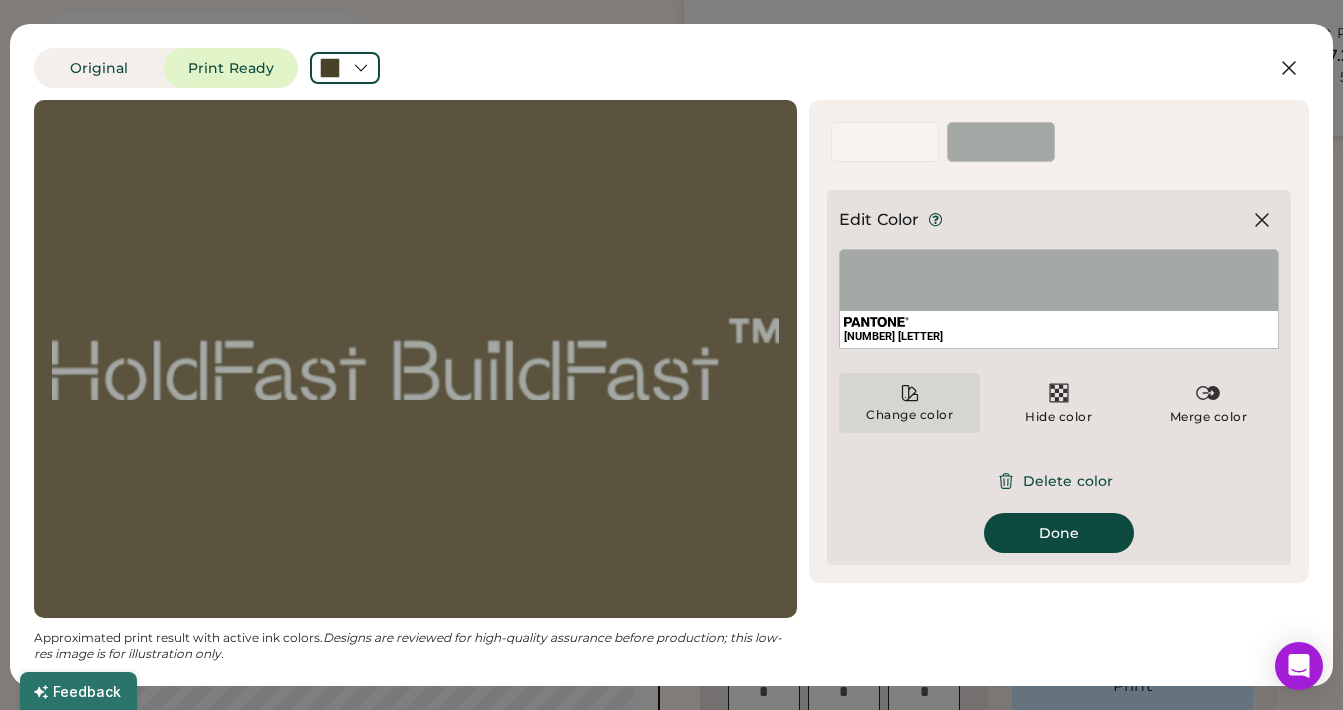 click on "Change color" at bounding box center [909, 403] 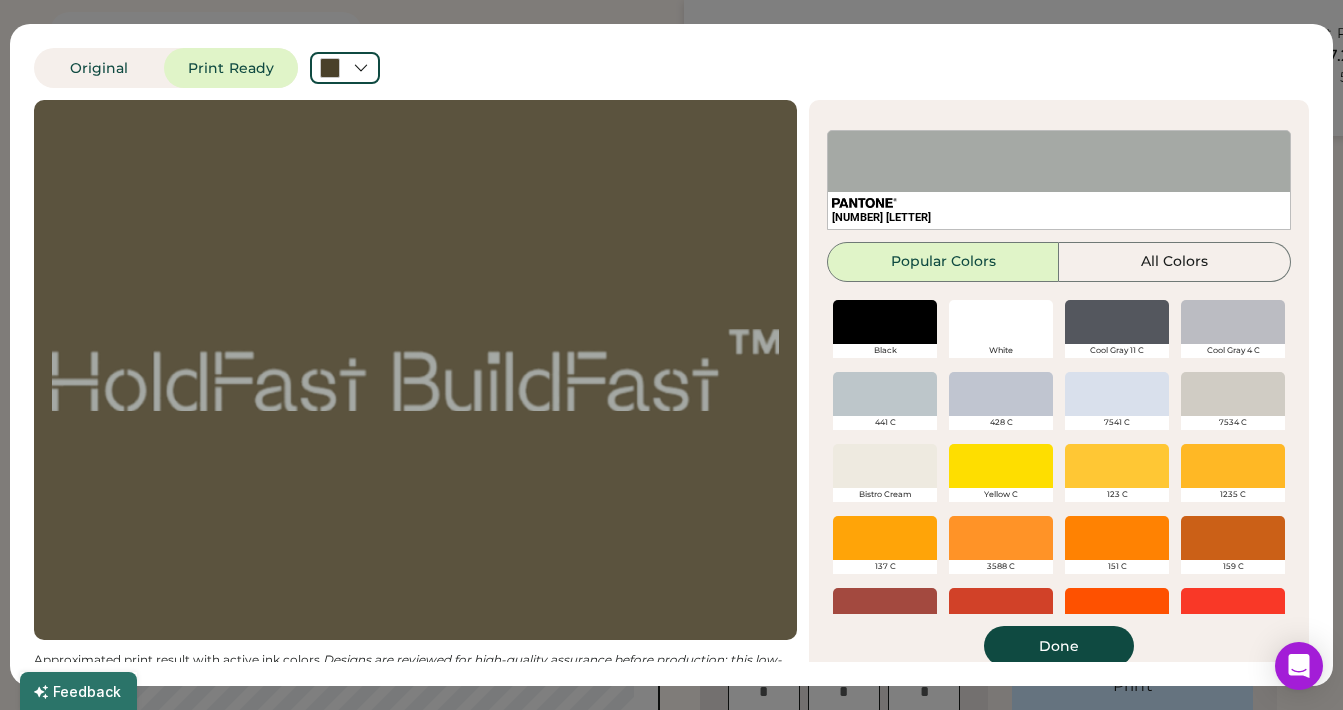 click at bounding box center [1001, 322] 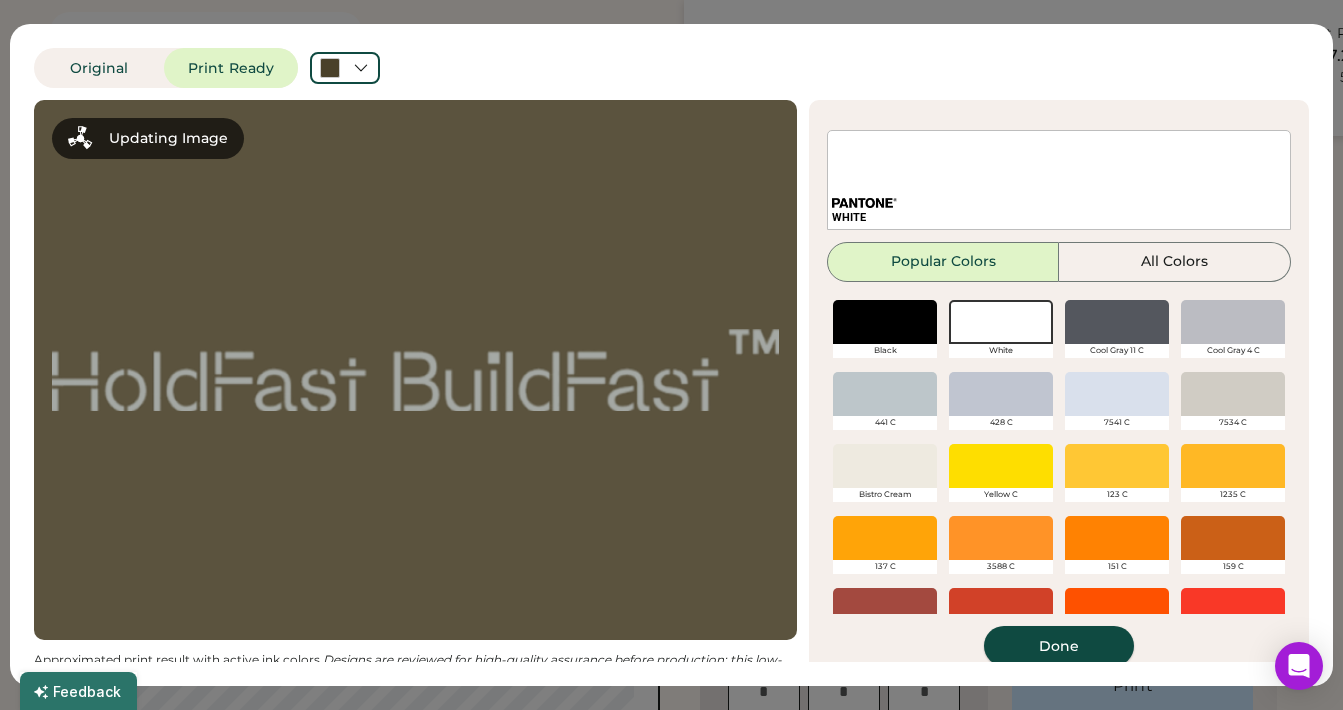 click on "Done" at bounding box center [1059, 646] 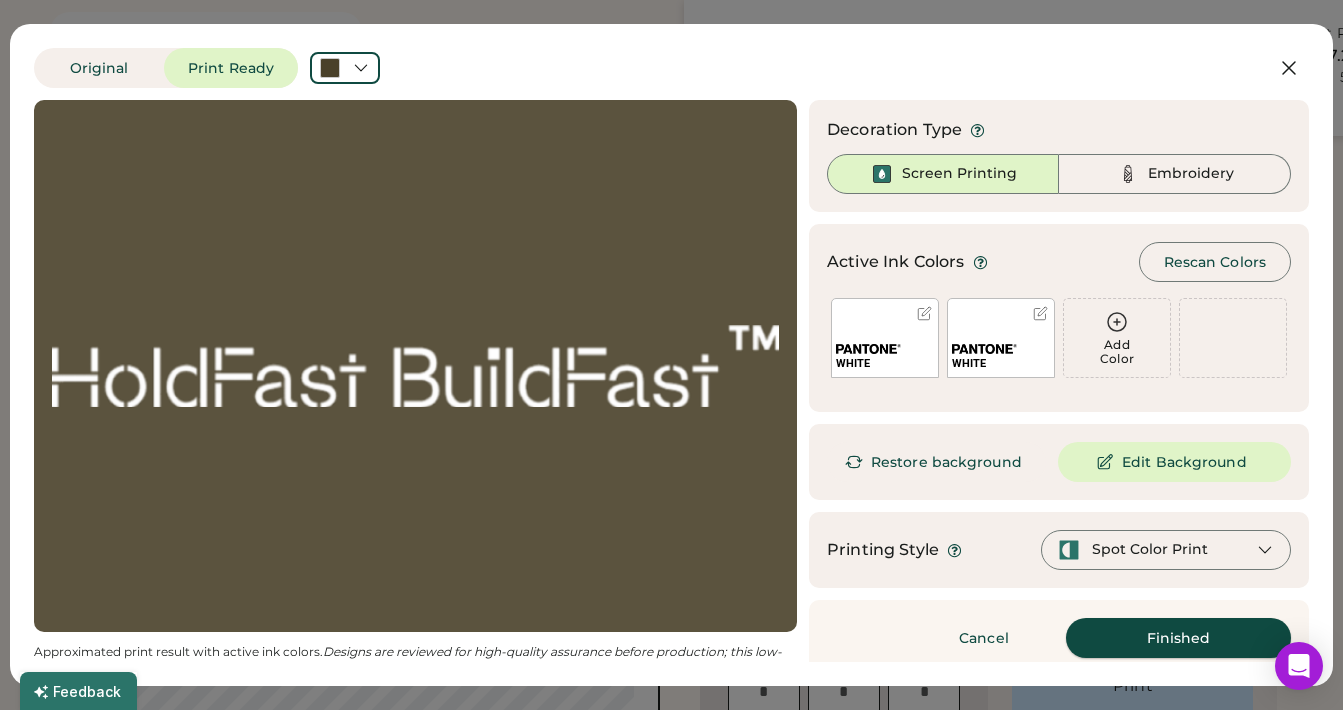 click on "Finished" at bounding box center [1178, 638] 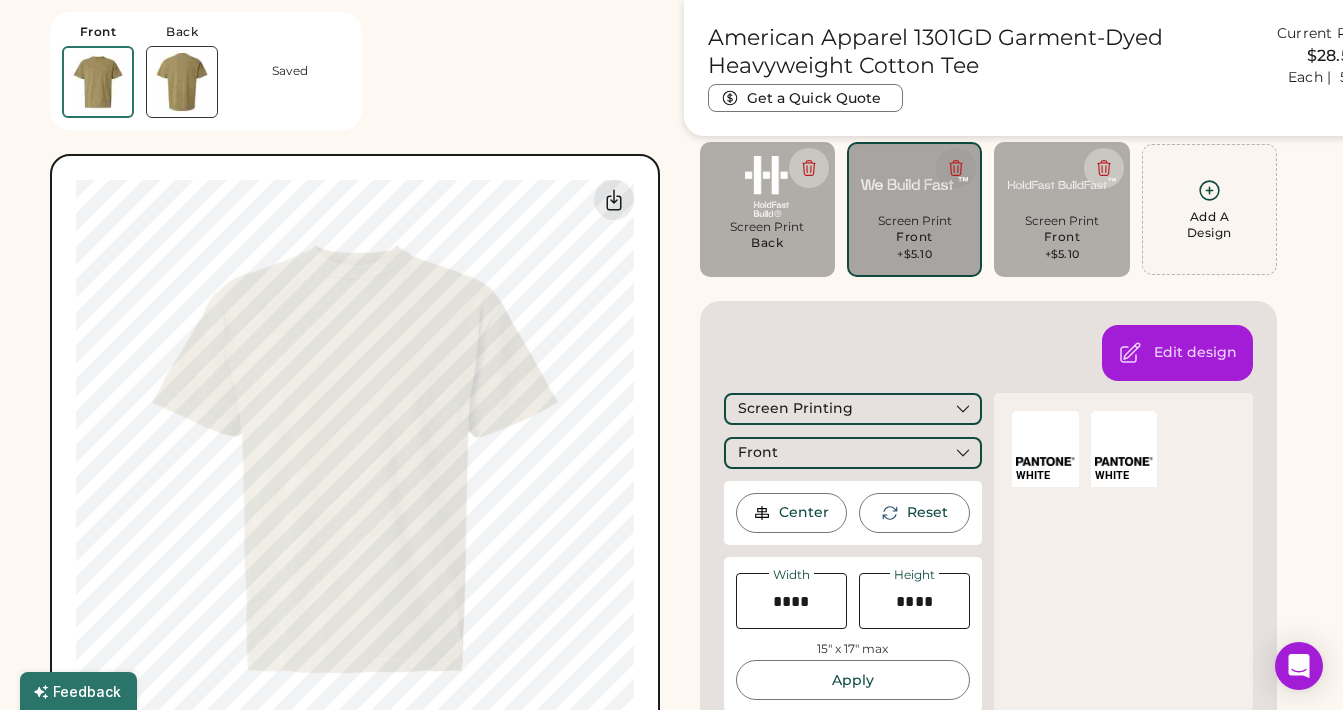 click 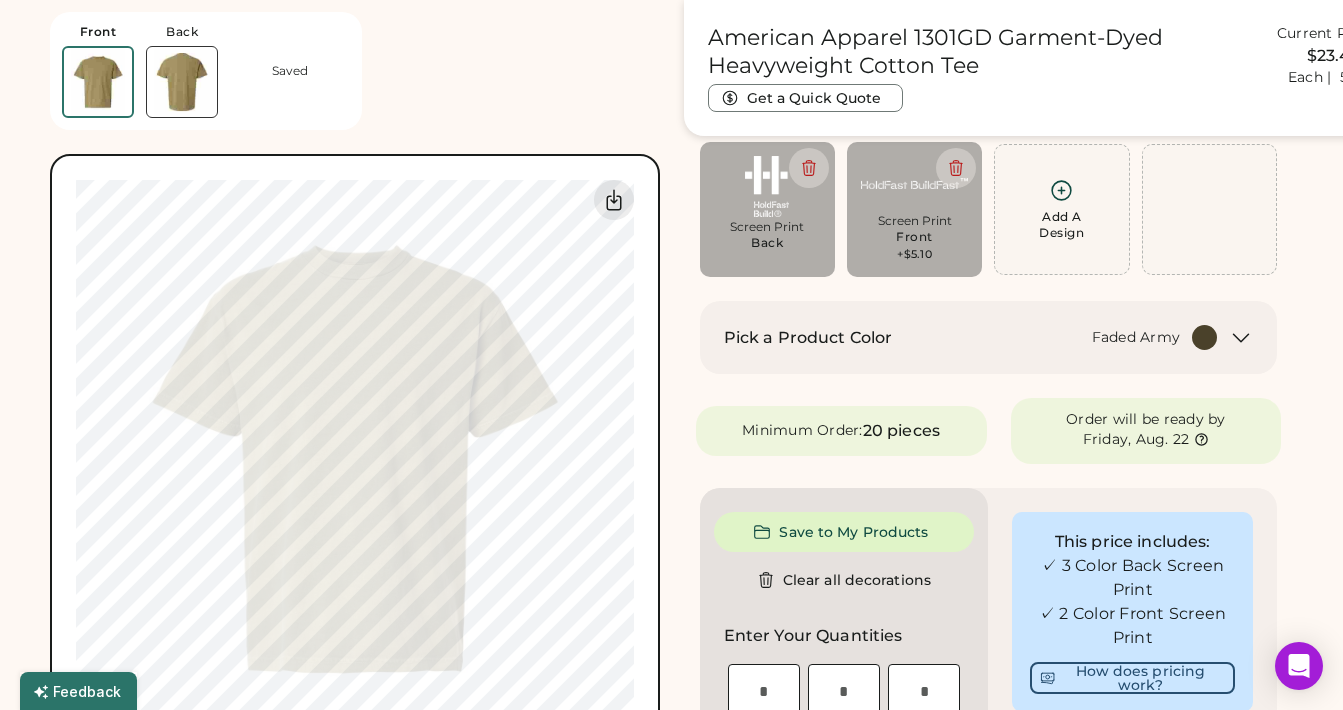 click at bounding box center [182, 82] 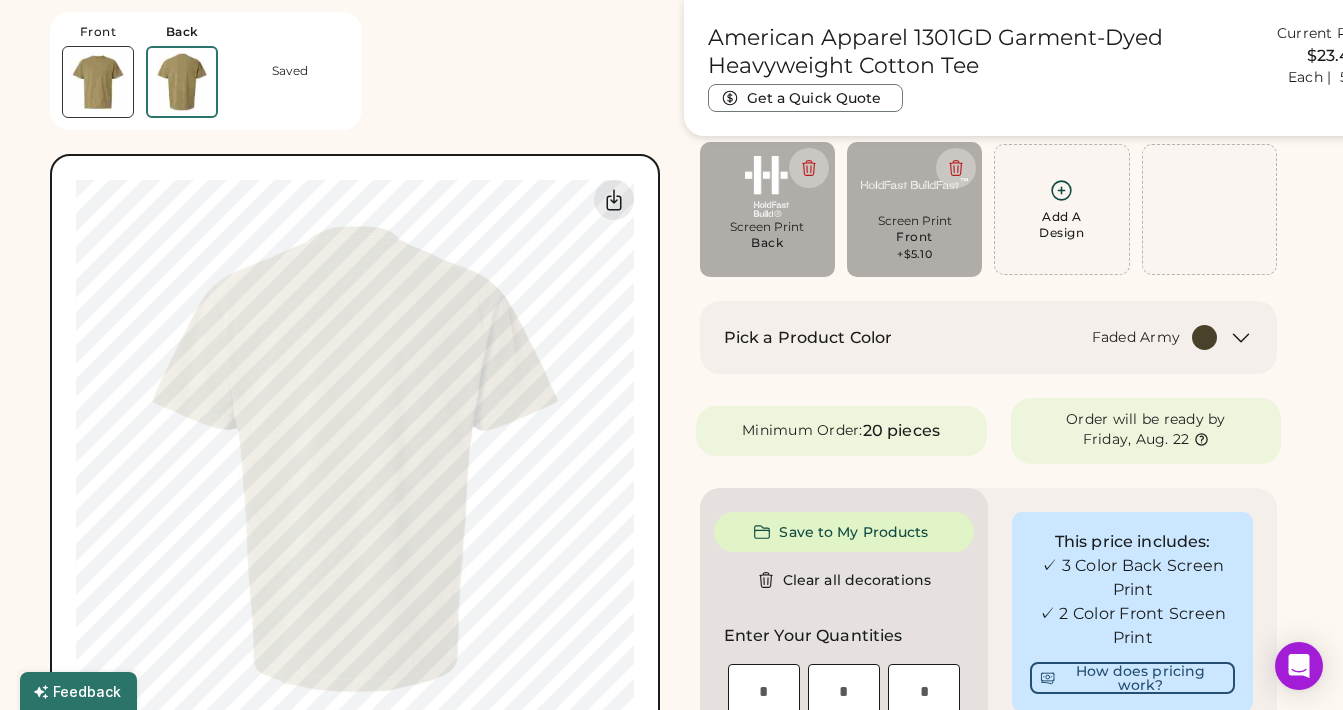 click at bounding box center (182, 82) 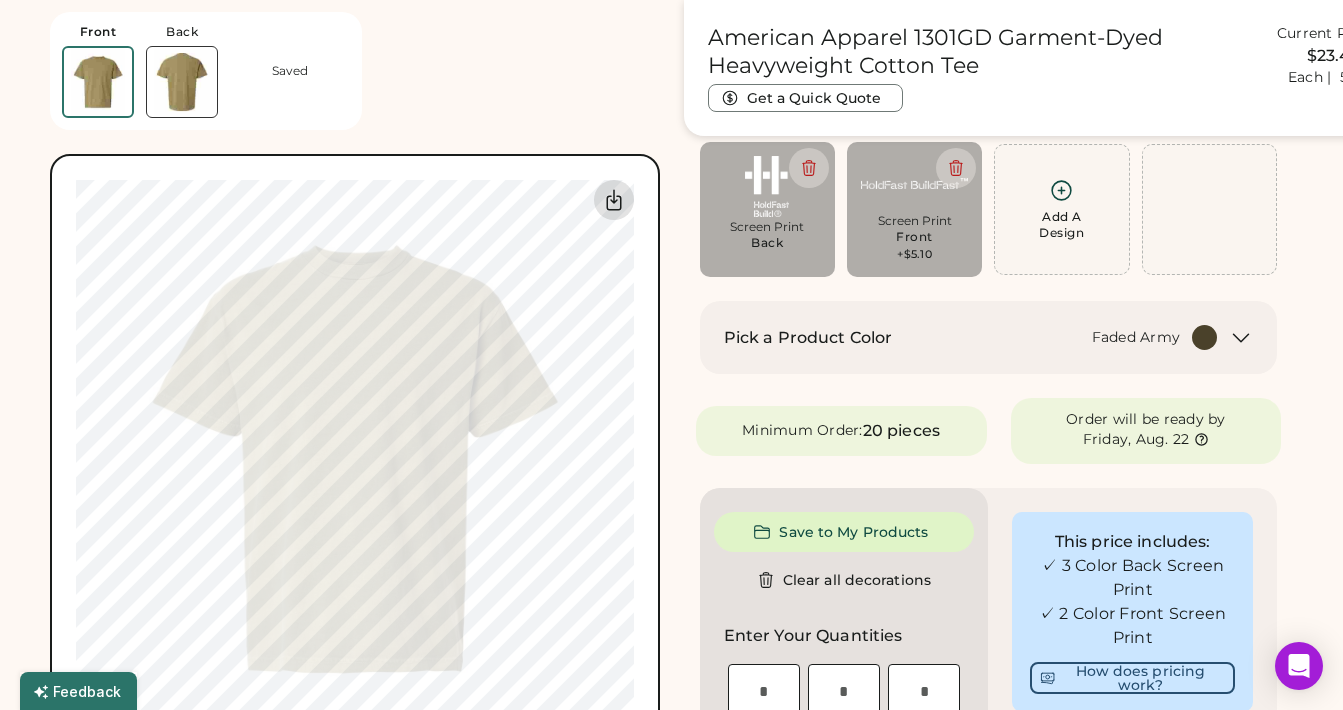 click at bounding box center [614, 200] 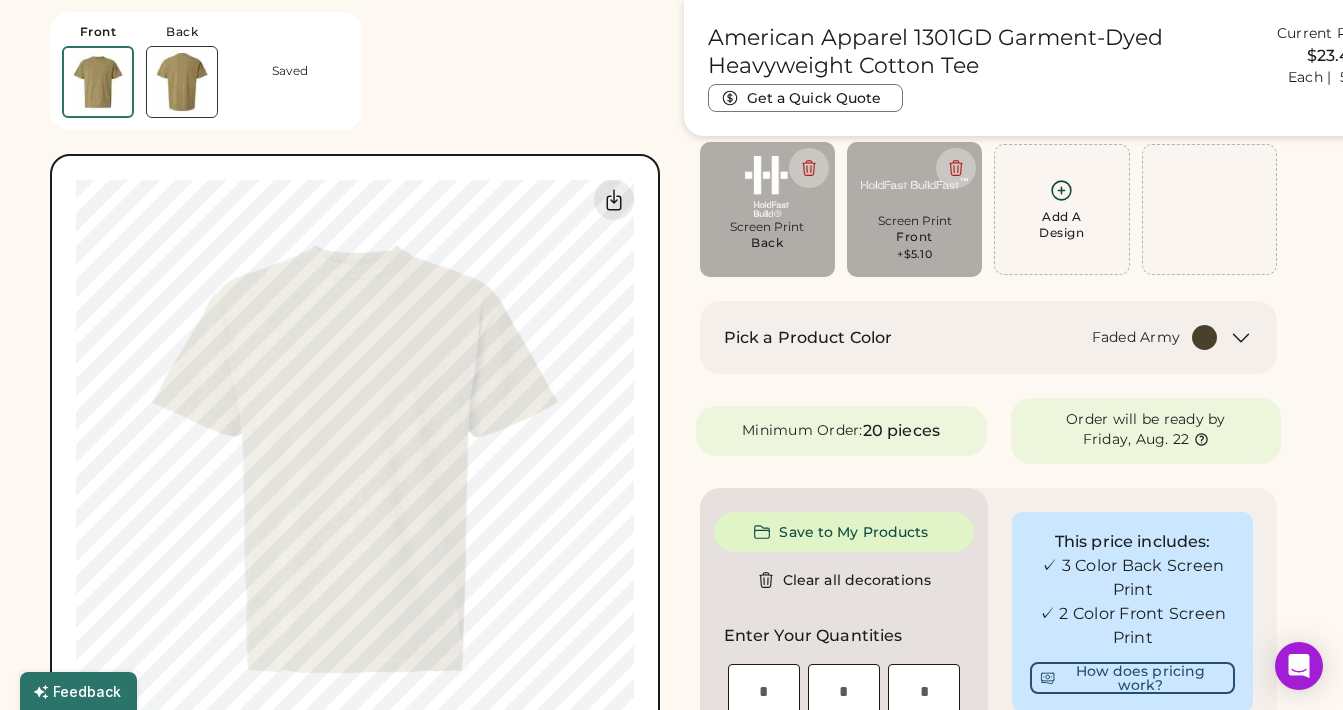 click 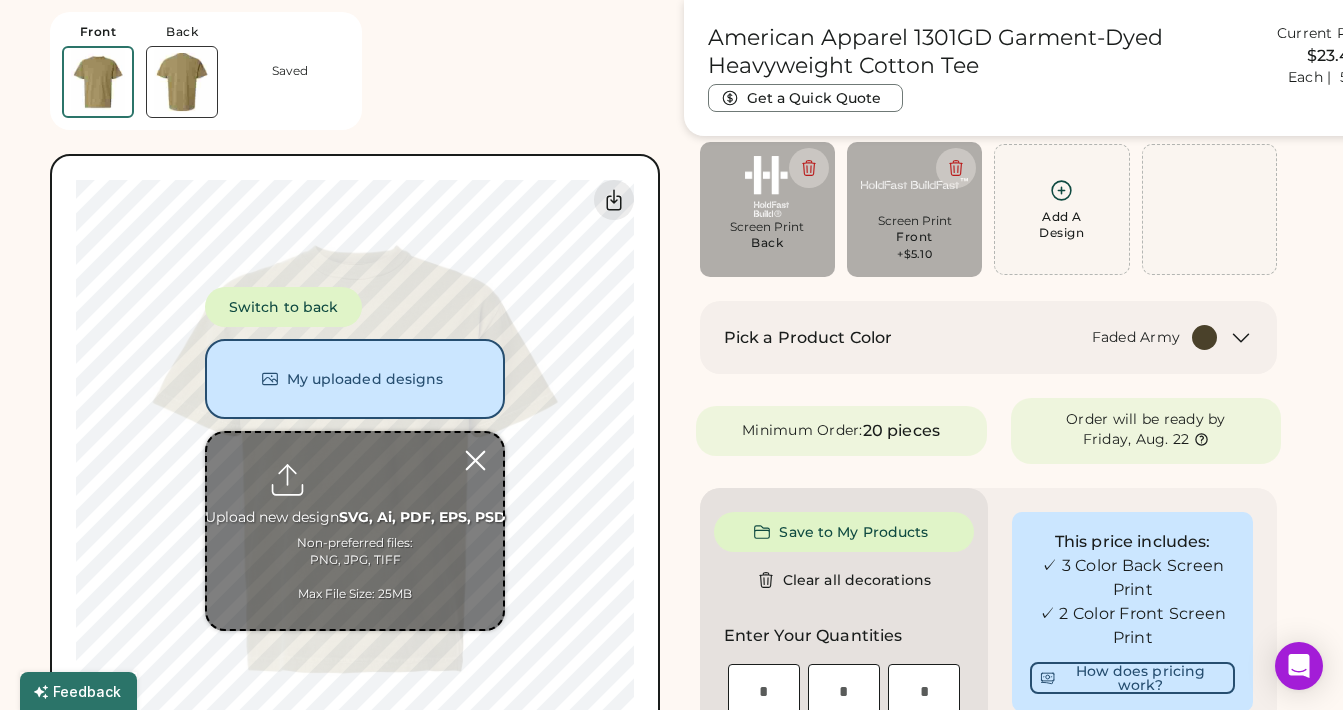 click at bounding box center [475, 460] 